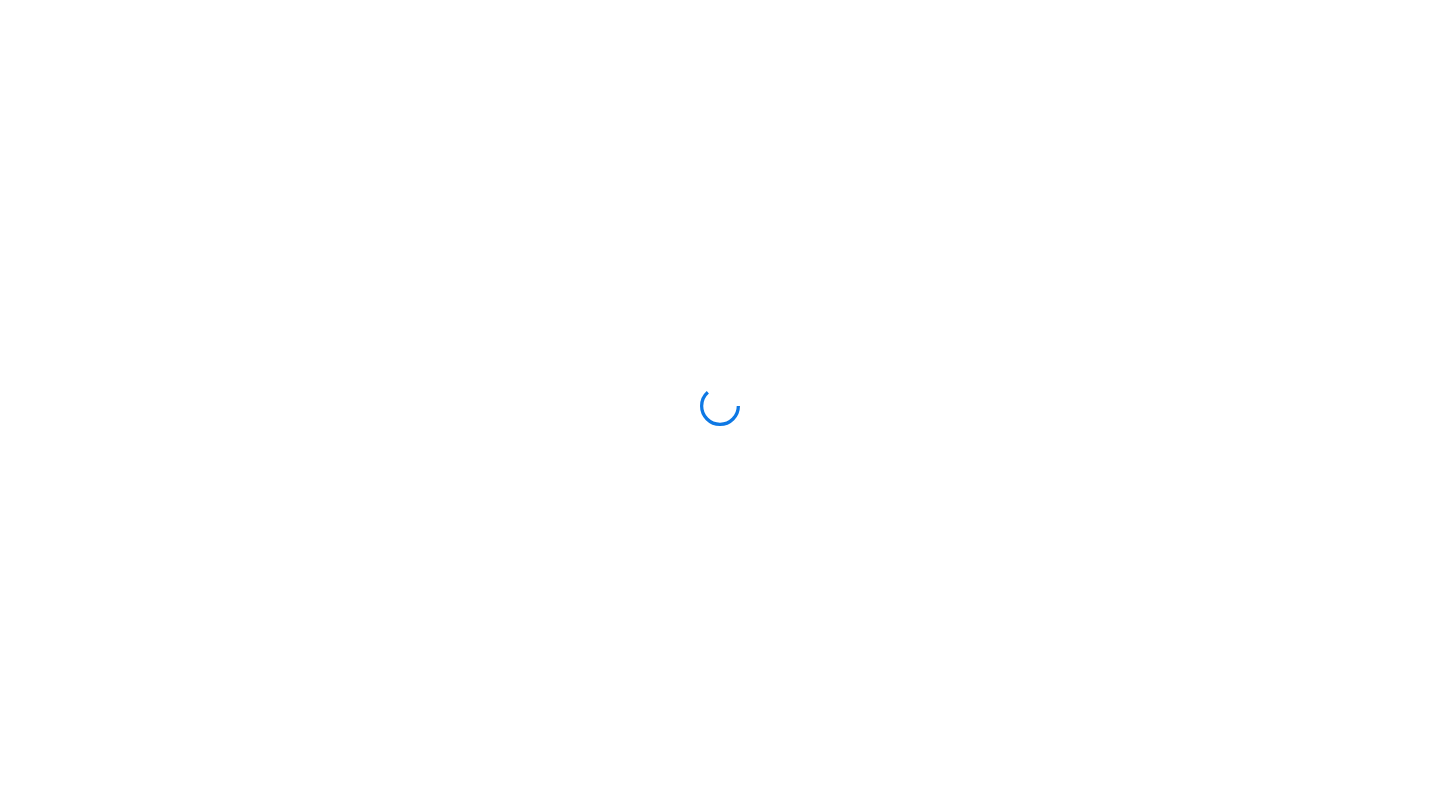 scroll, scrollTop: 0, scrollLeft: 0, axis: both 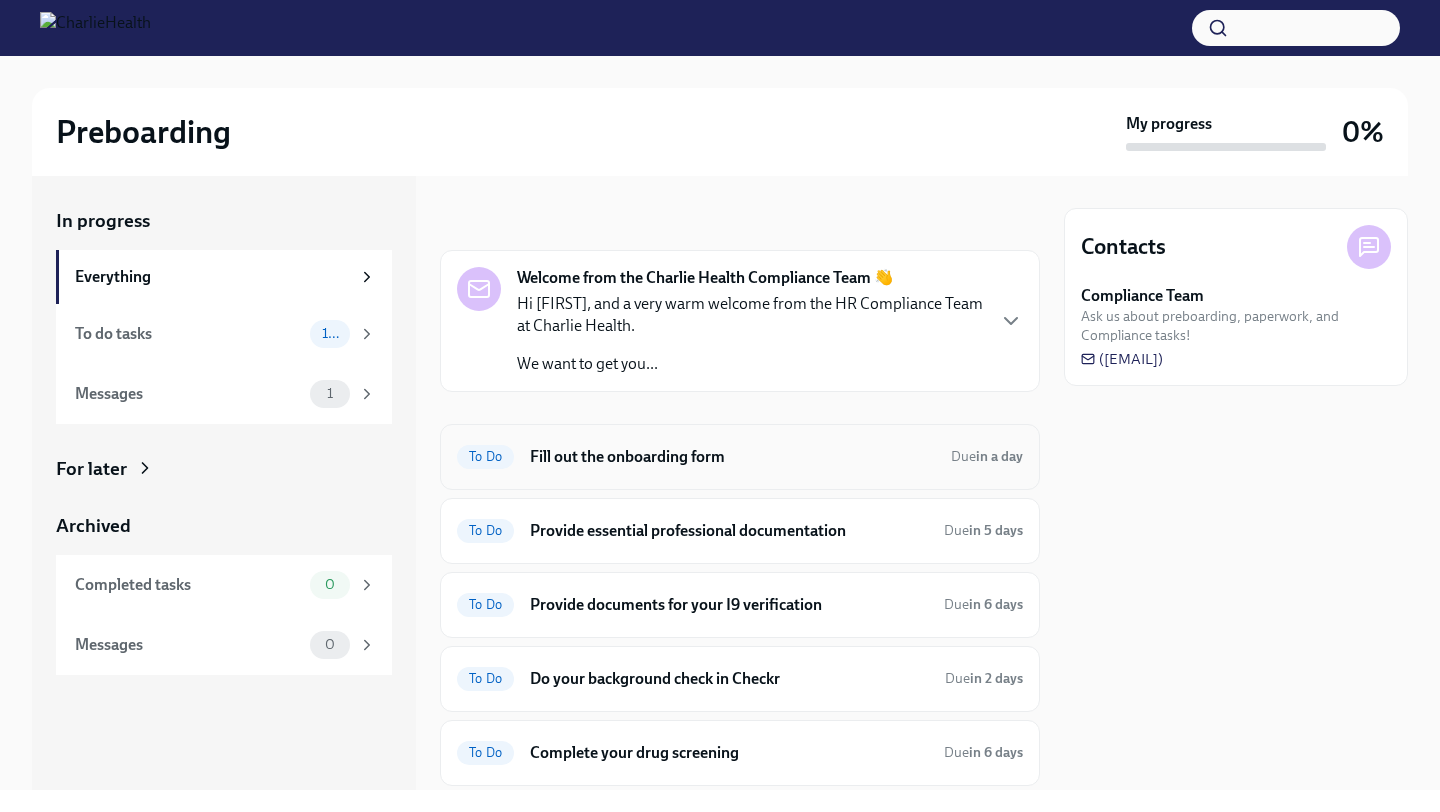 click on "To Do Fill out the onboarding form Due  in a day" at bounding box center [740, 457] 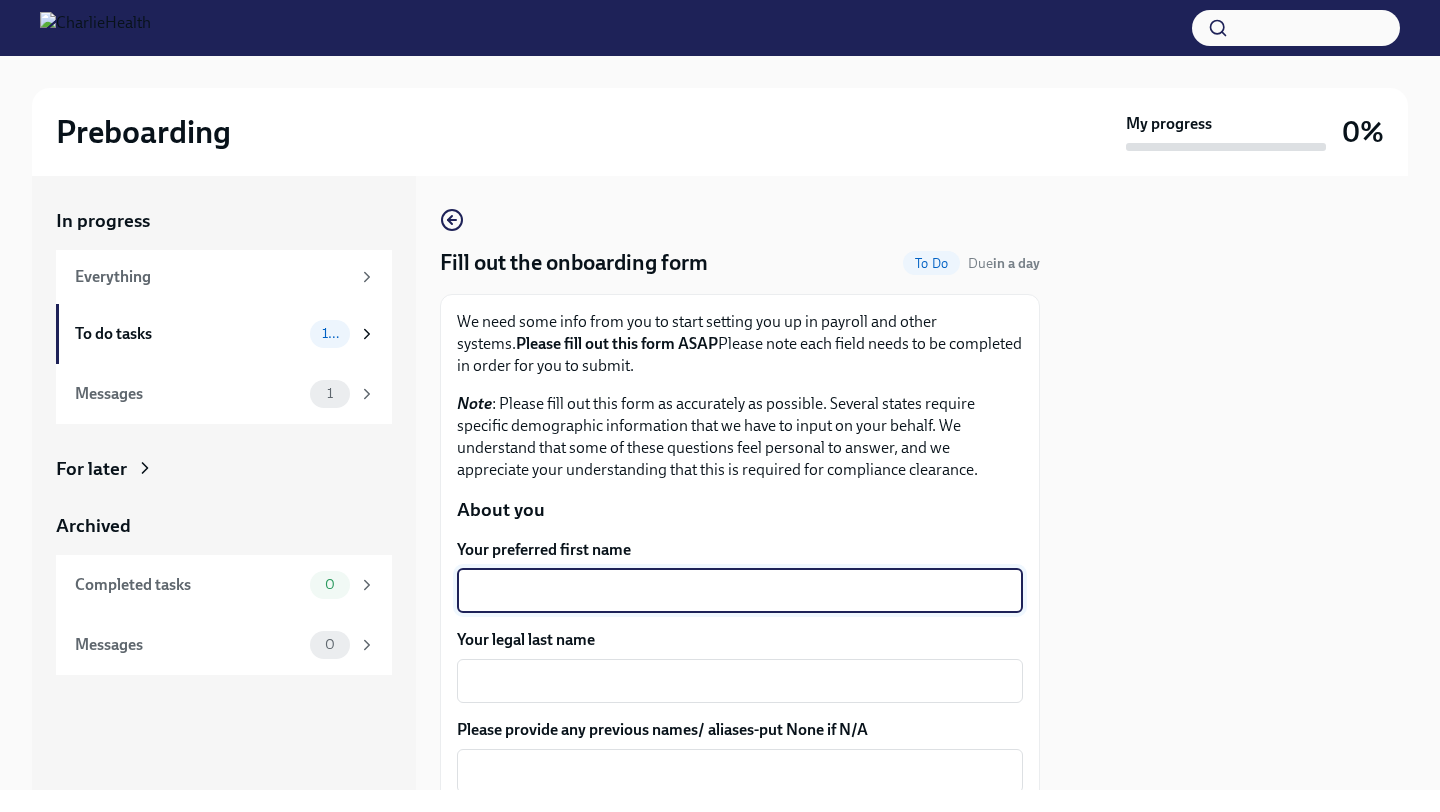 click on "Your preferred first name" at bounding box center [740, 591] 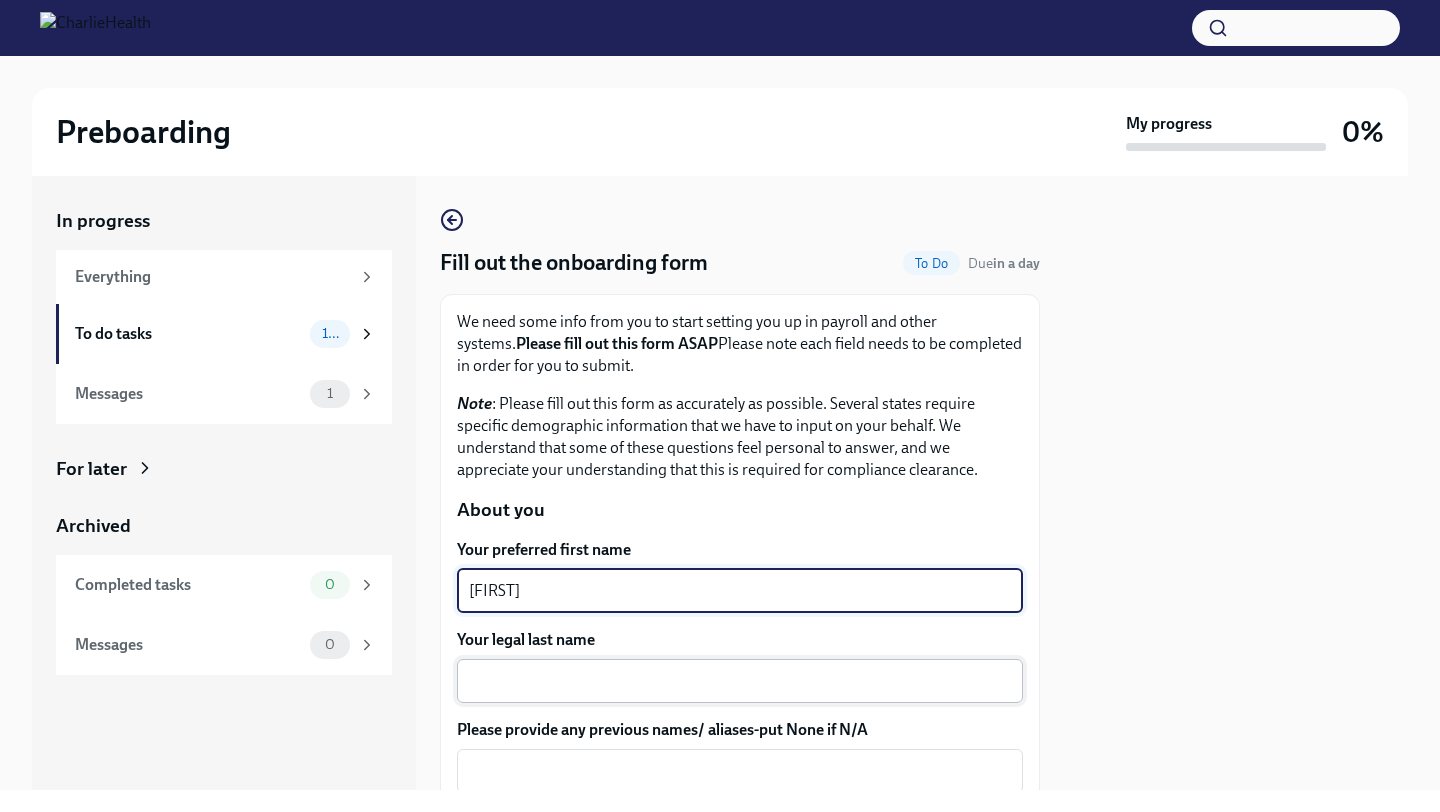 type on "[FIRST]" 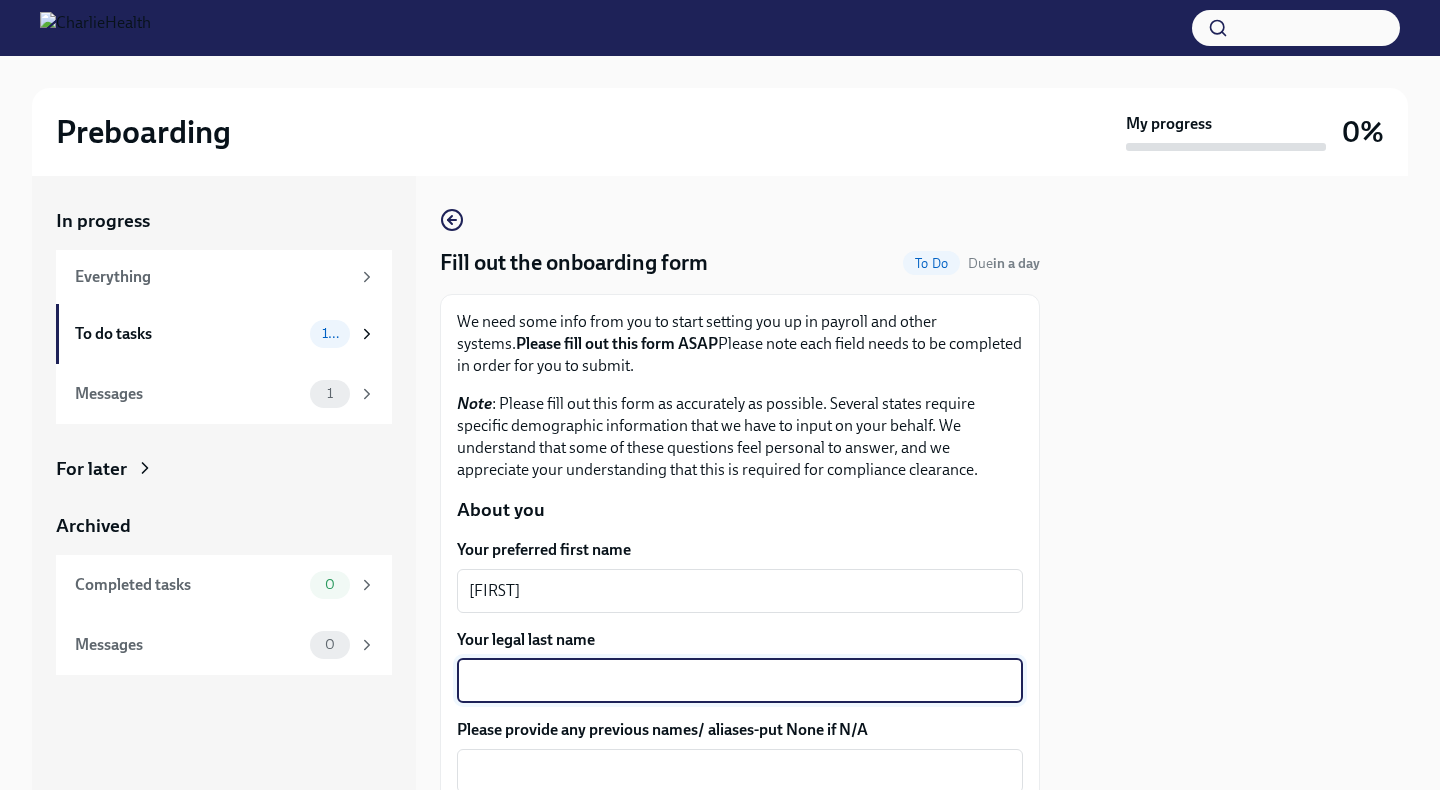 click on "Your legal last name" at bounding box center [740, 681] 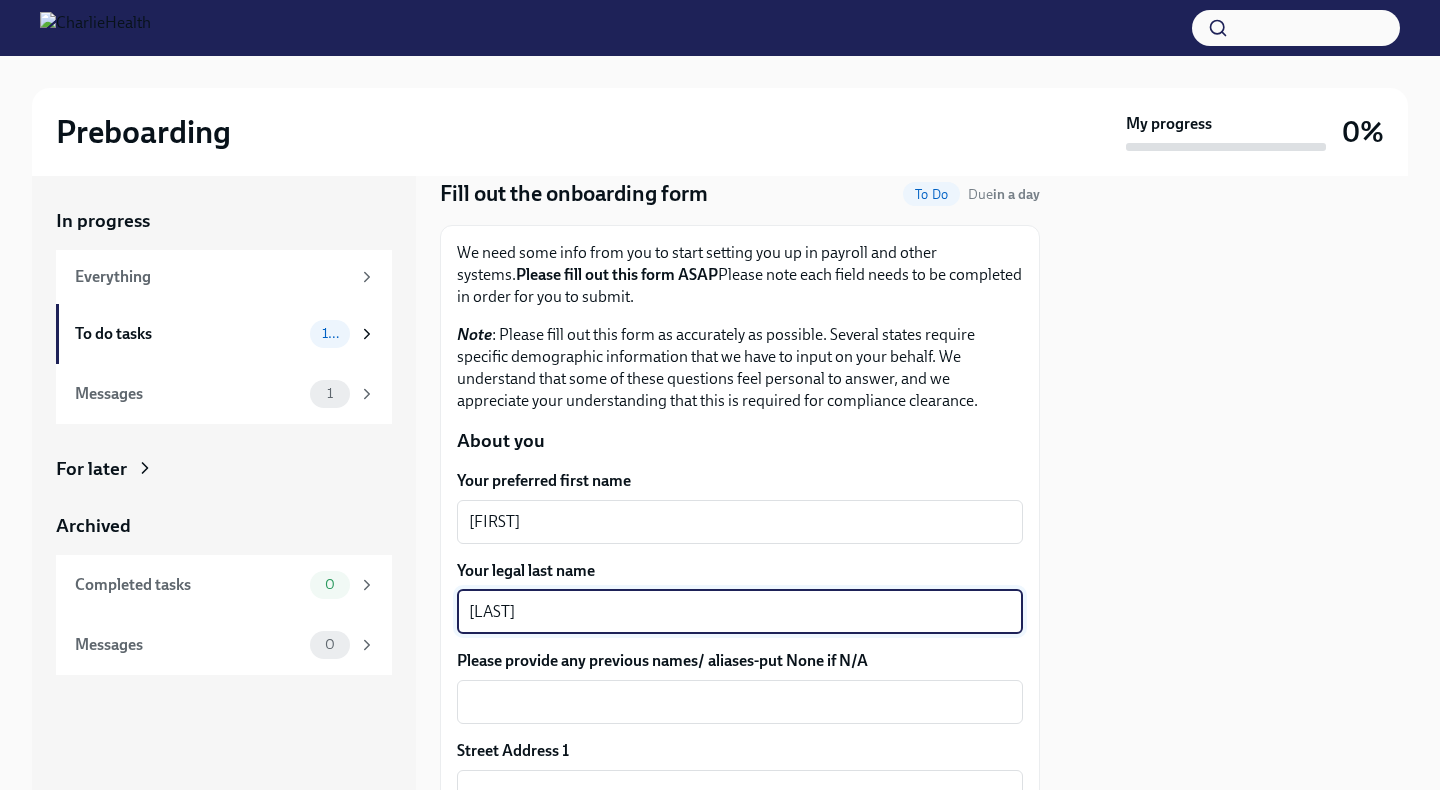 scroll, scrollTop: 120, scrollLeft: 0, axis: vertical 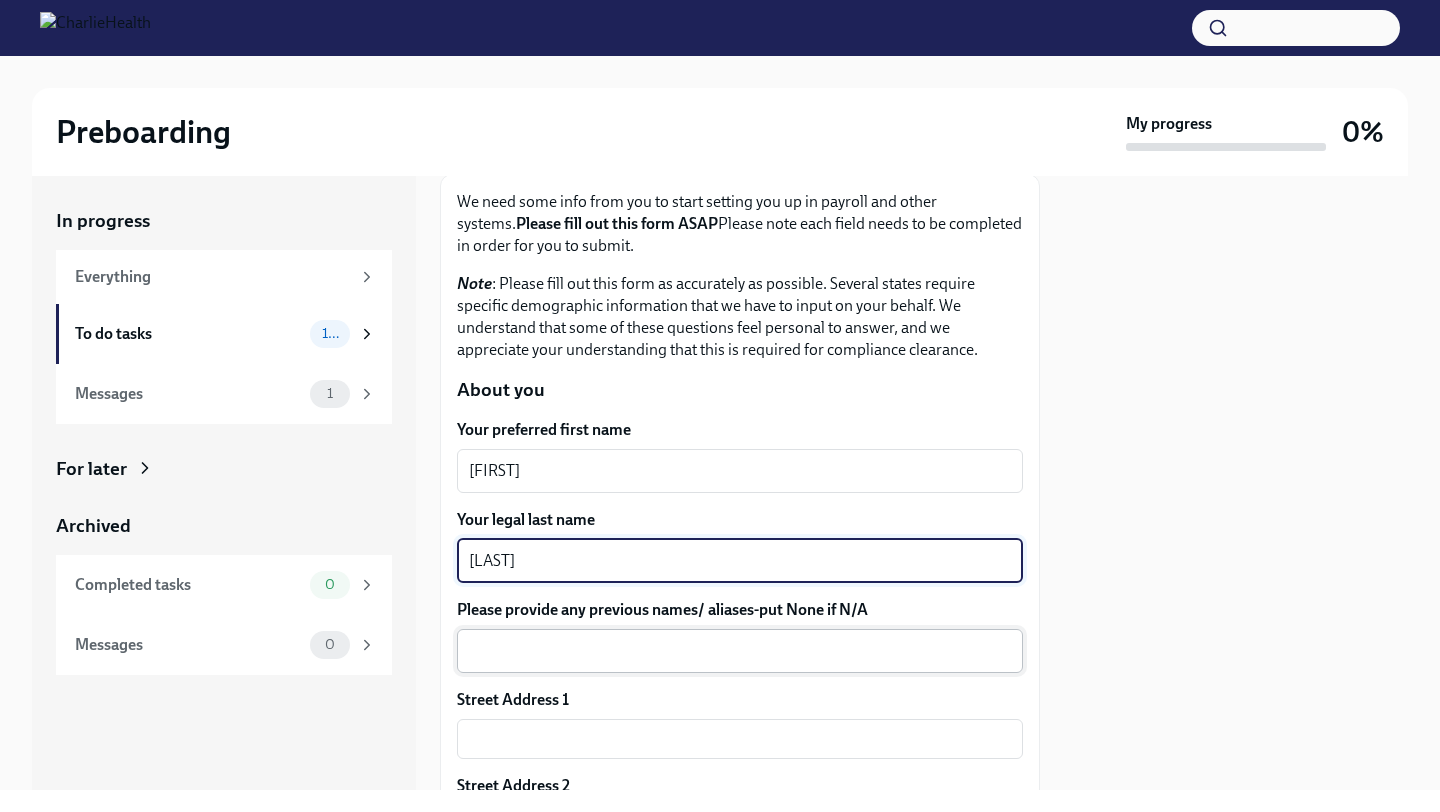 type on "[LAST]" 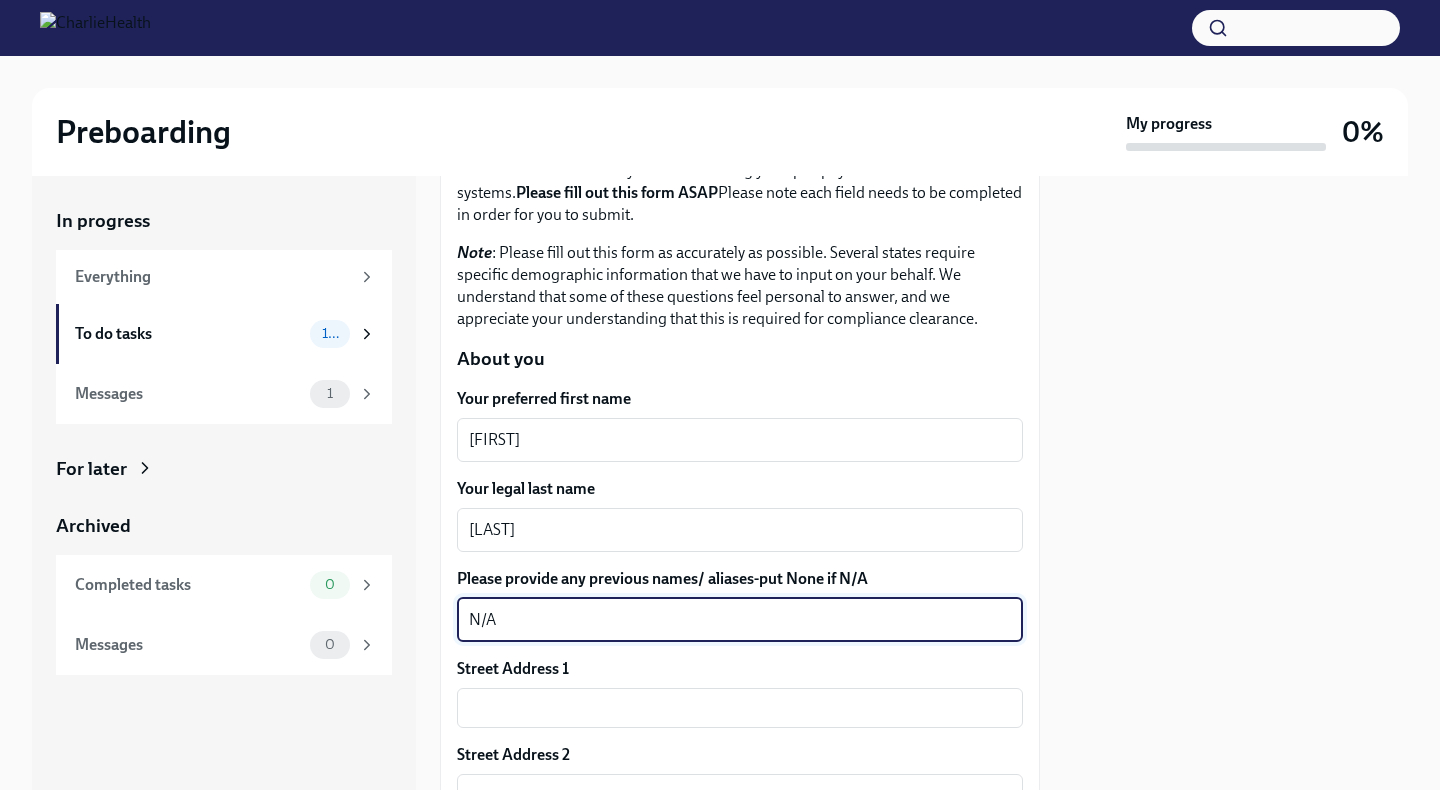 scroll, scrollTop: 235, scrollLeft: 0, axis: vertical 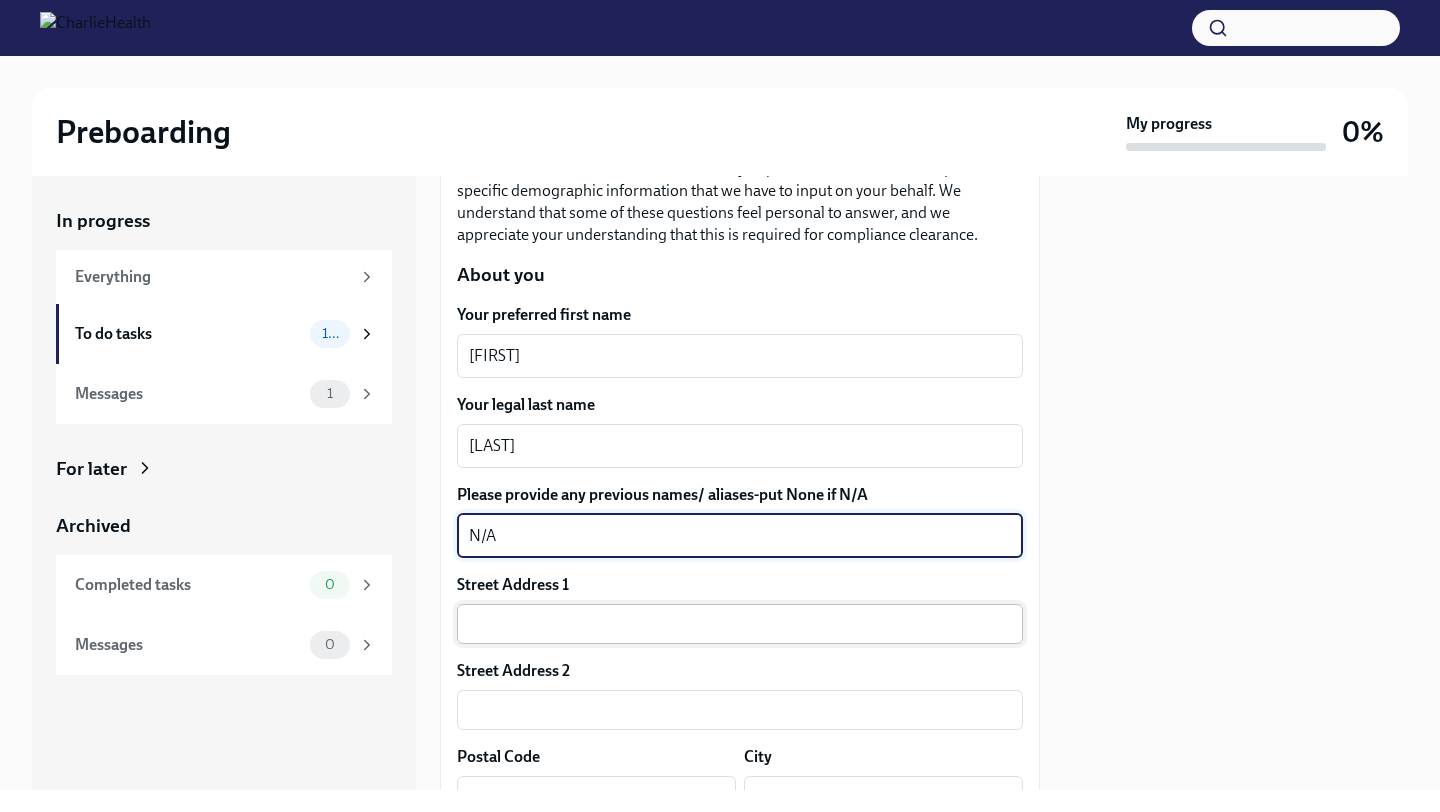 type on "N/A" 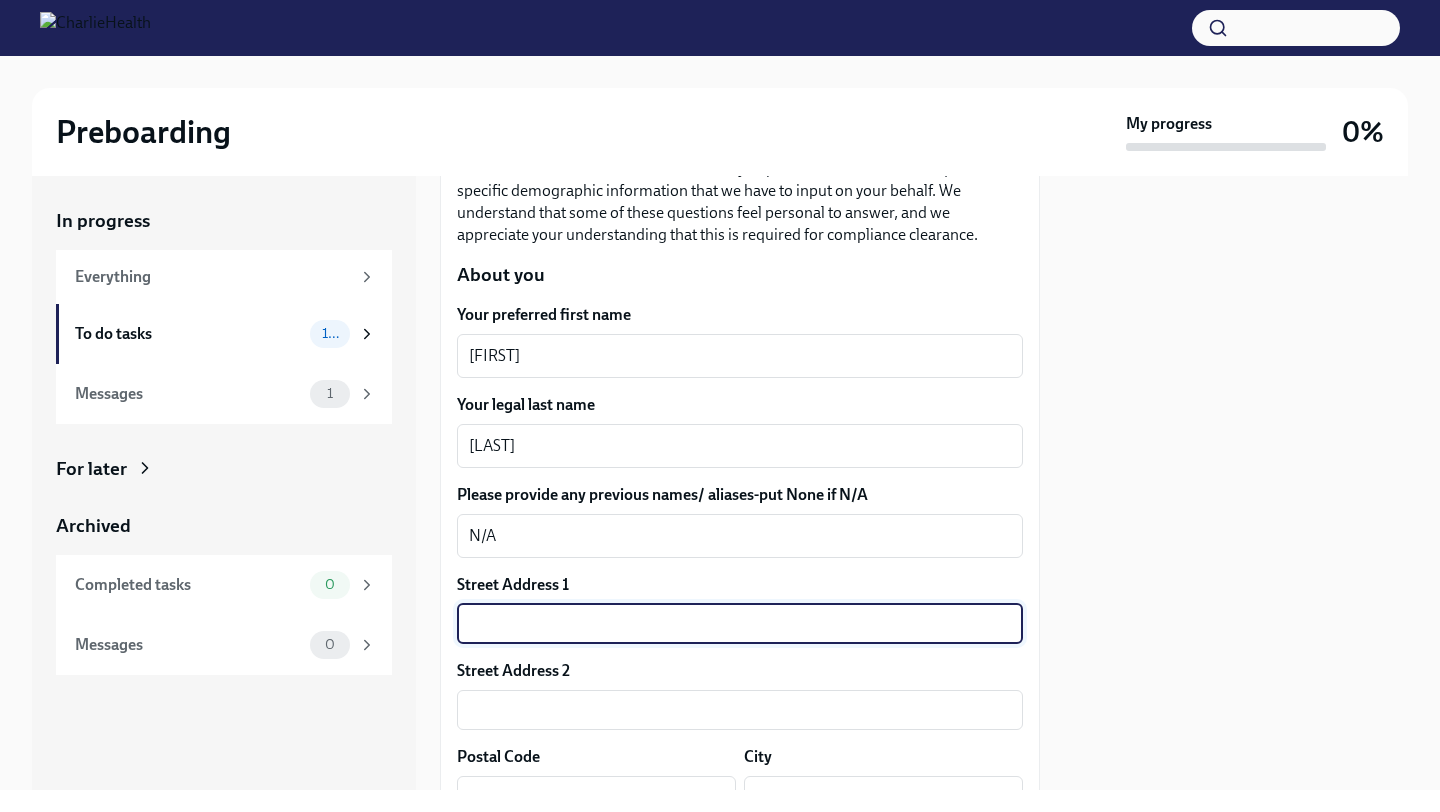 click at bounding box center (740, 624) 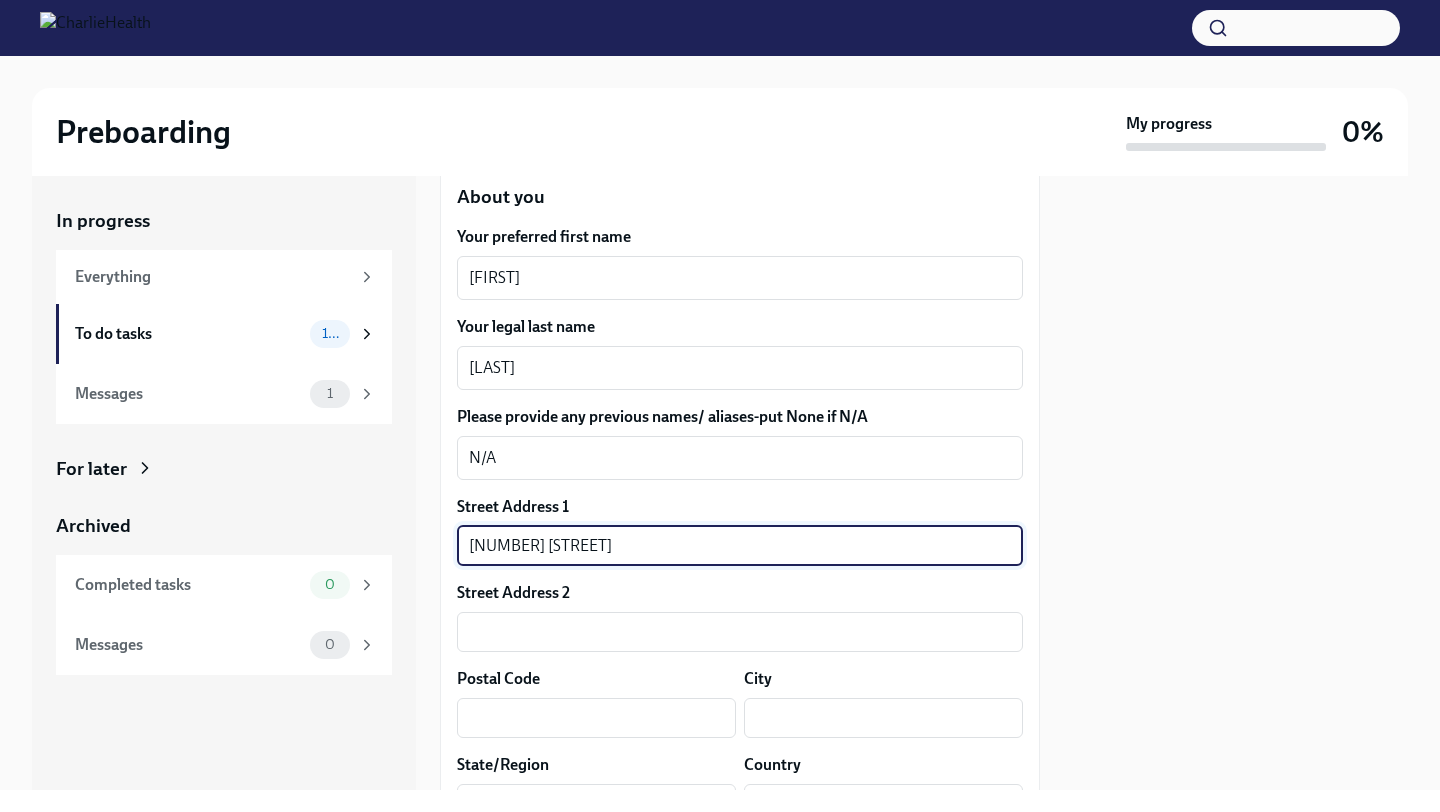 scroll, scrollTop: 376, scrollLeft: 0, axis: vertical 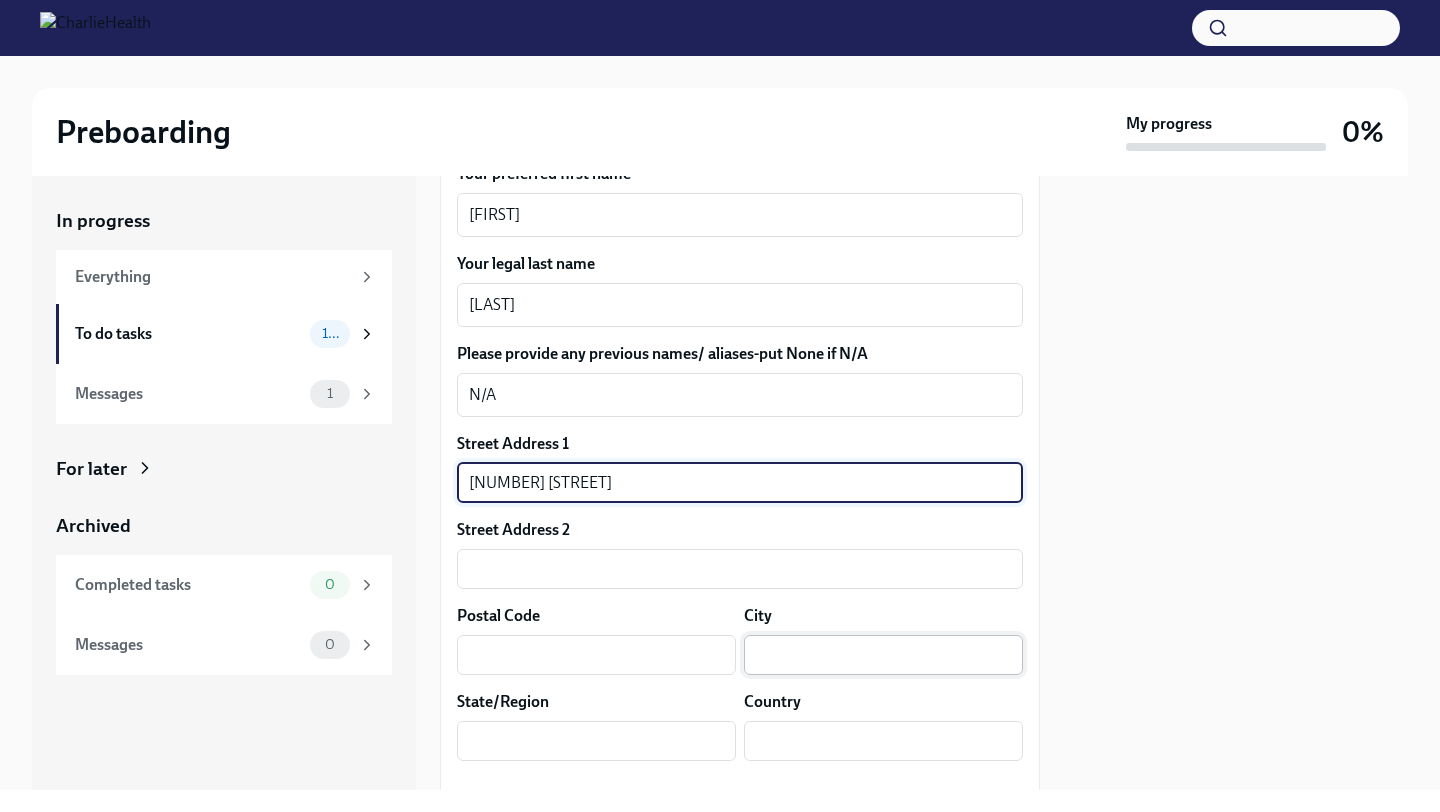 type on "[NUMBER] [STREET]" 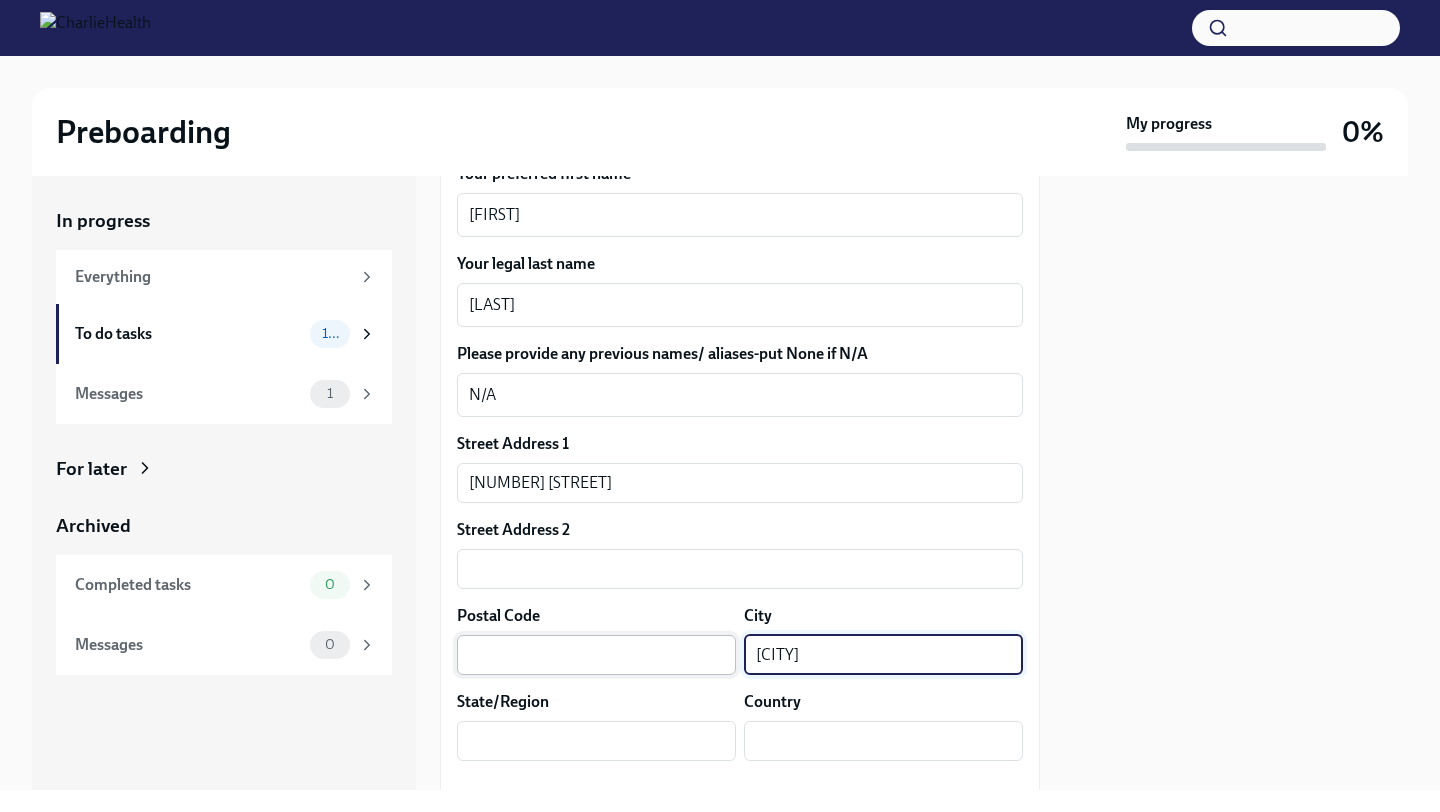 type on "[CITY]" 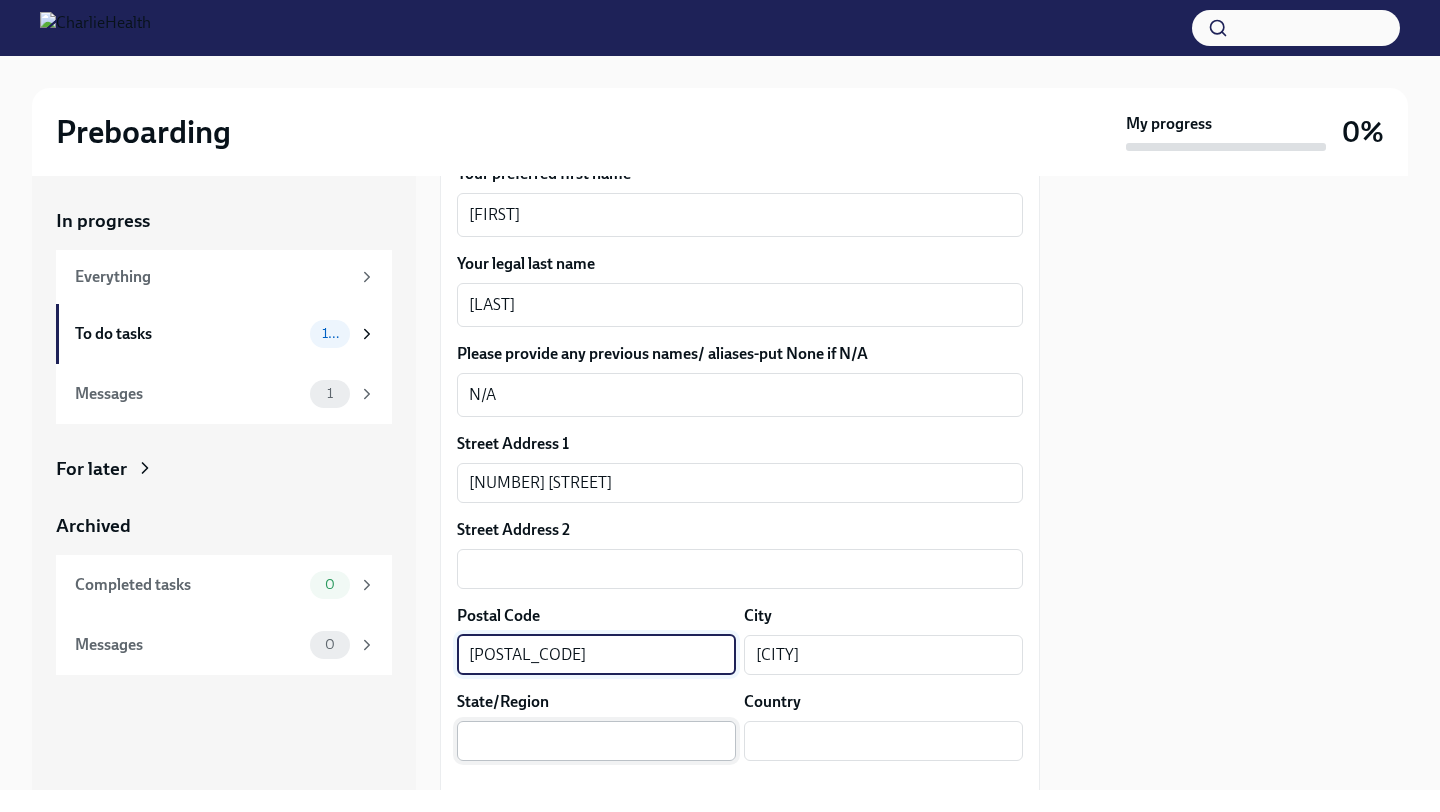 type on "[POSTAL_CODE]" 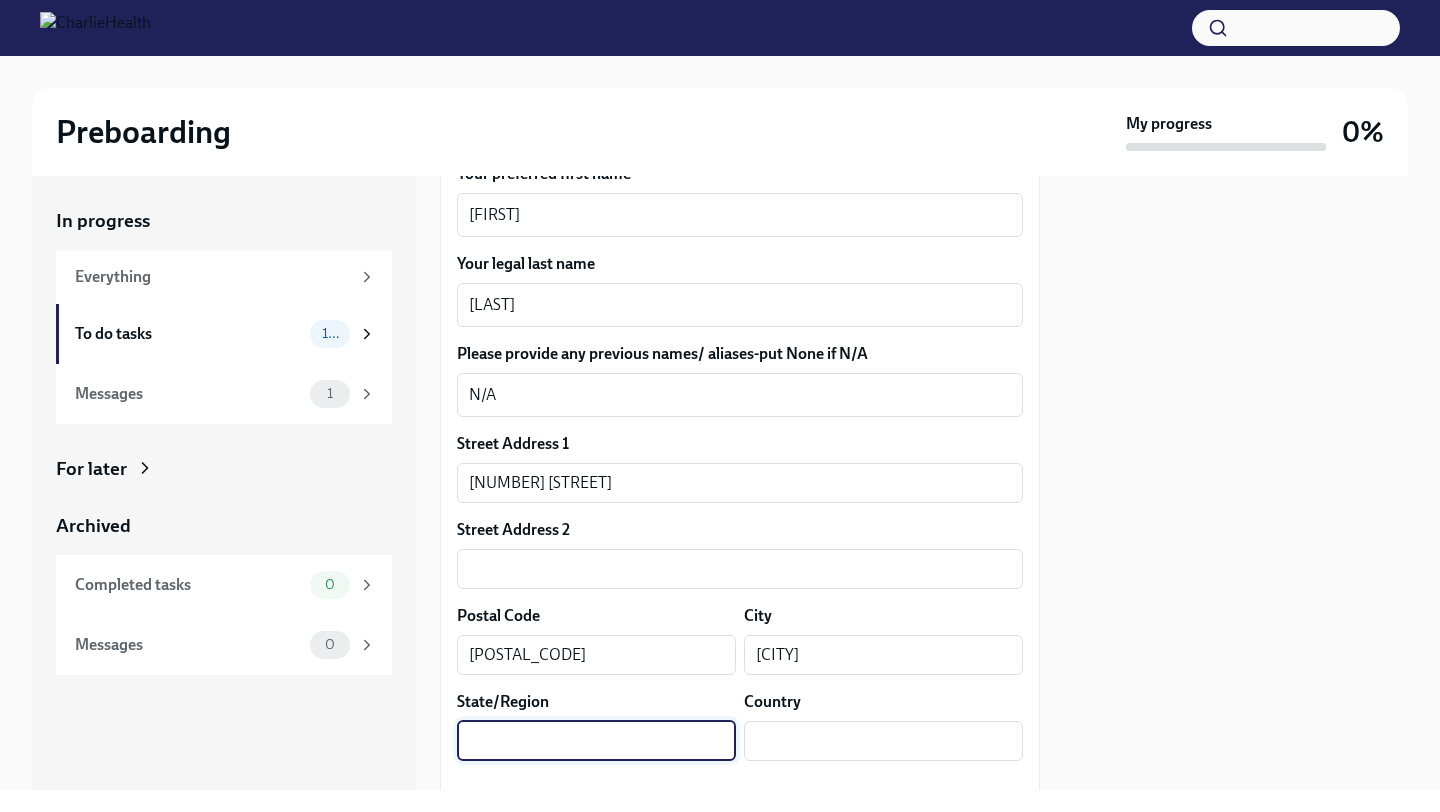 click at bounding box center (596, 741) 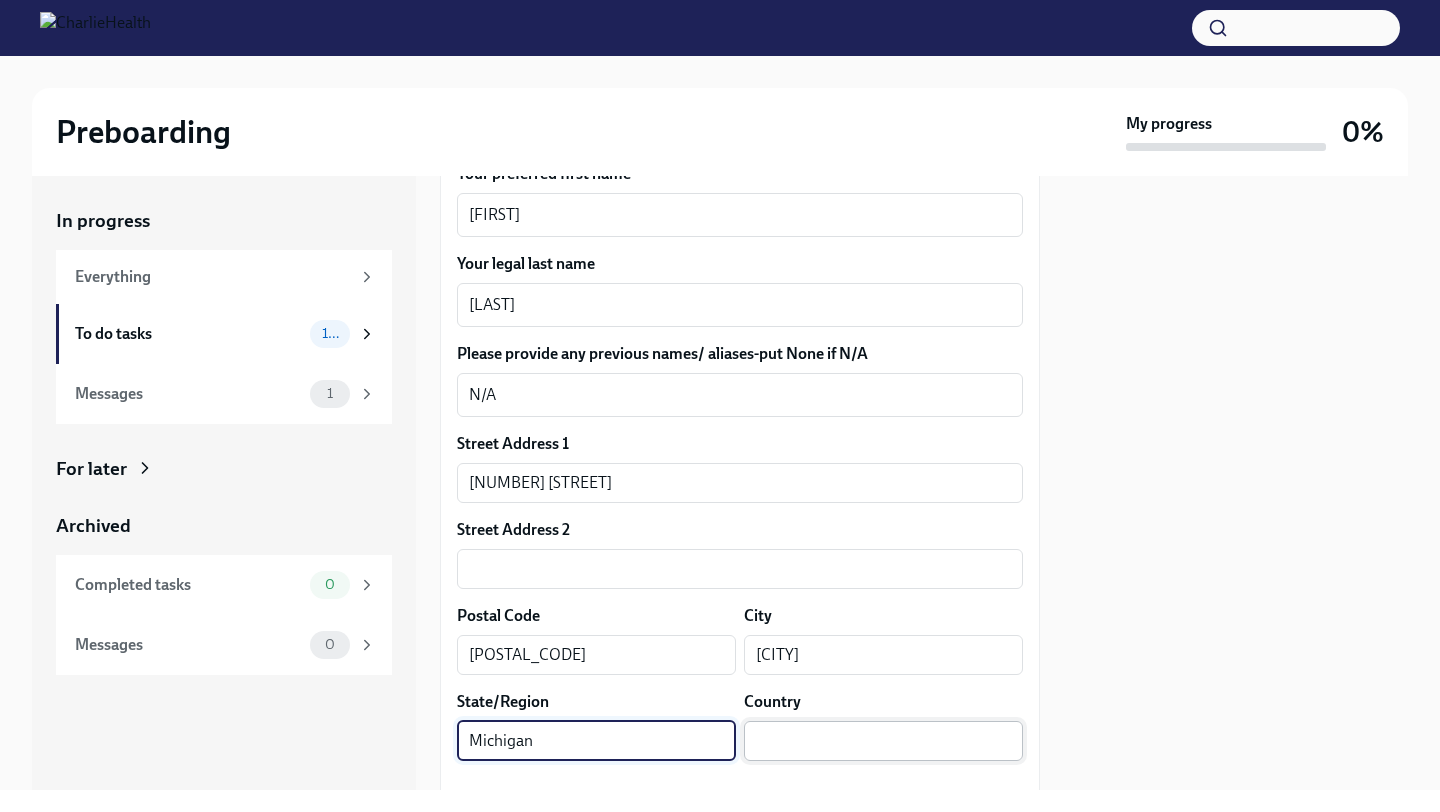 type on "Michigan" 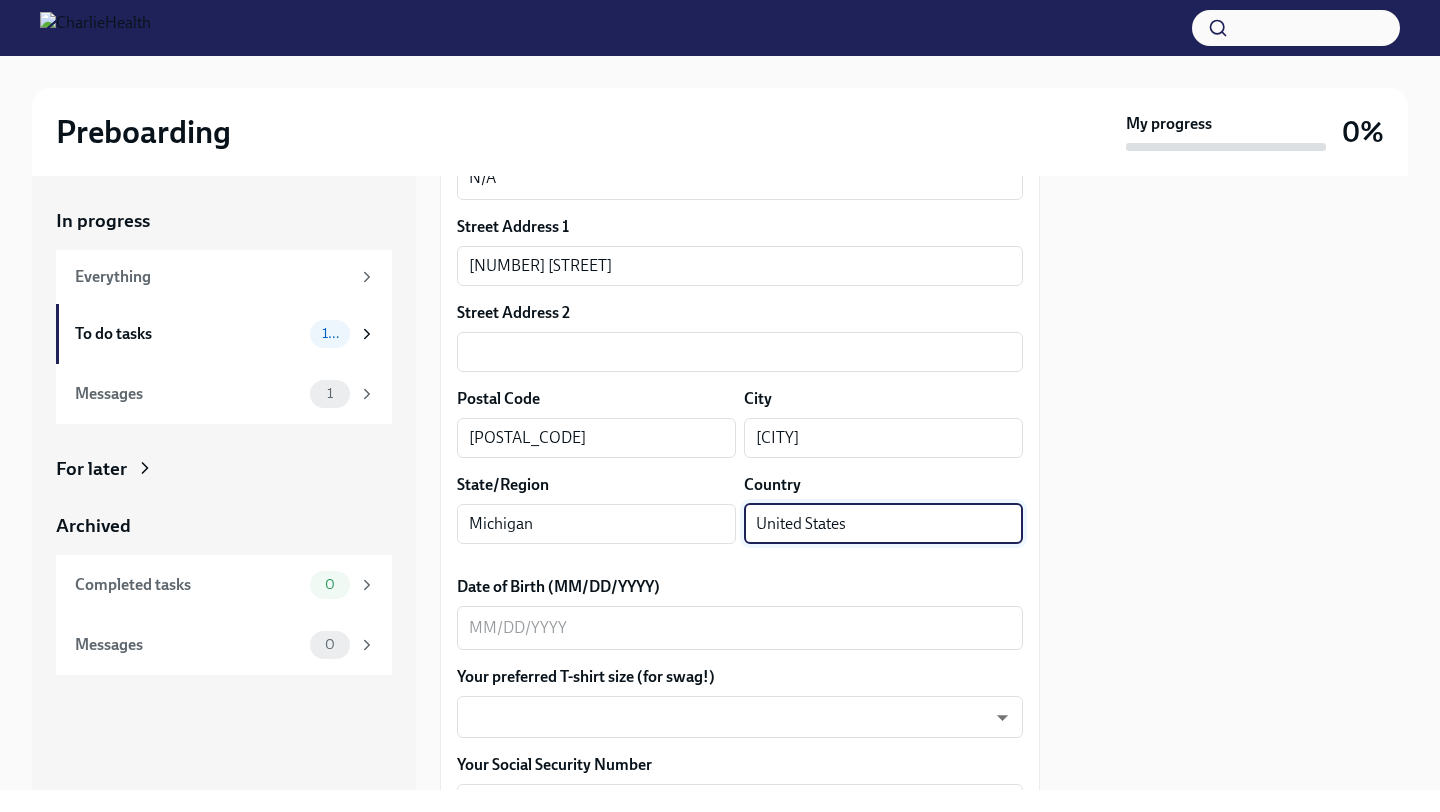 scroll, scrollTop: 667, scrollLeft: 0, axis: vertical 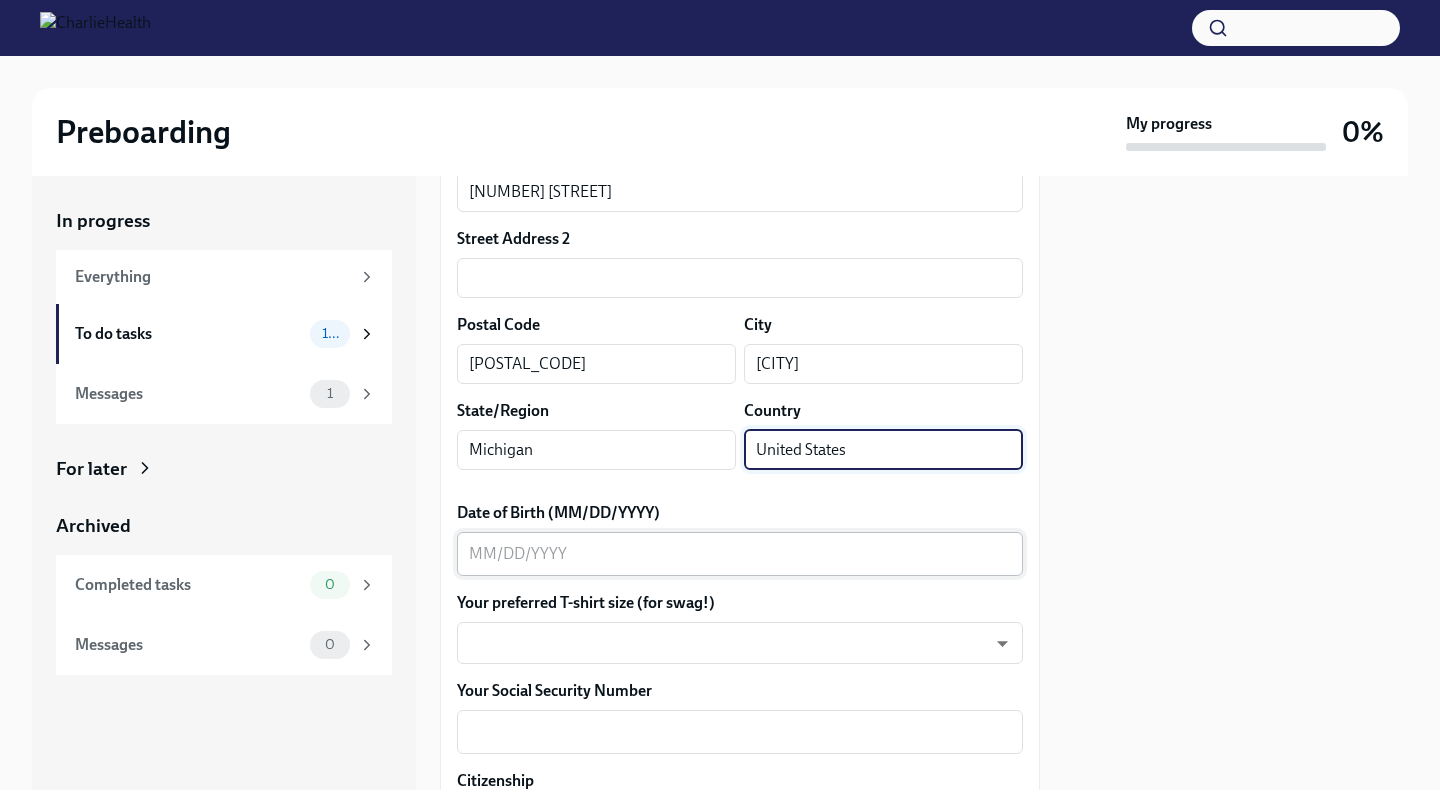 type on "United States" 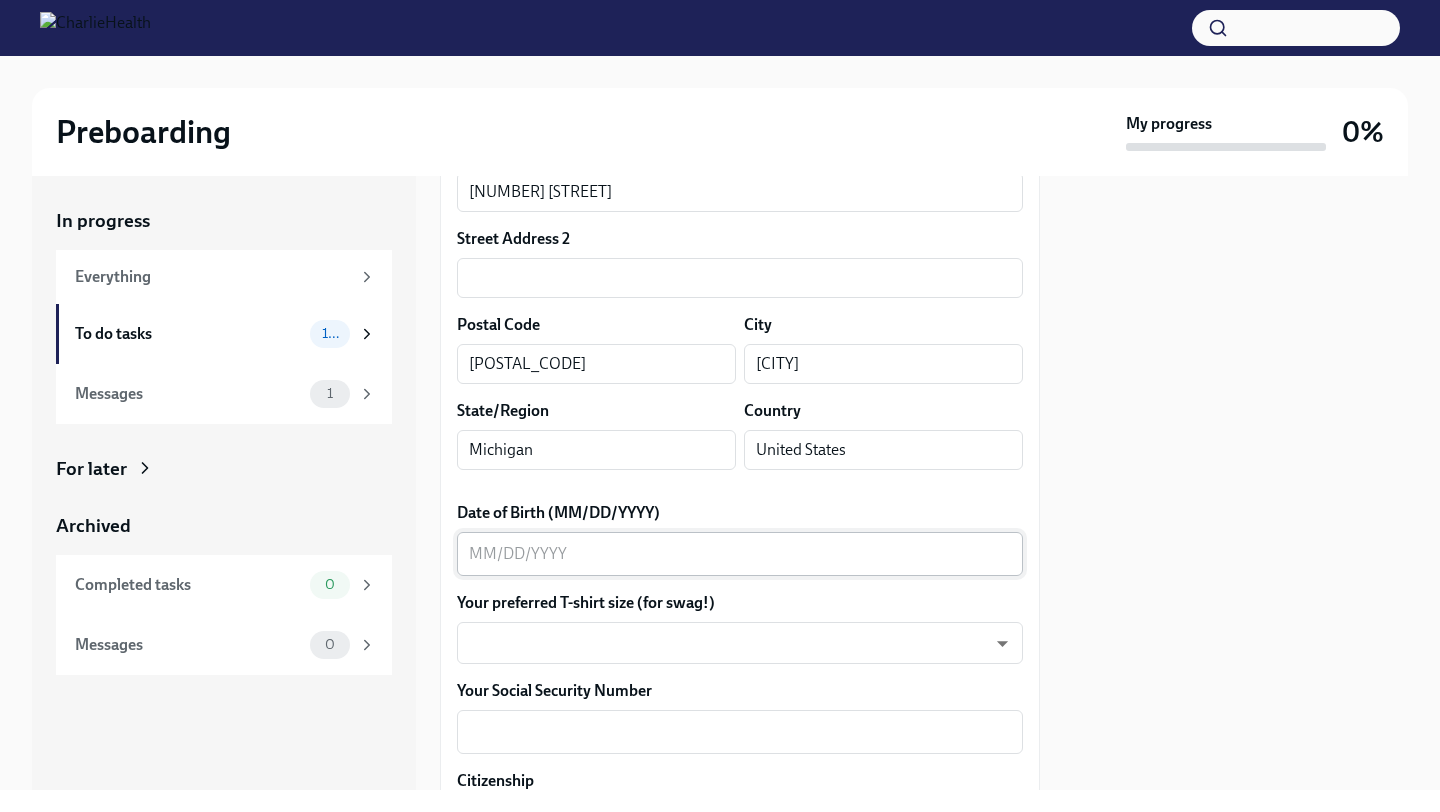 click on "x ​" at bounding box center [740, 554] 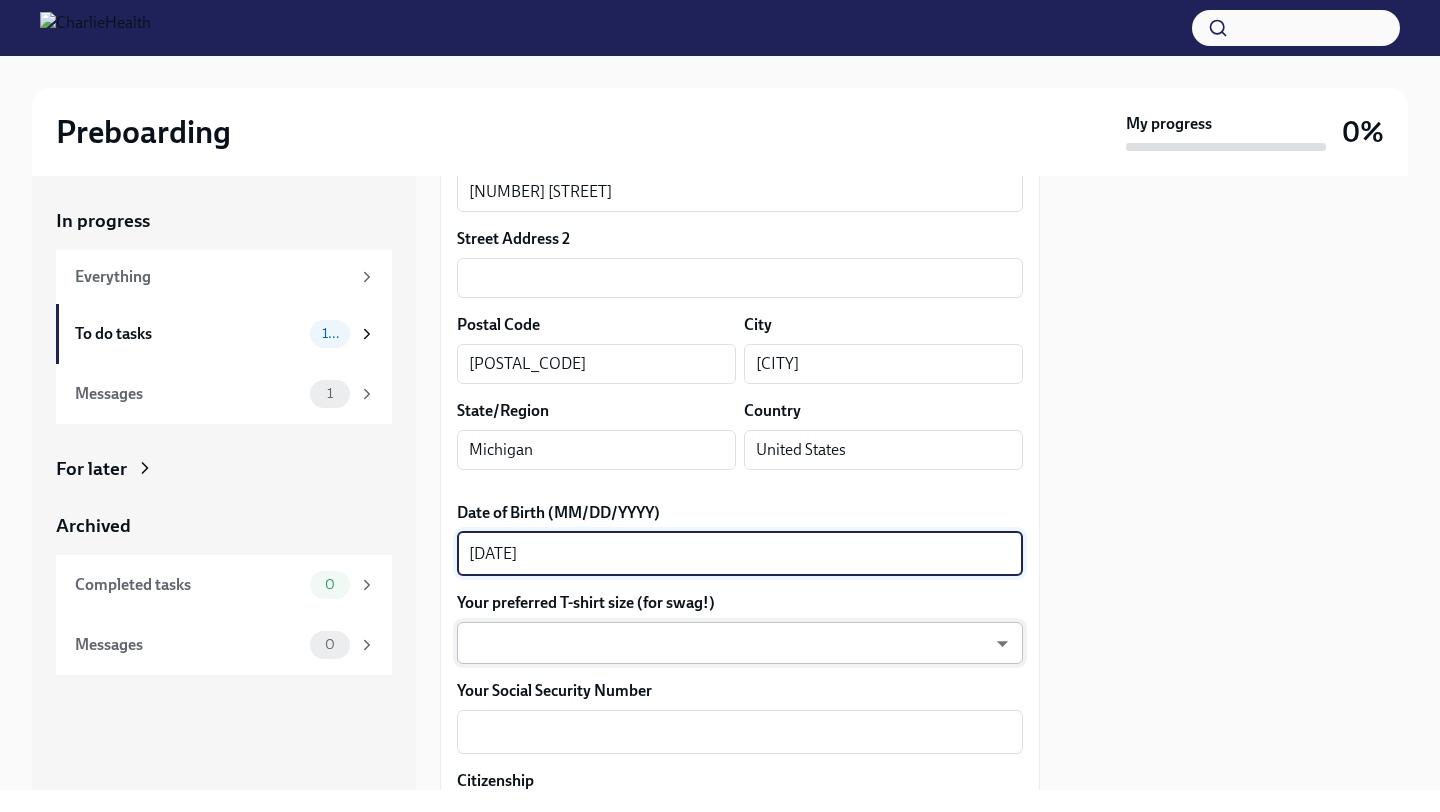 type on "[DATE]" 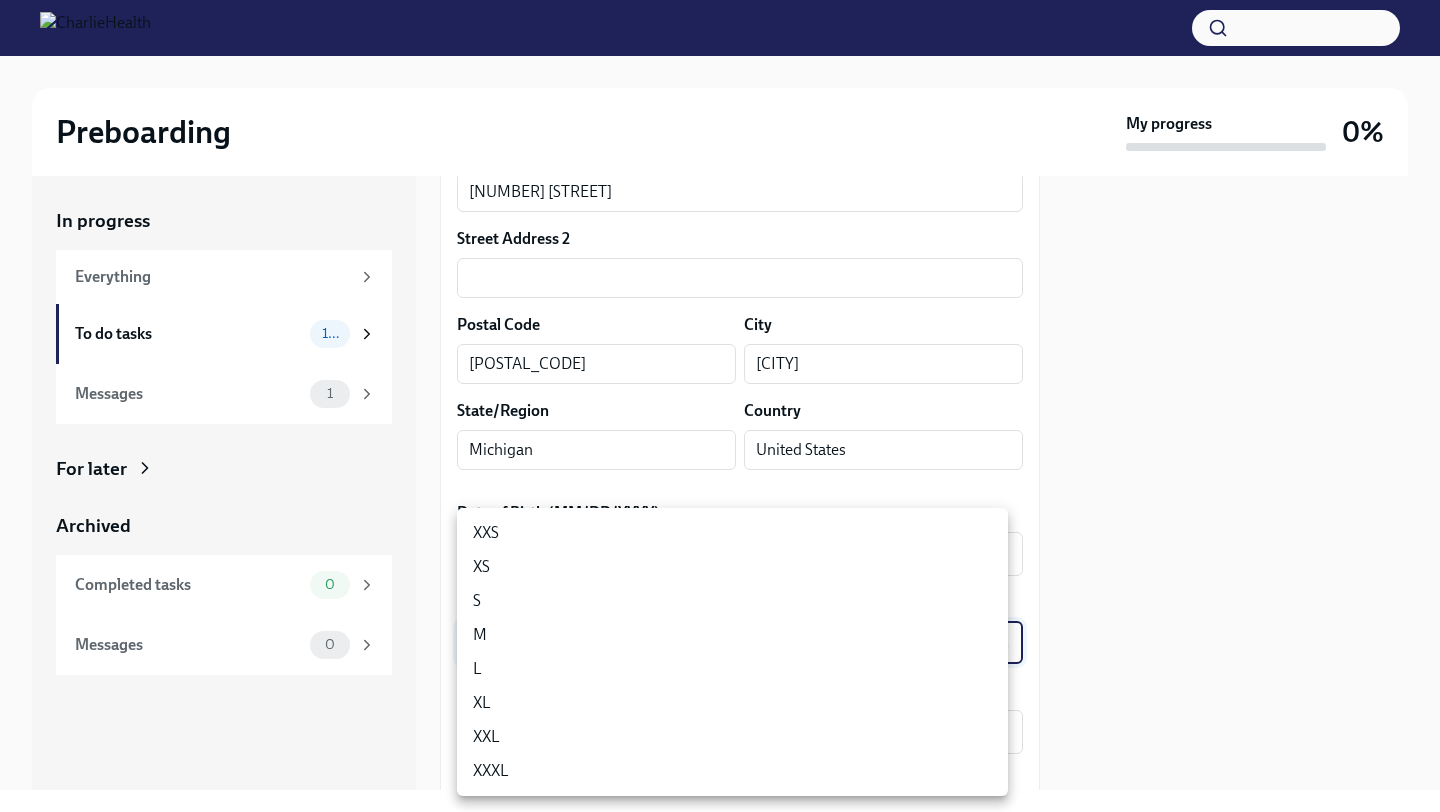 click on "L" at bounding box center [732, 669] 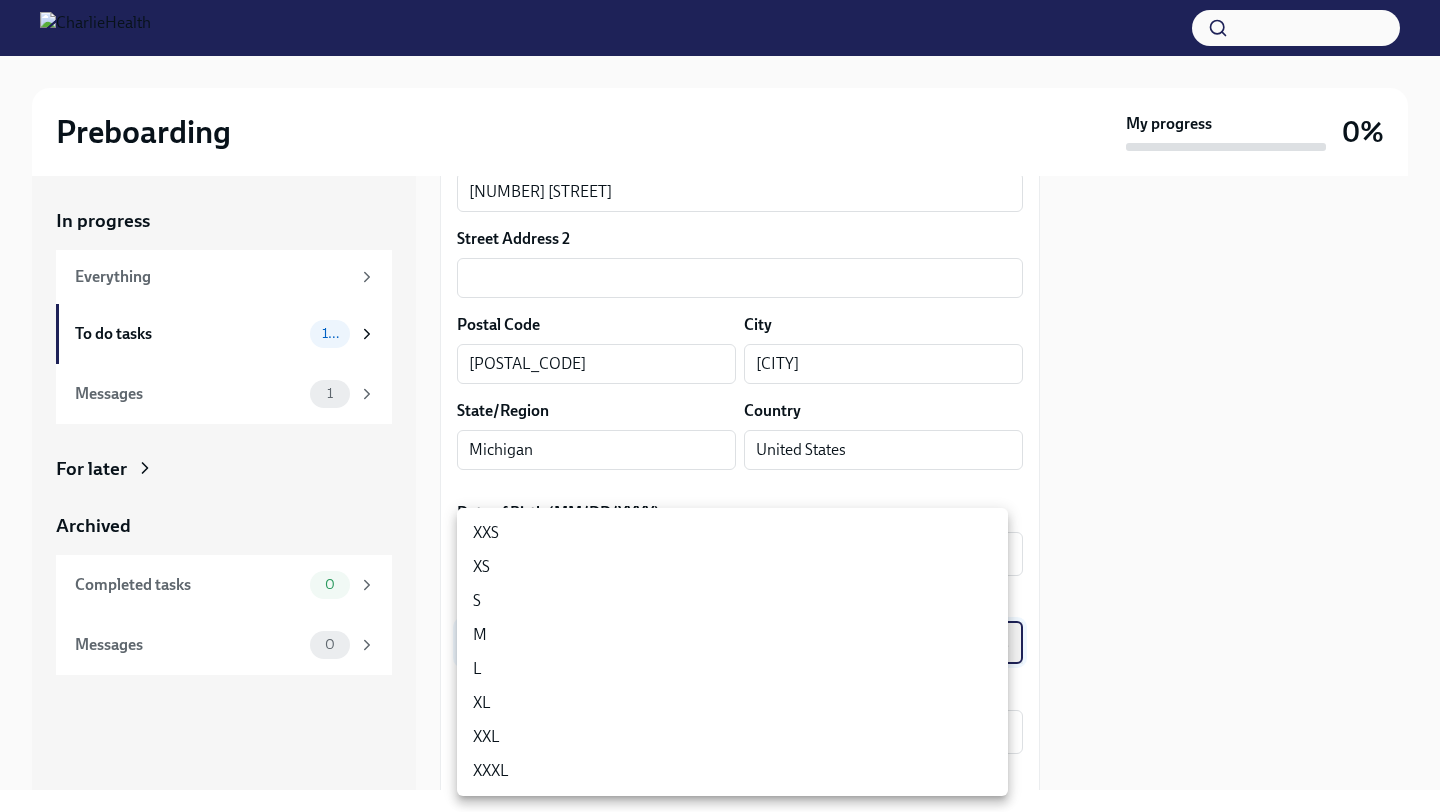 type on "LvpEGRrq8" 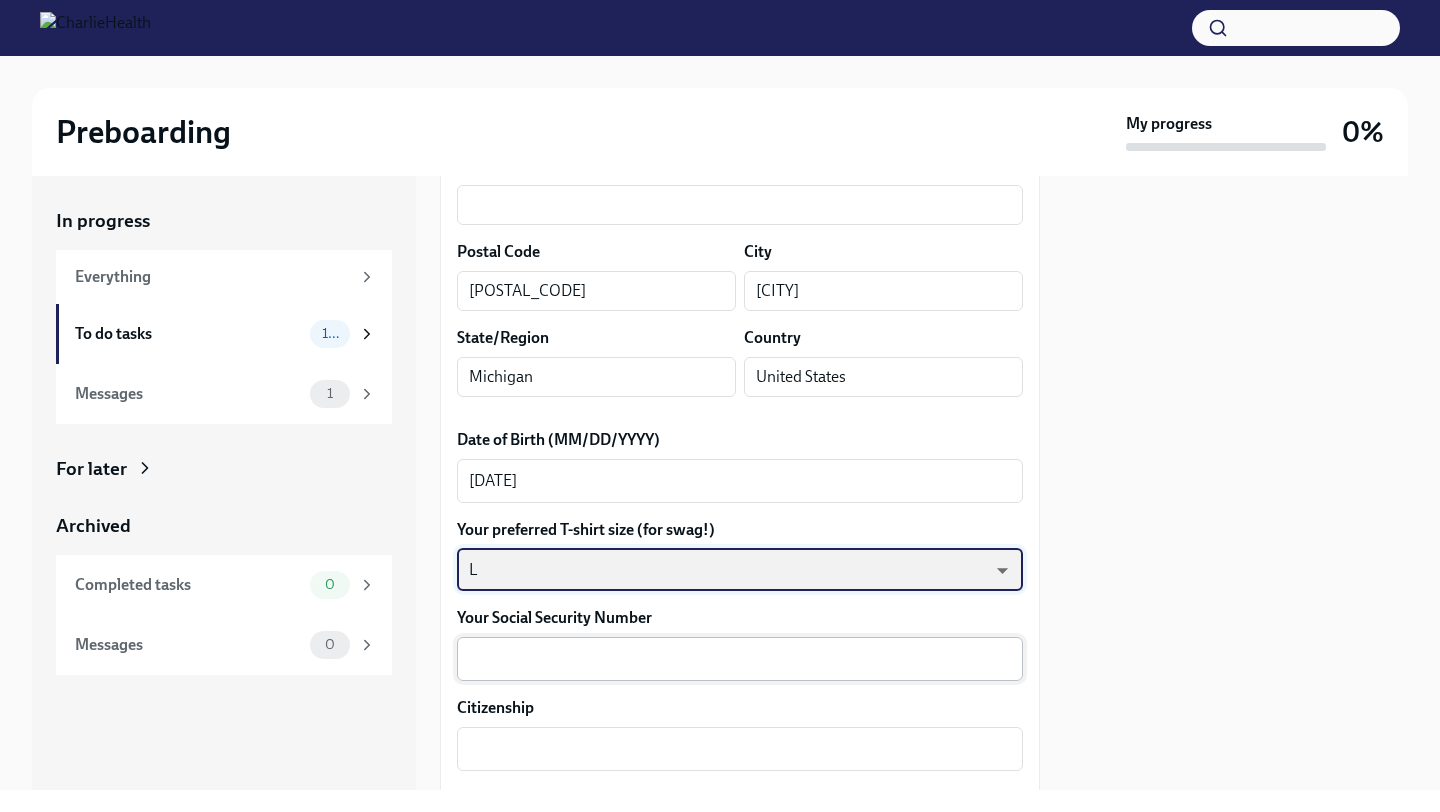 scroll, scrollTop: 767, scrollLeft: 0, axis: vertical 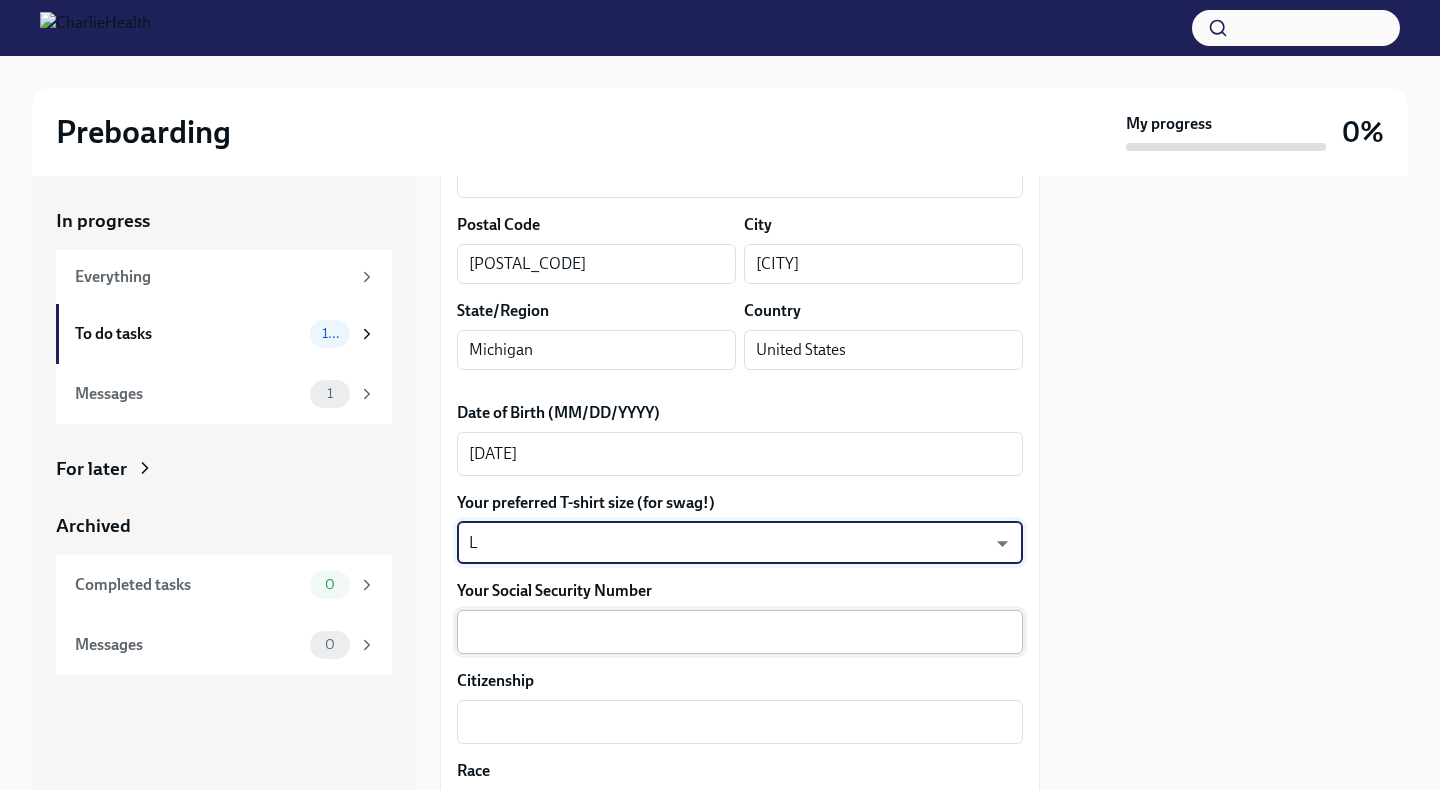 click on "Your Social Security Number" at bounding box center (740, 632) 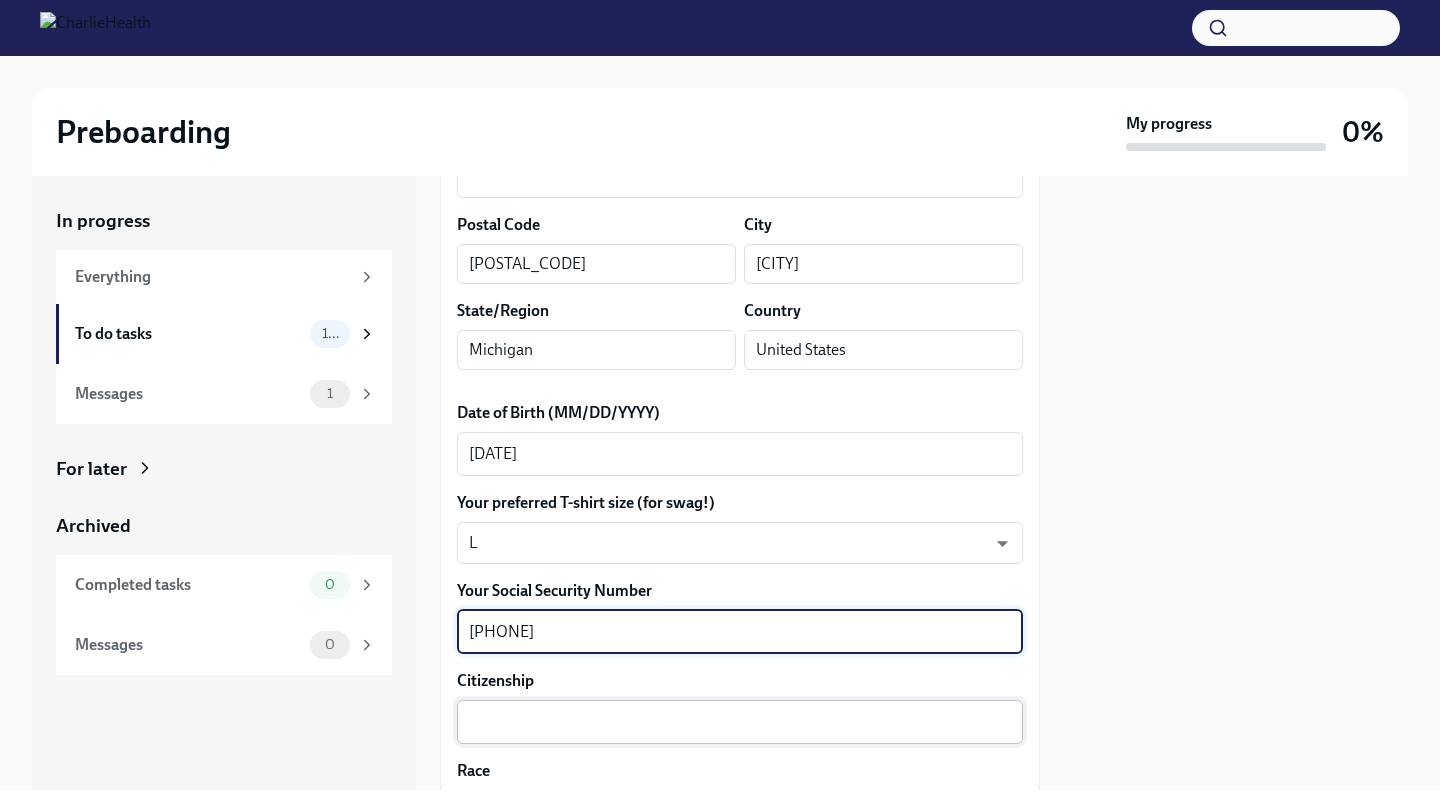 type on "[PHONE]" 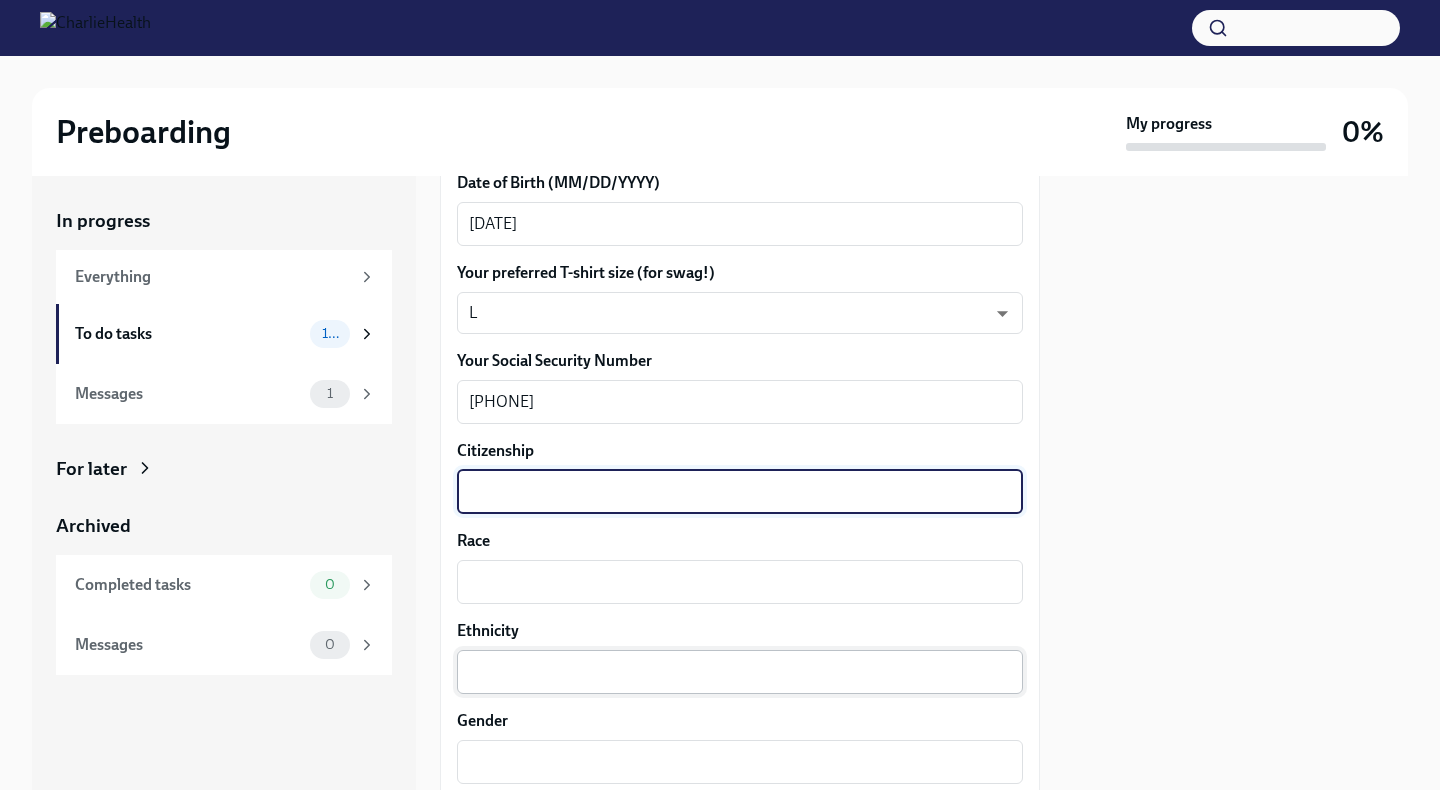 scroll, scrollTop: 1005, scrollLeft: 0, axis: vertical 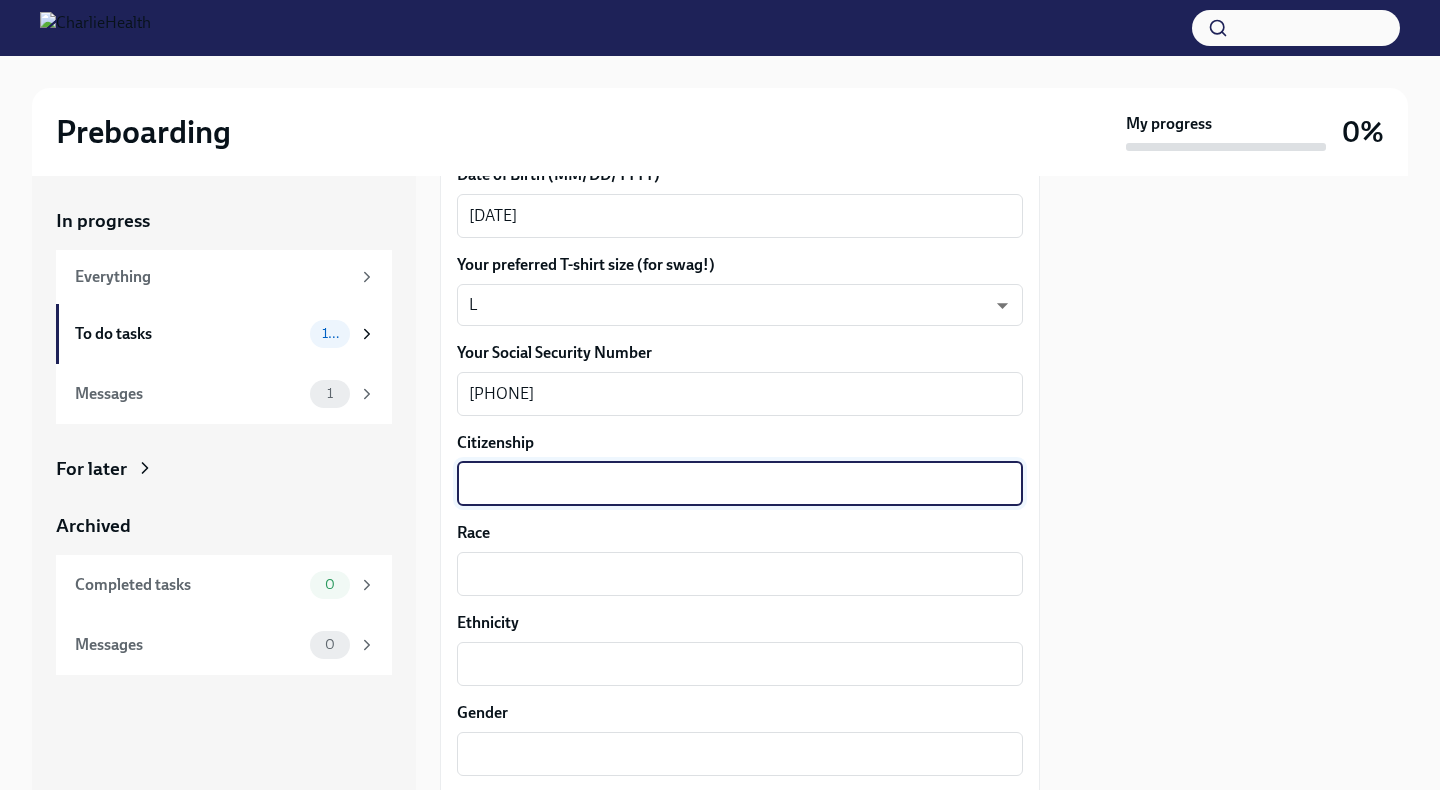 click on "Archived" at bounding box center [224, 526] 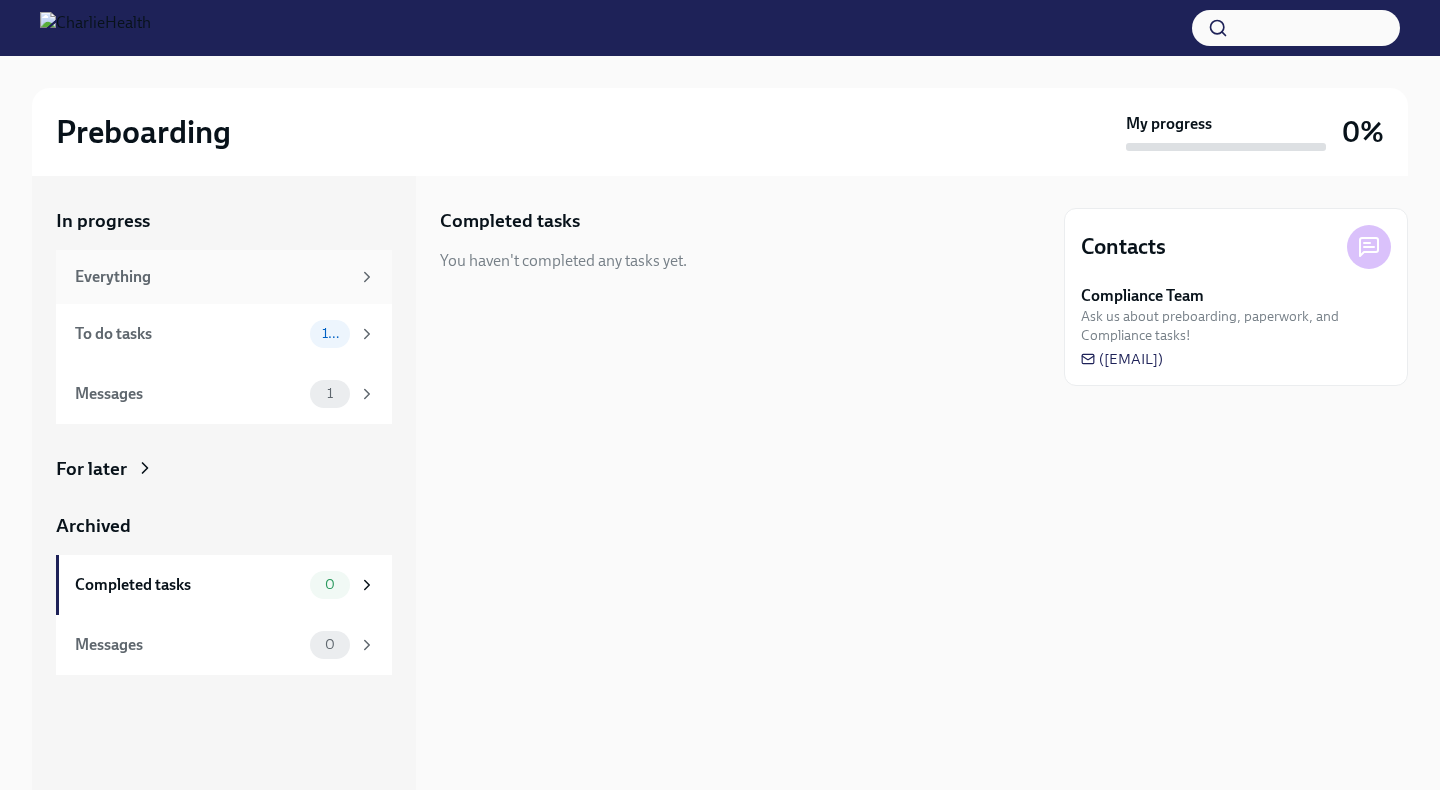 click on "Everything" at bounding box center [212, 277] 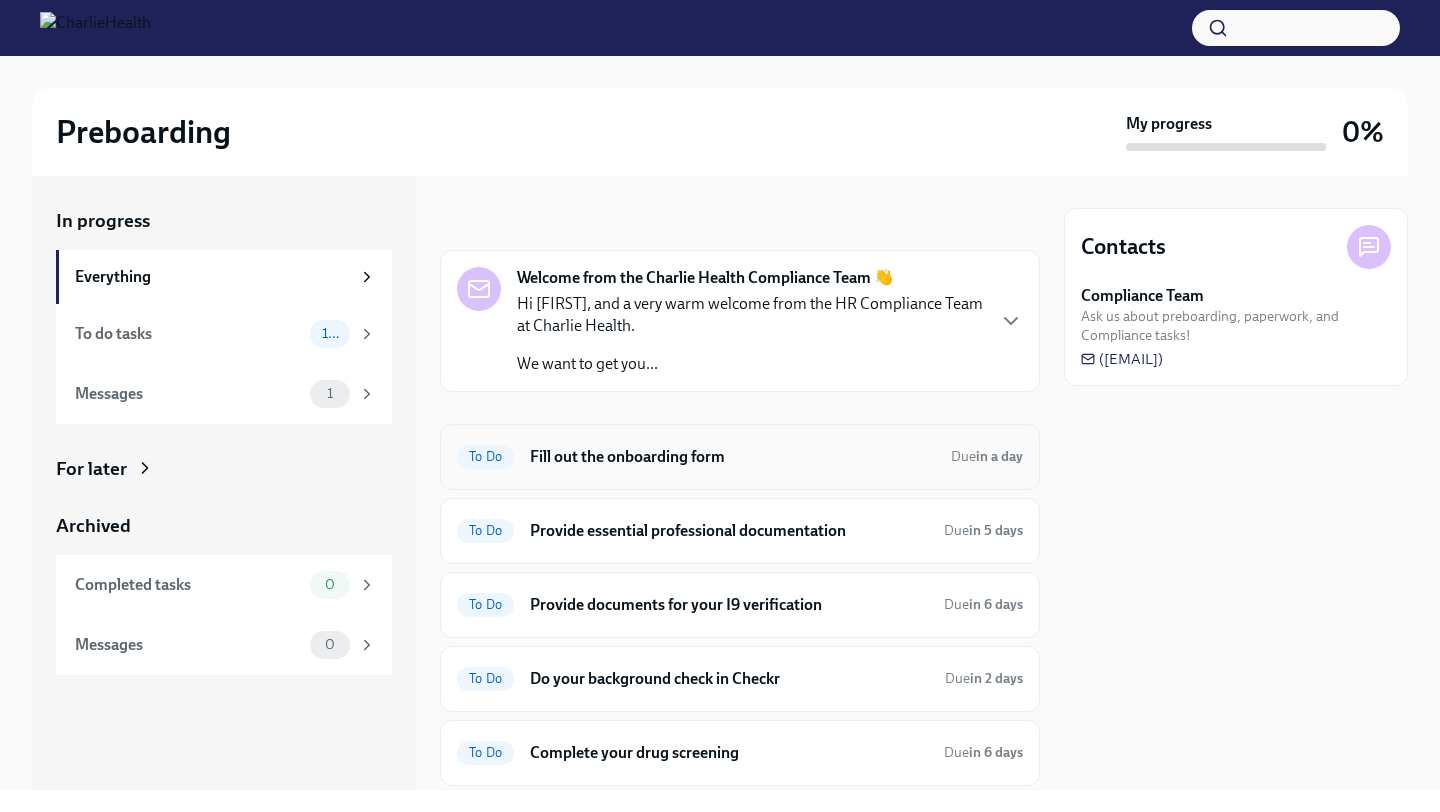 click on "Fill out the onboarding form" at bounding box center [732, 457] 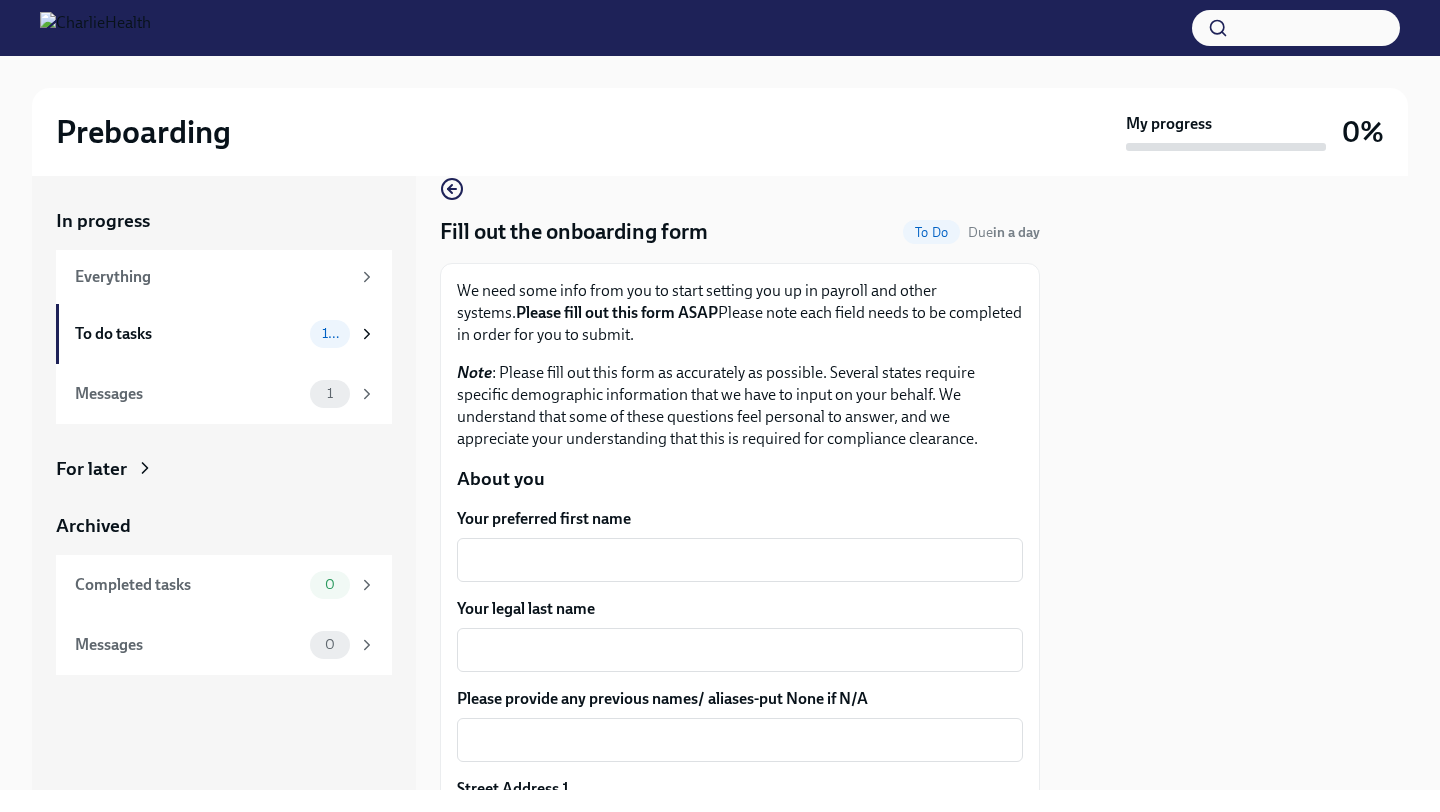 scroll, scrollTop: 0, scrollLeft: 0, axis: both 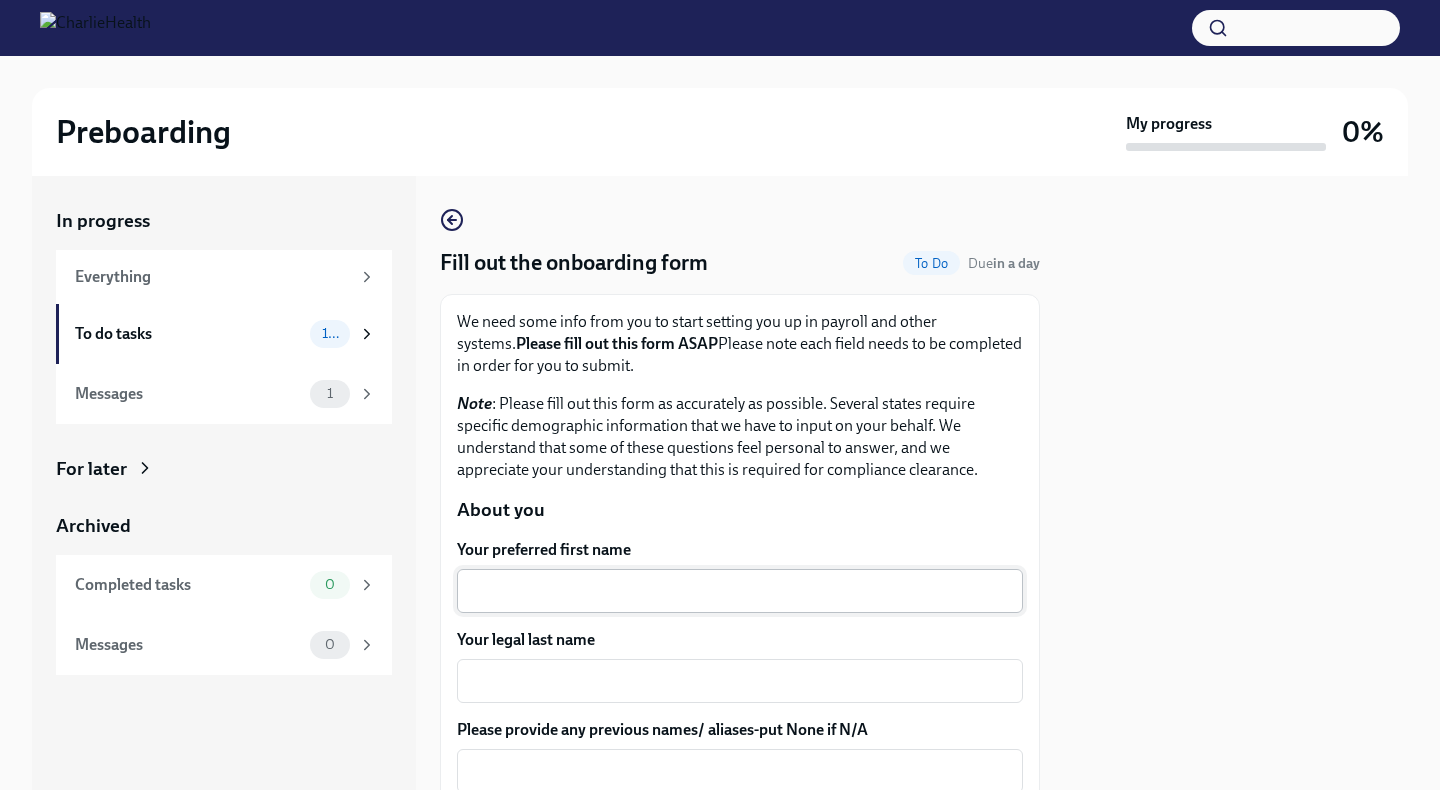 click on "x ​" at bounding box center (740, 591) 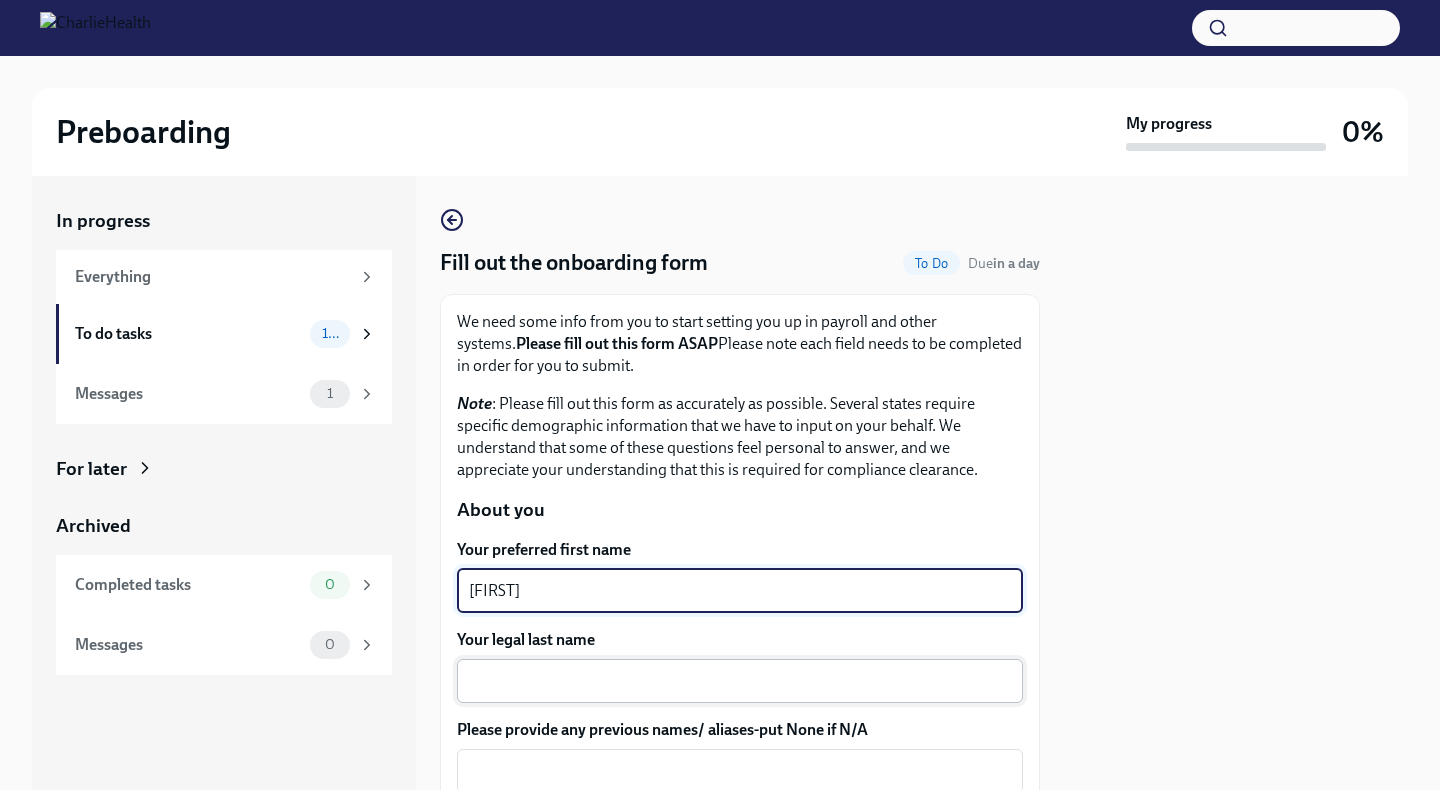 type on "[FIRST]" 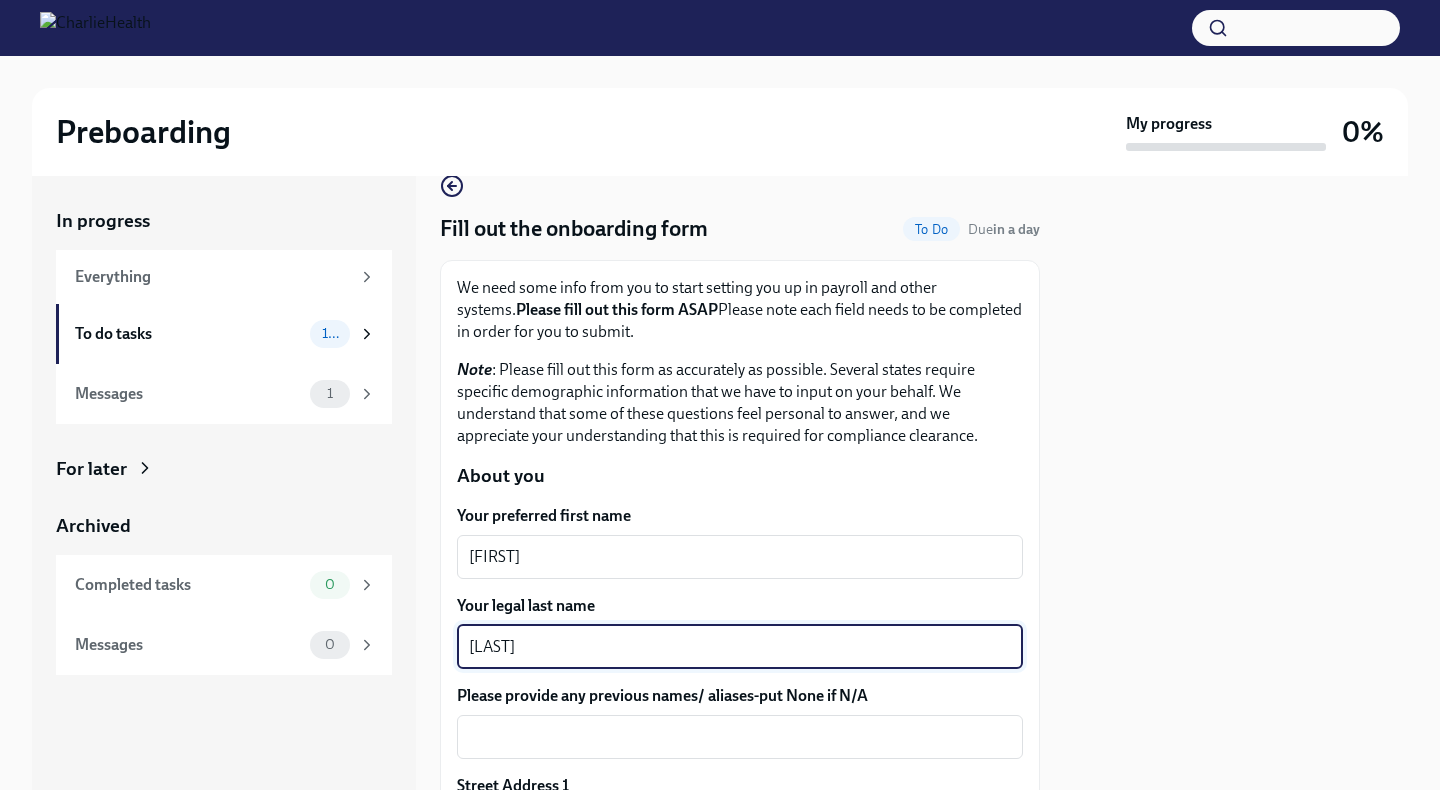 scroll, scrollTop: 60, scrollLeft: 0, axis: vertical 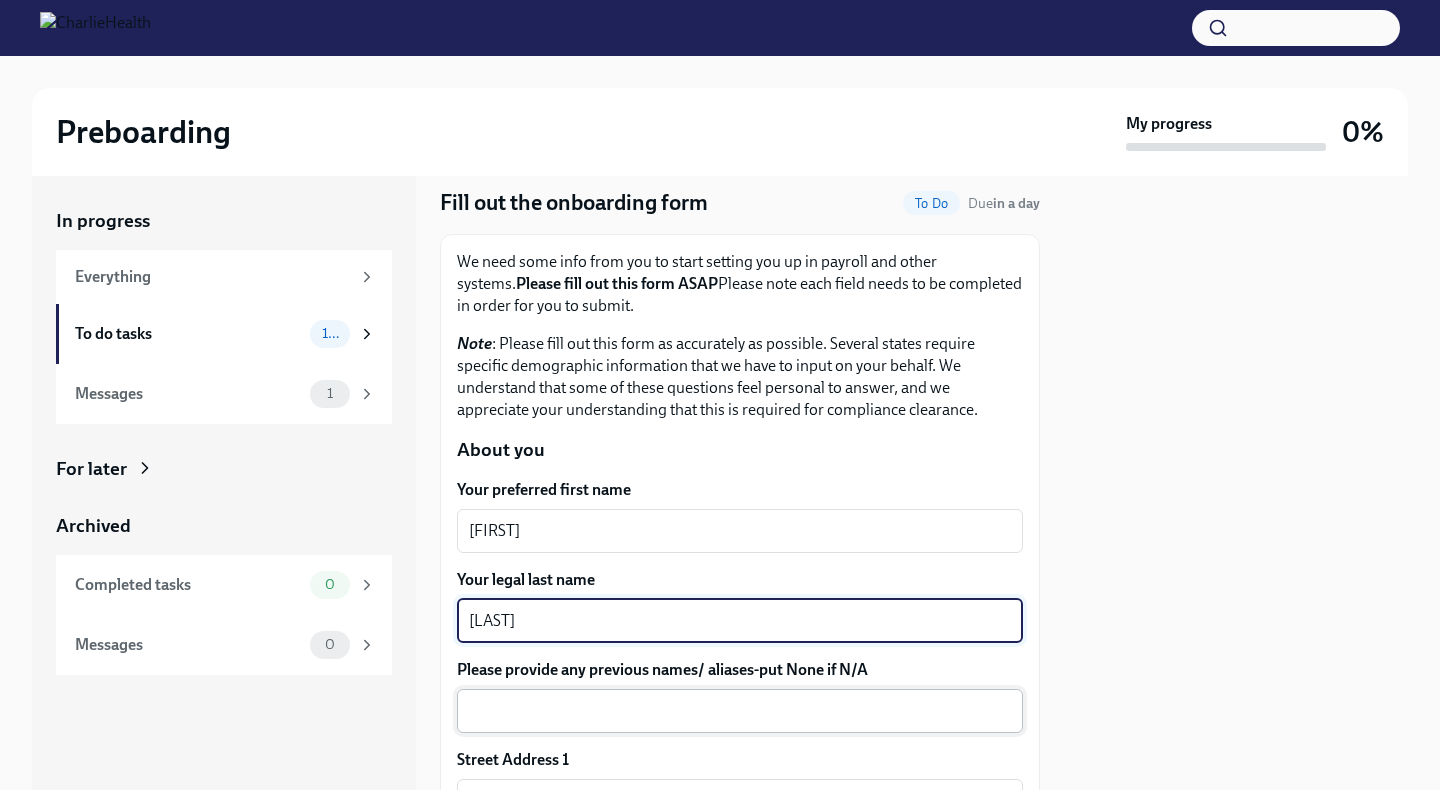 type on "[LAST]" 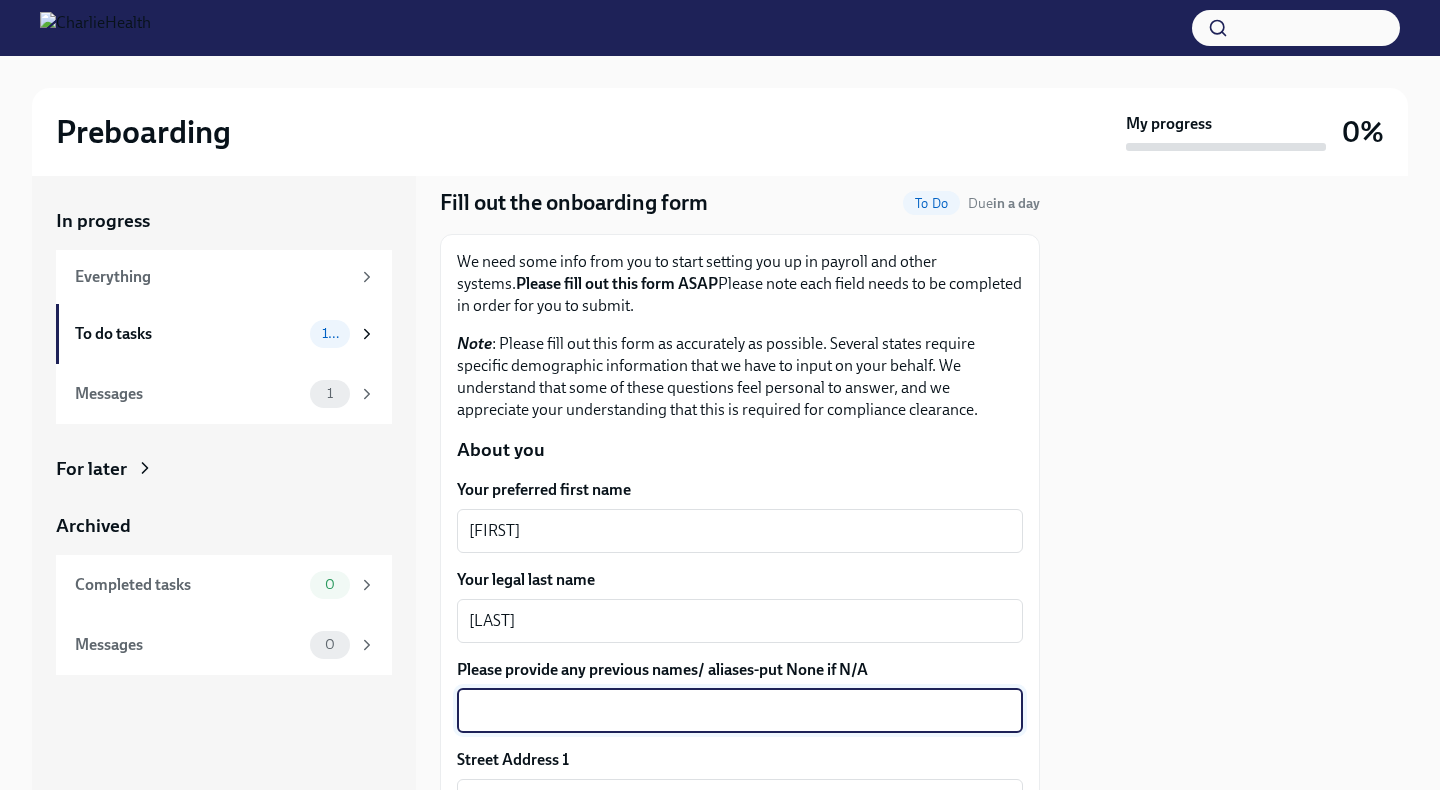 click on "Please provide any previous names/ aliases-put None if N/A" at bounding box center (740, 711) 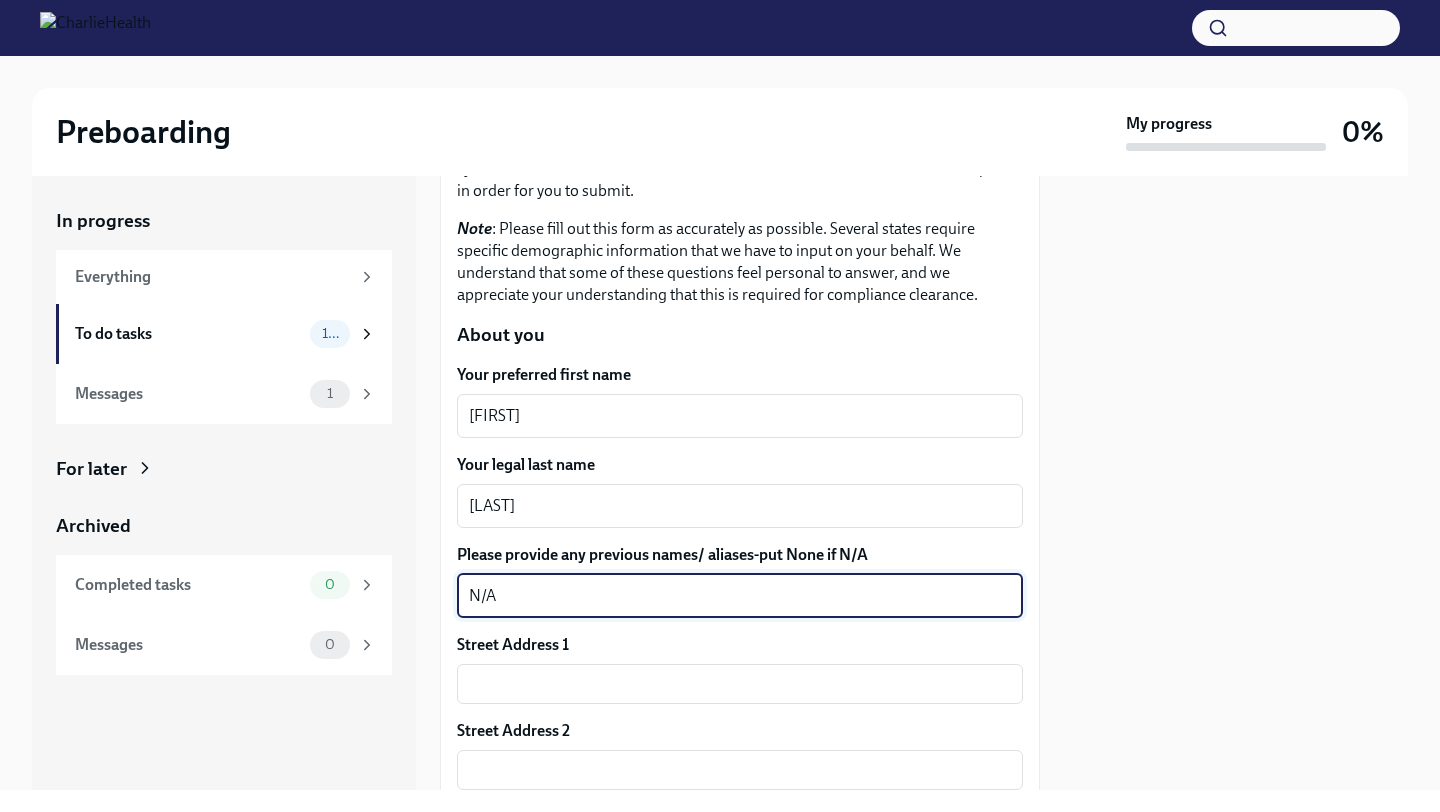 scroll, scrollTop: 245, scrollLeft: 0, axis: vertical 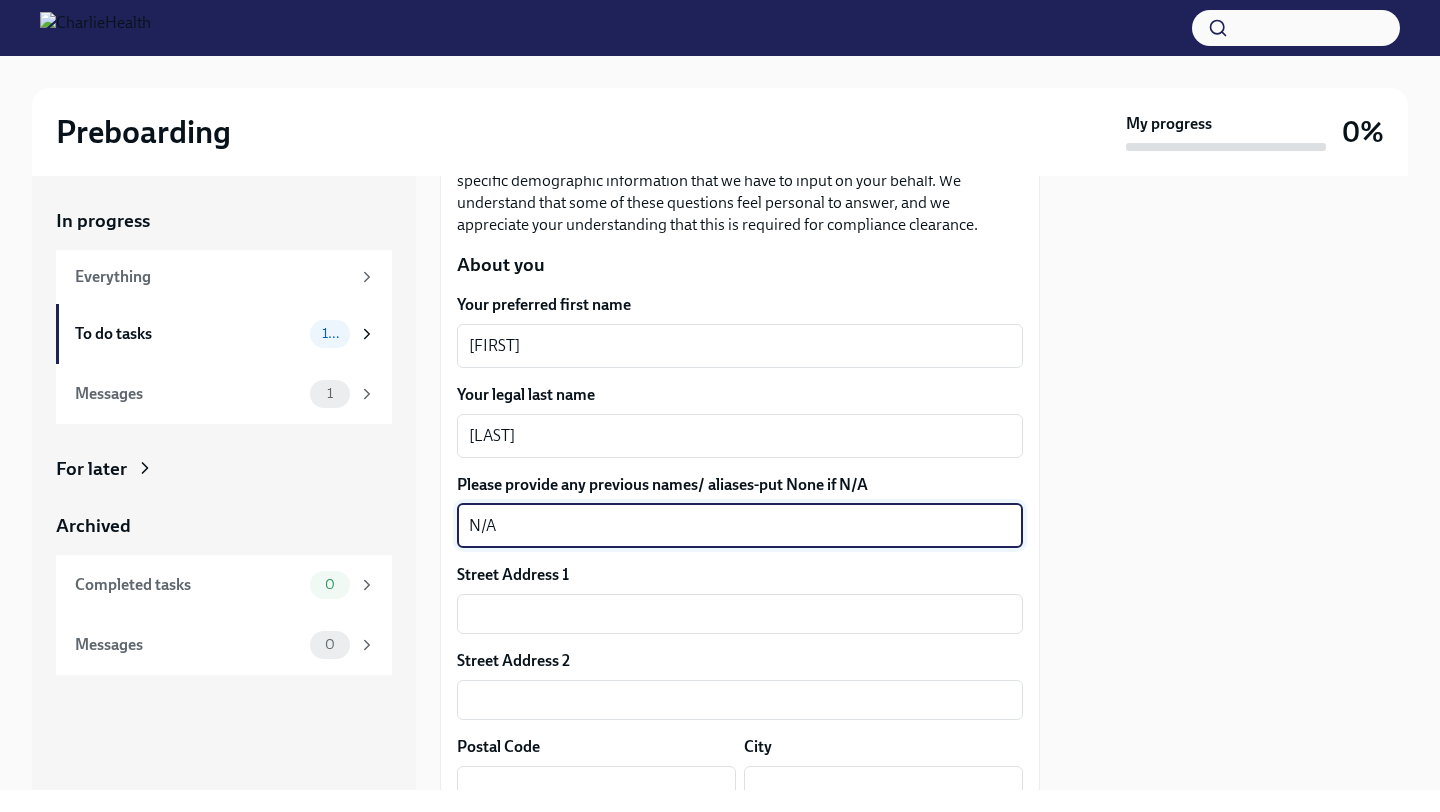 type on "N/A" 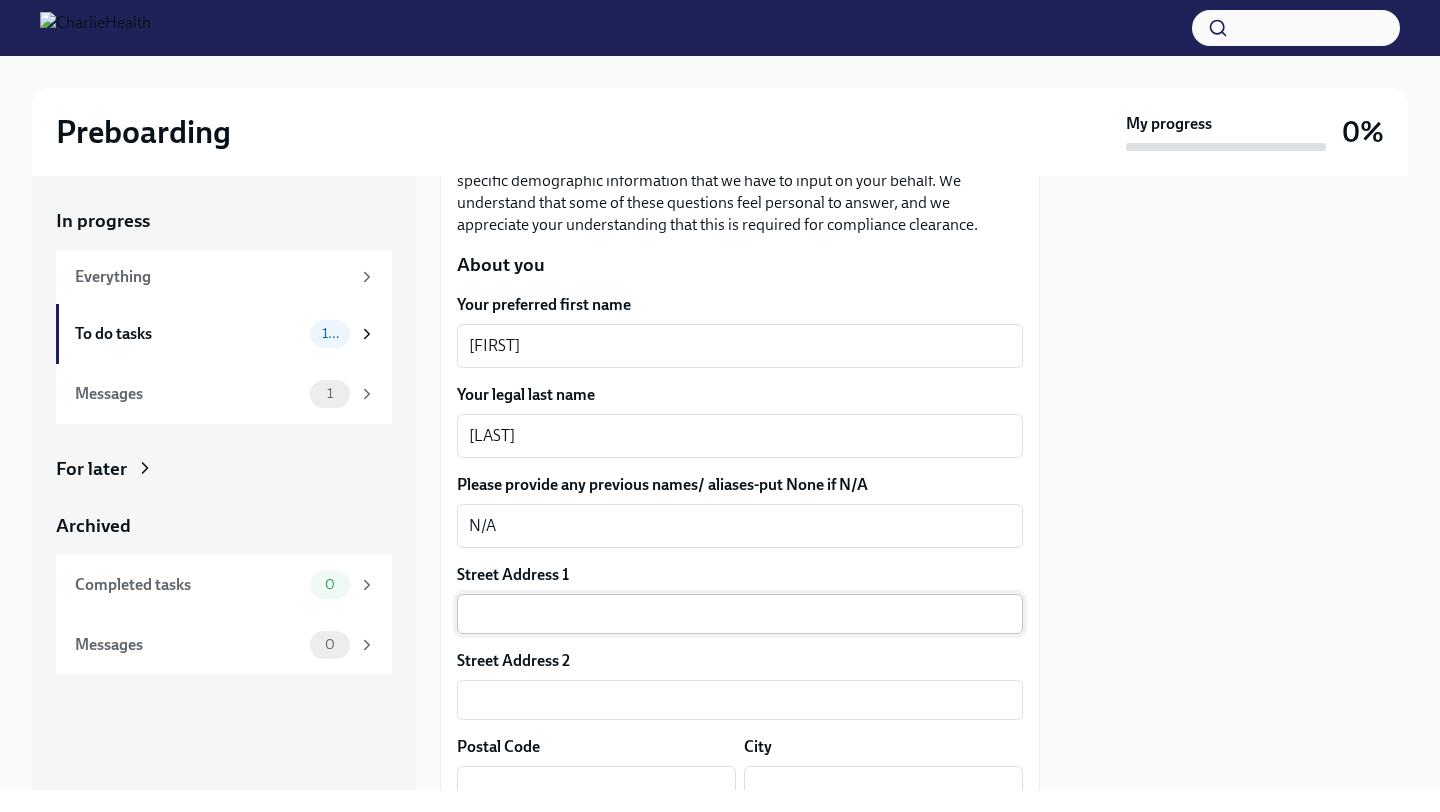 click at bounding box center [740, 614] 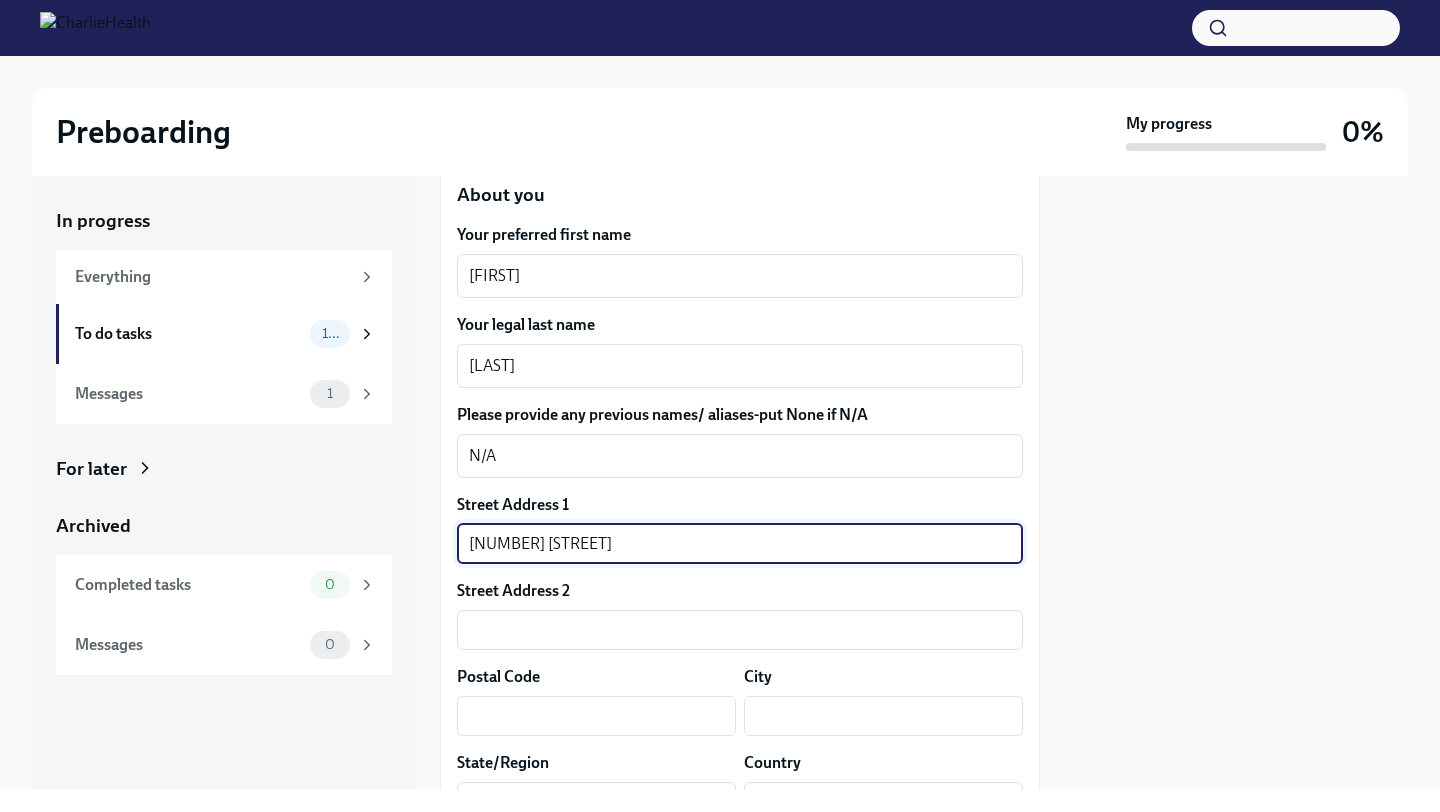 scroll, scrollTop: 362, scrollLeft: 0, axis: vertical 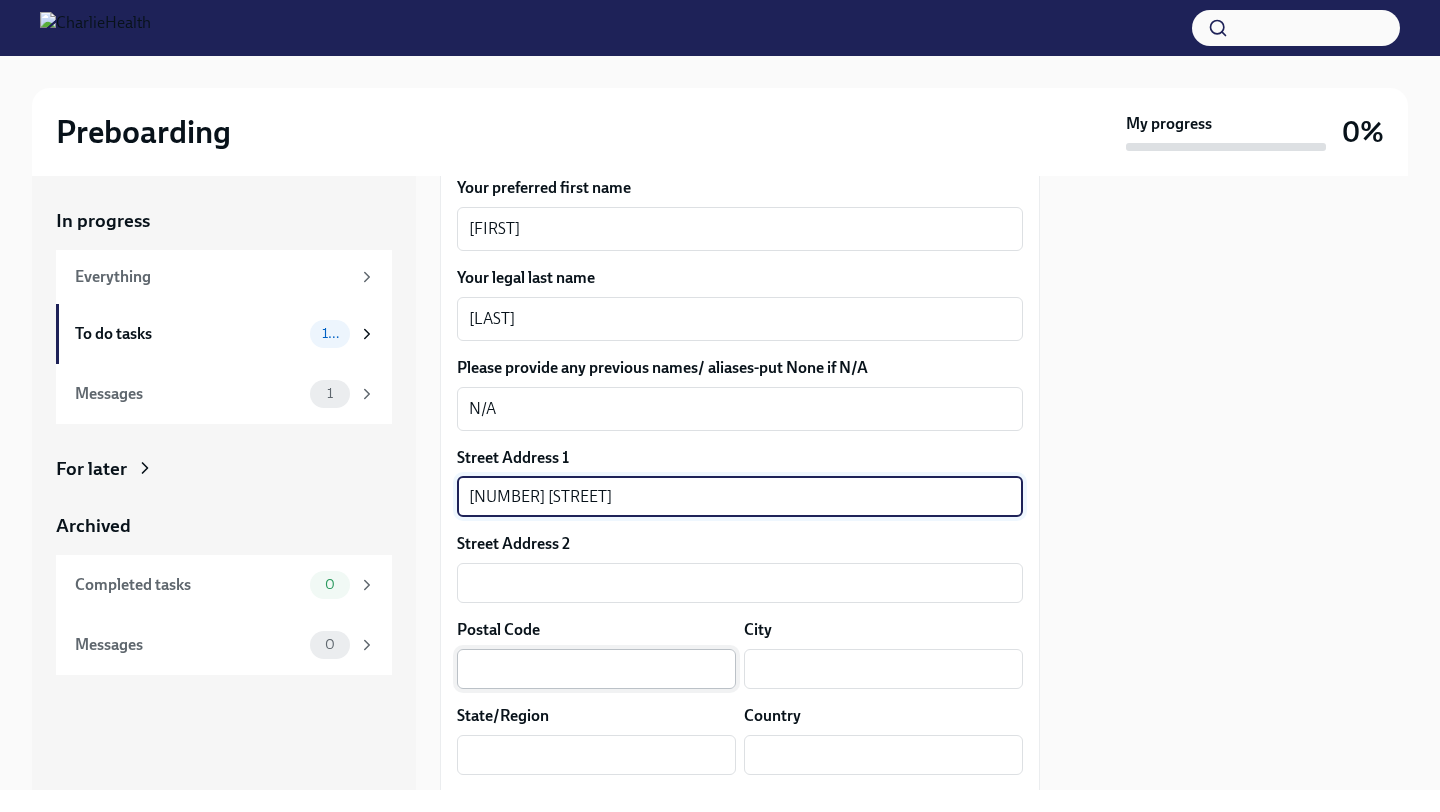 type on "[NUMBER] [STREET]" 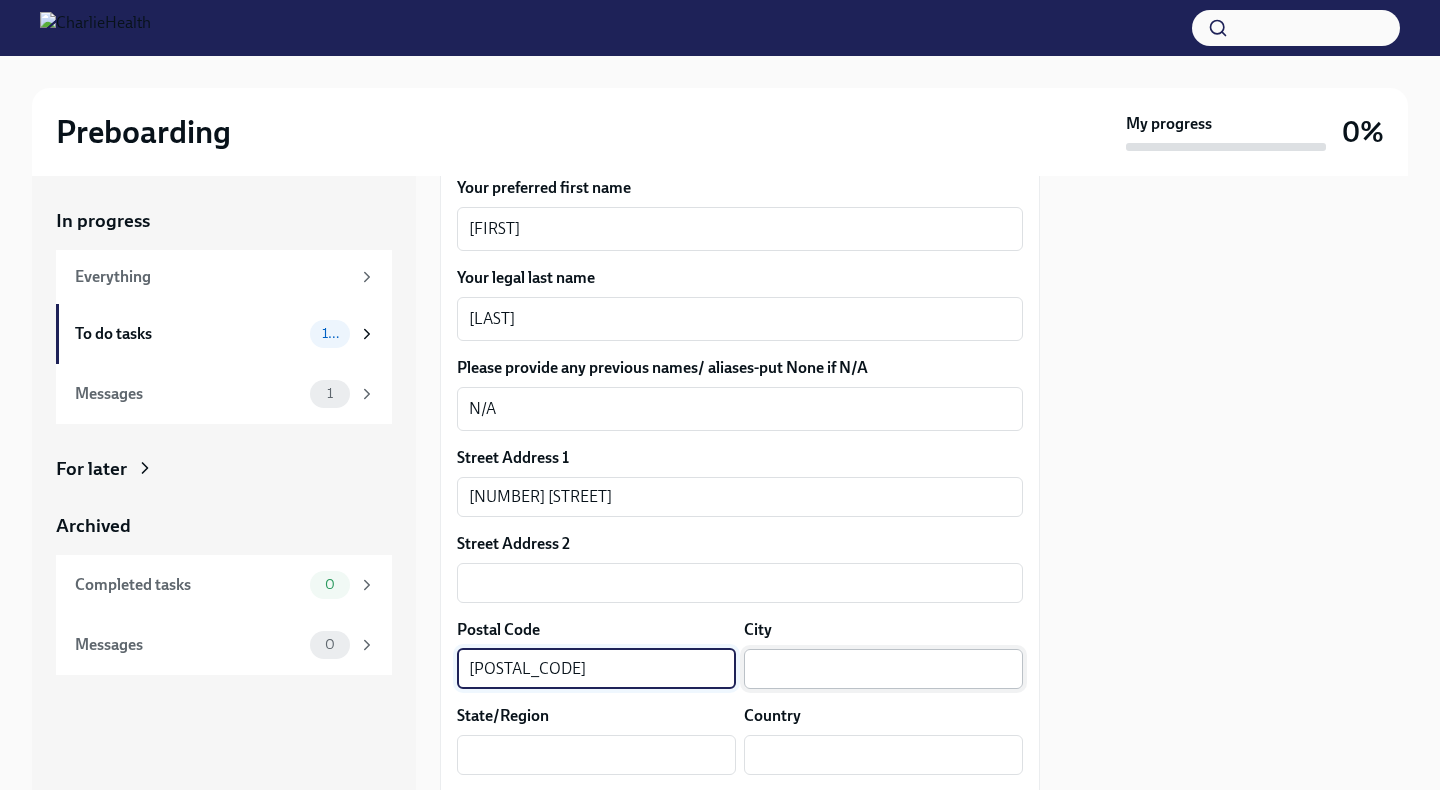 type on "[POSTAL_CODE]" 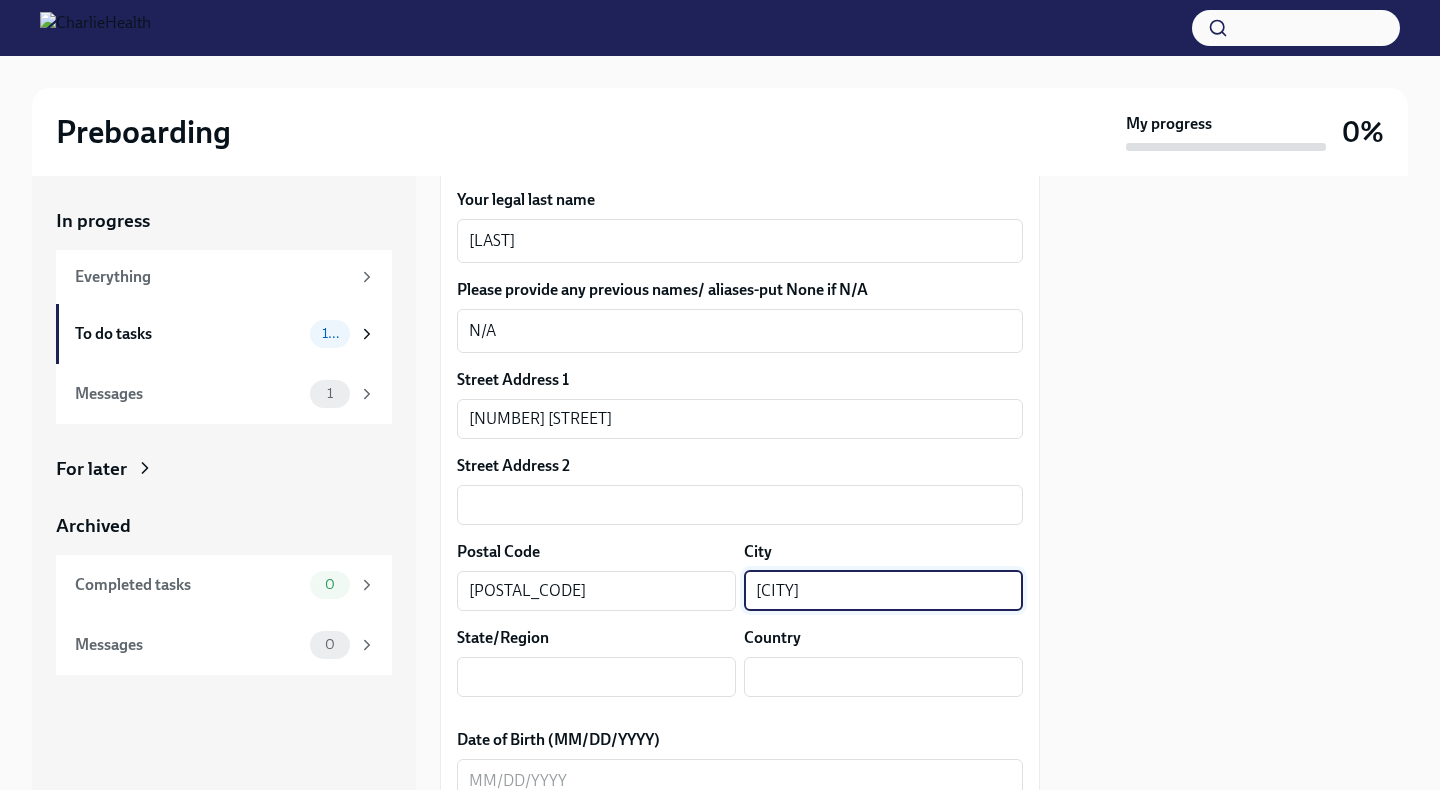 scroll, scrollTop: 459, scrollLeft: 0, axis: vertical 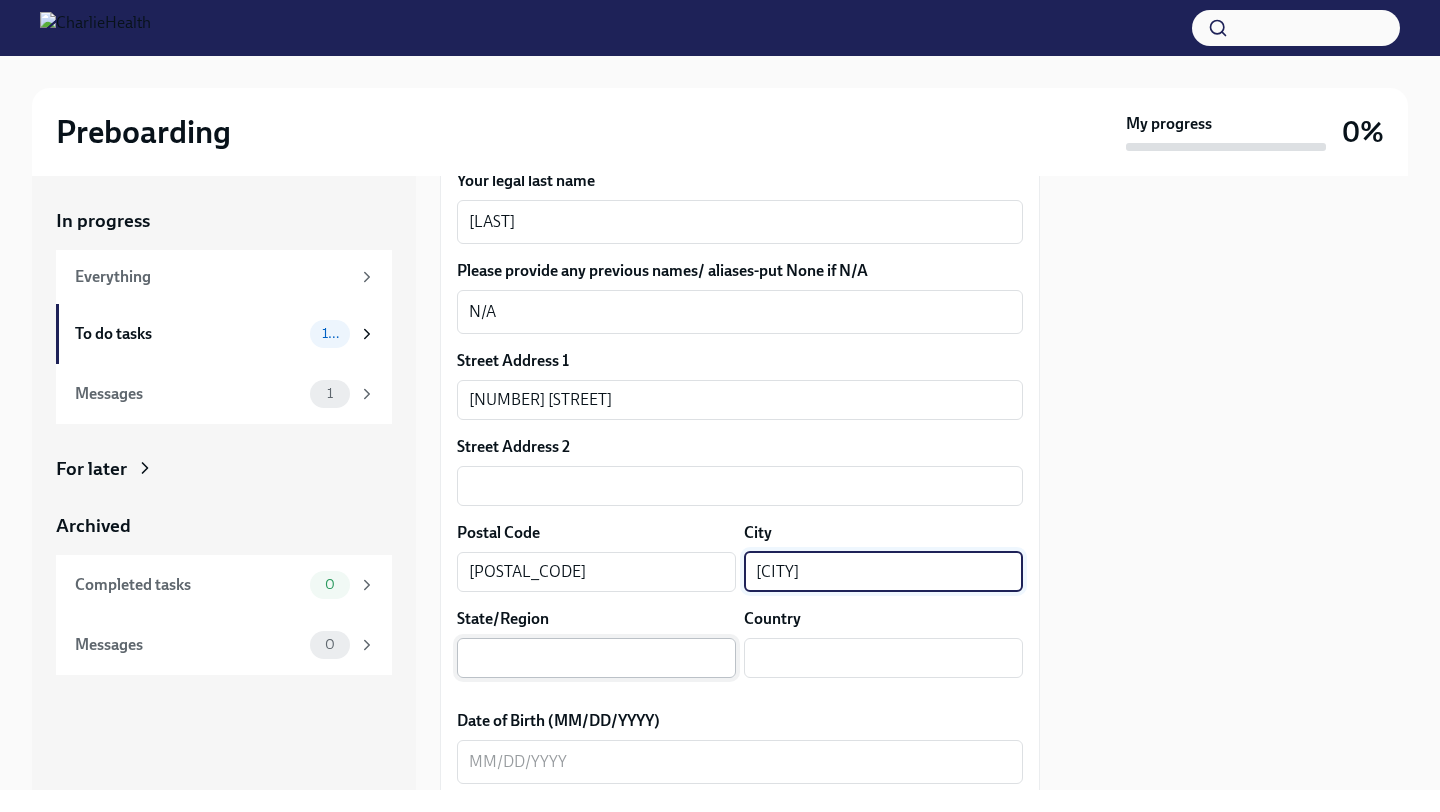type on "[CITY]" 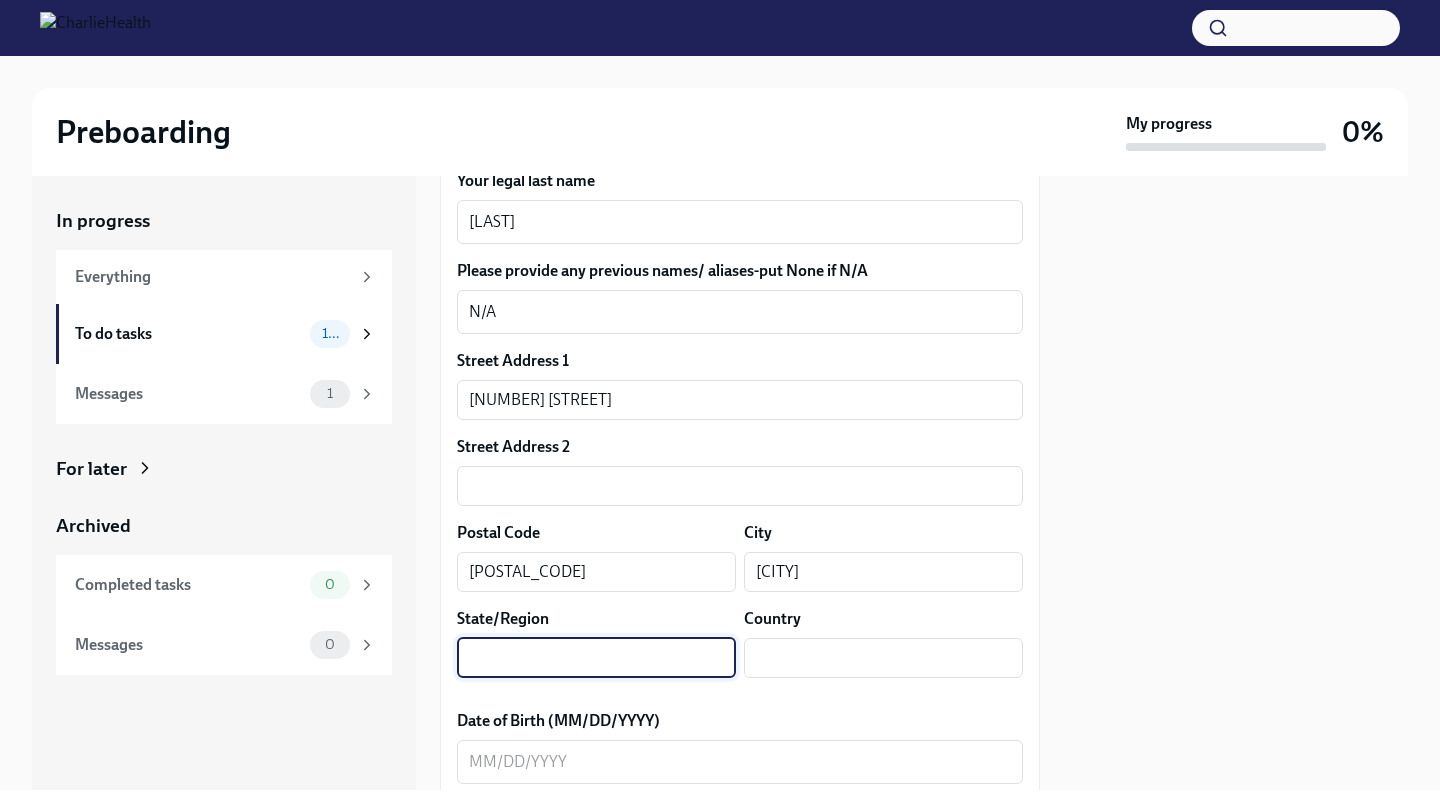 click at bounding box center [596, 658] 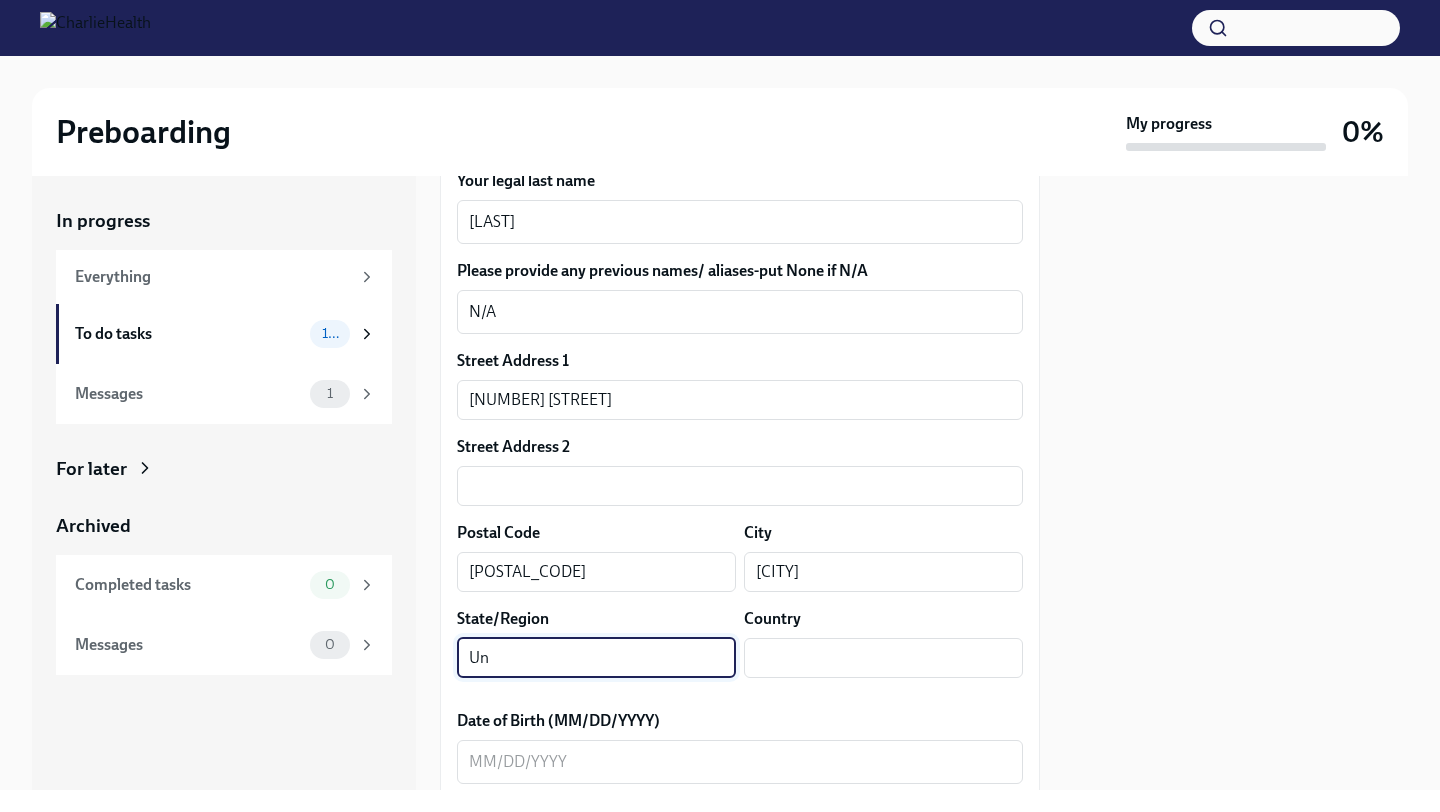 type on "U" 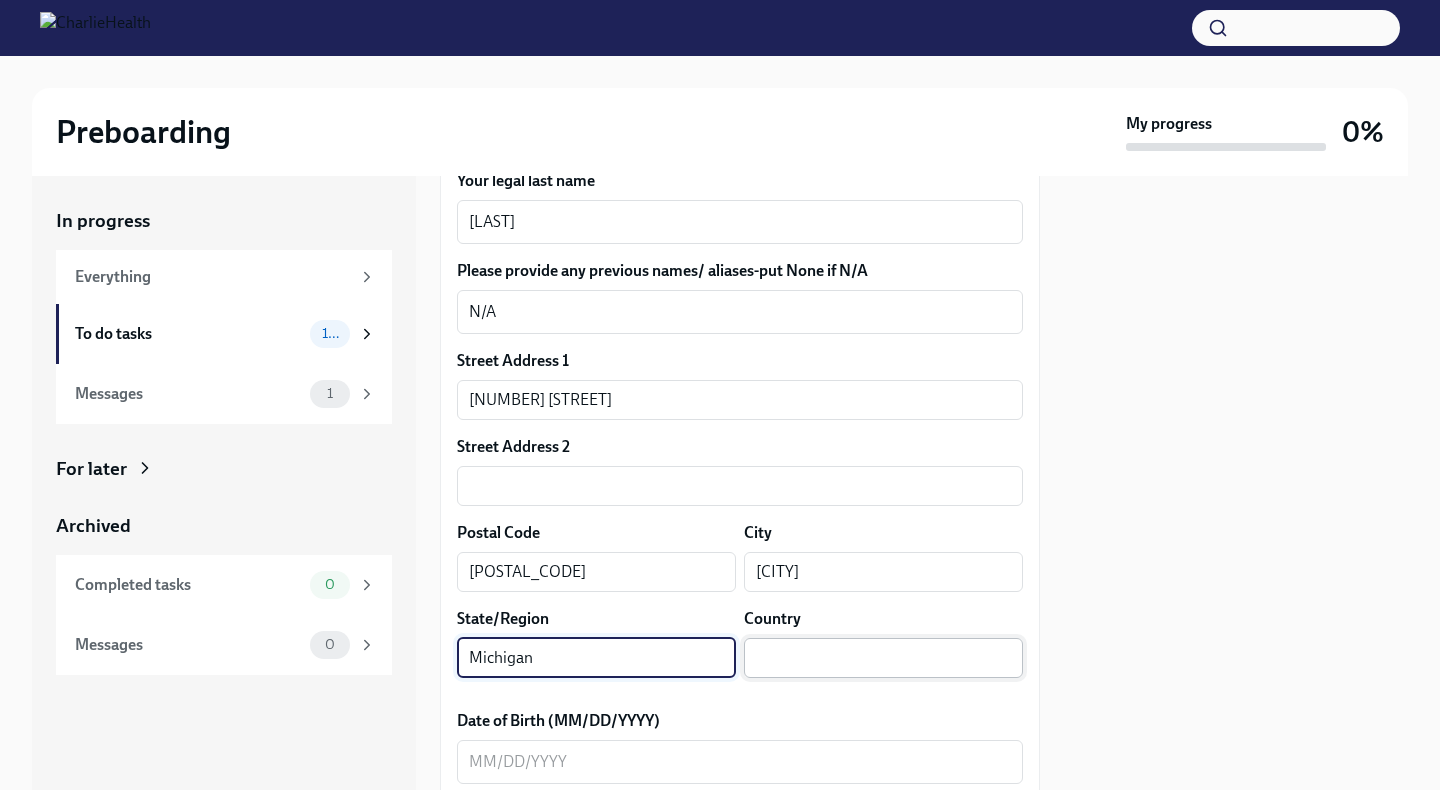 type on "Michigan" 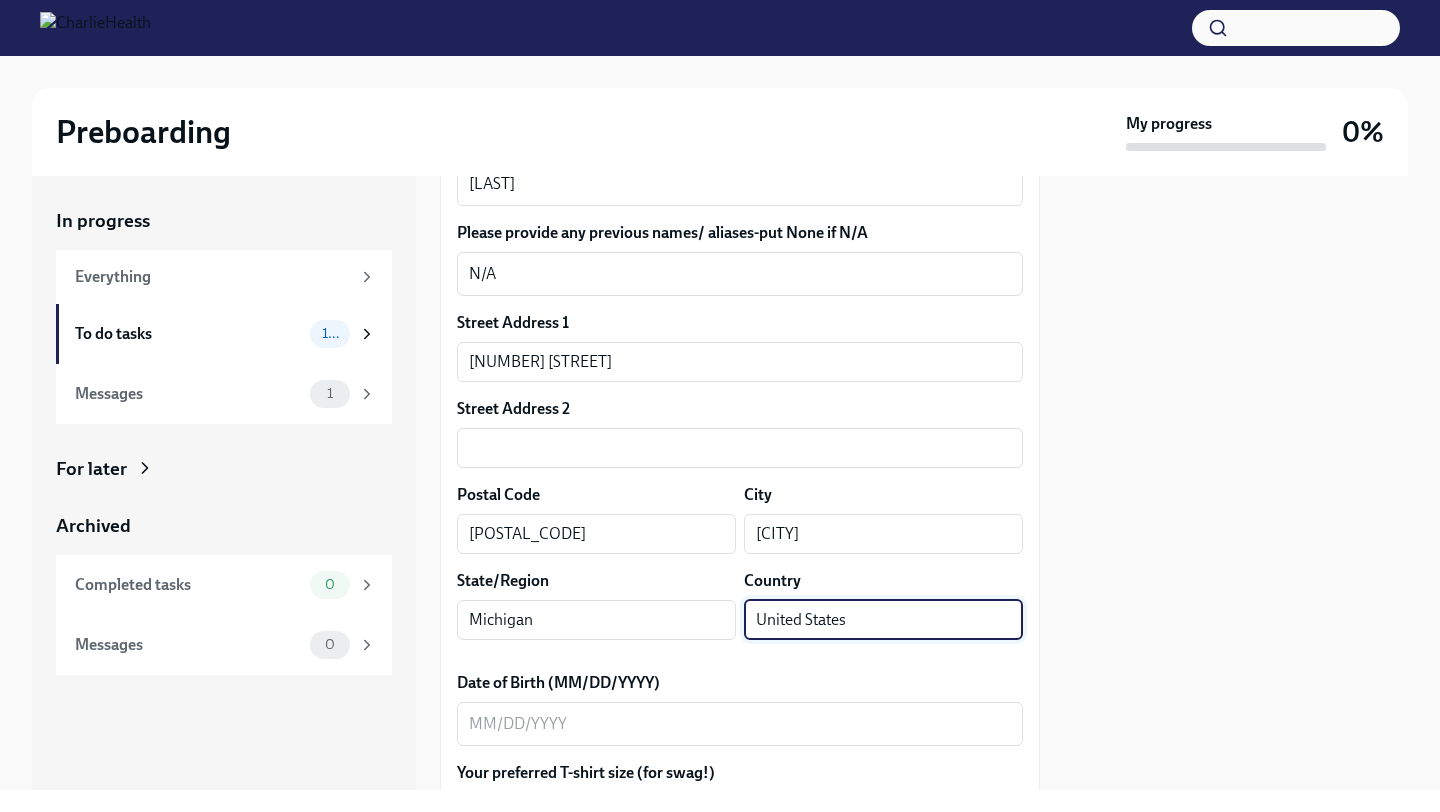 scroll, scrollTop: 524, scrollLeft: 0, axis: vertical 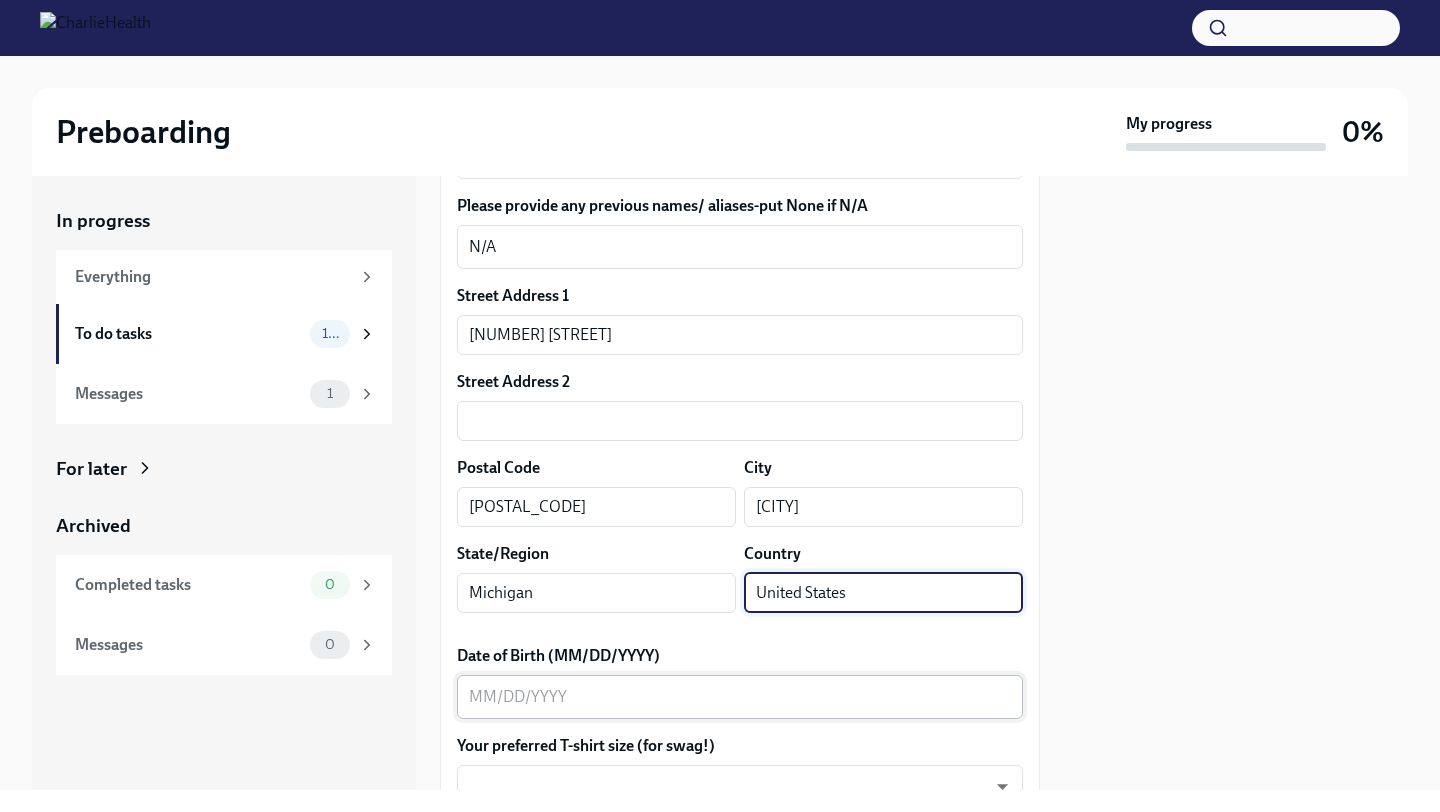 type on "United States" 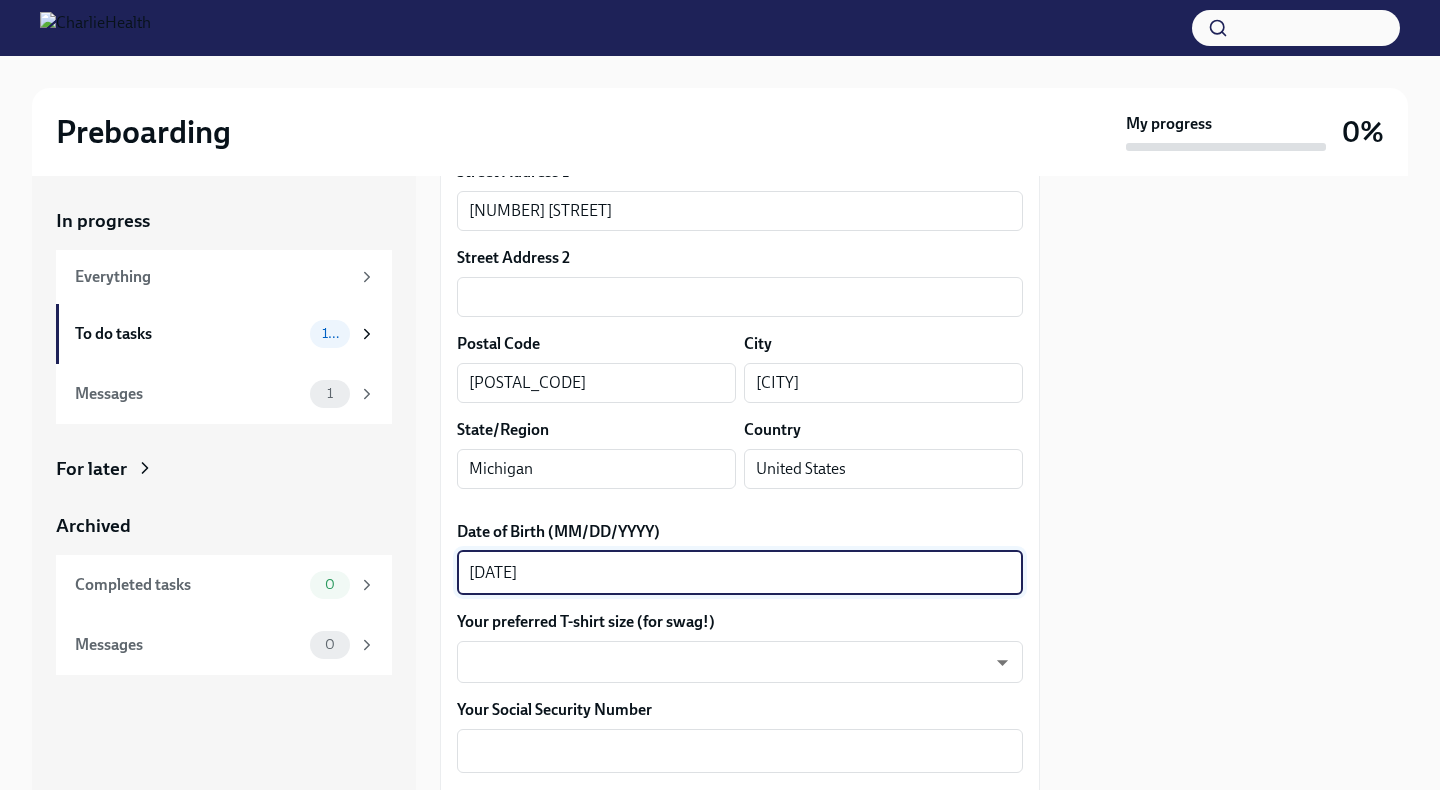 scroll, scrollTop: 702, scrollLeft: 0, axis: vertical 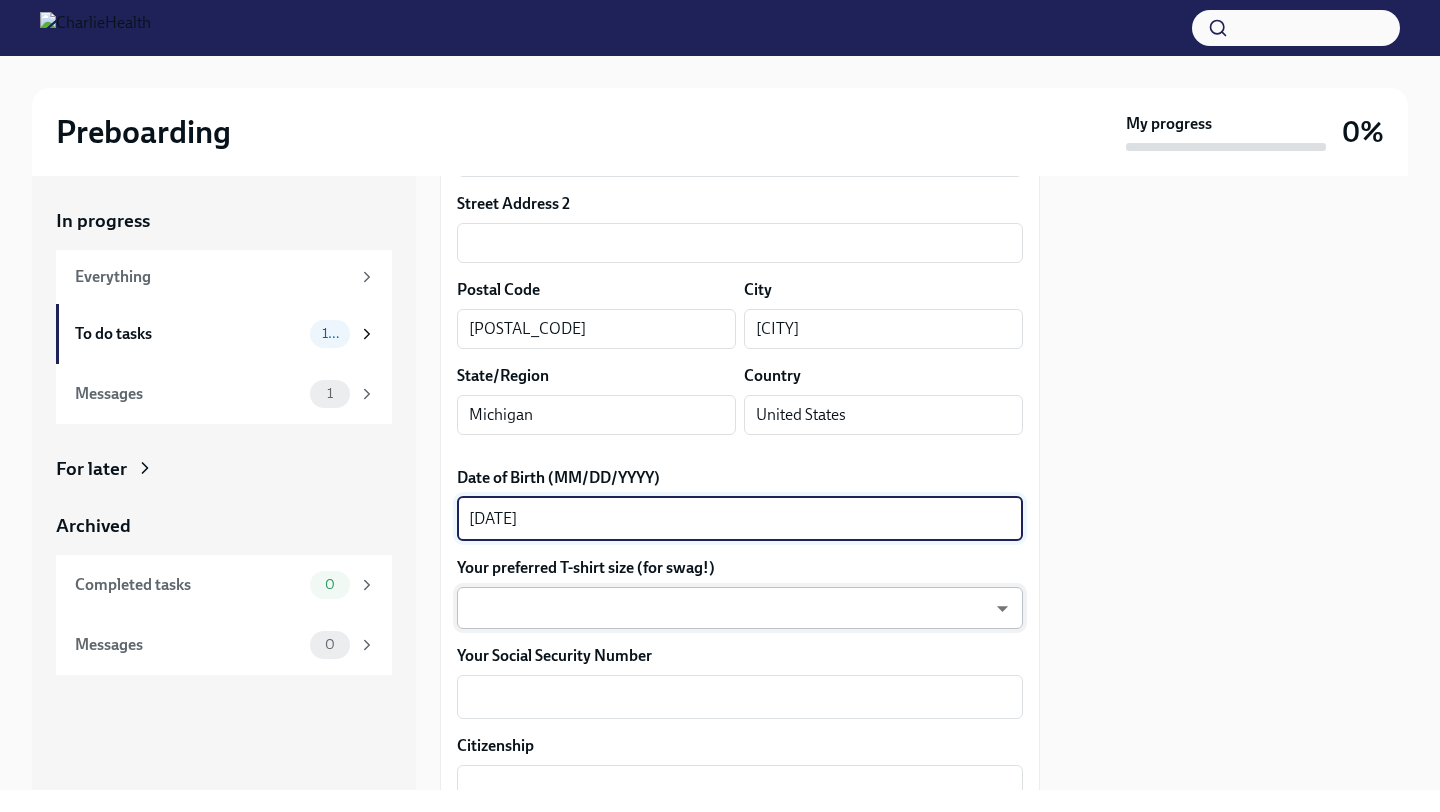 type on "[DATE]" 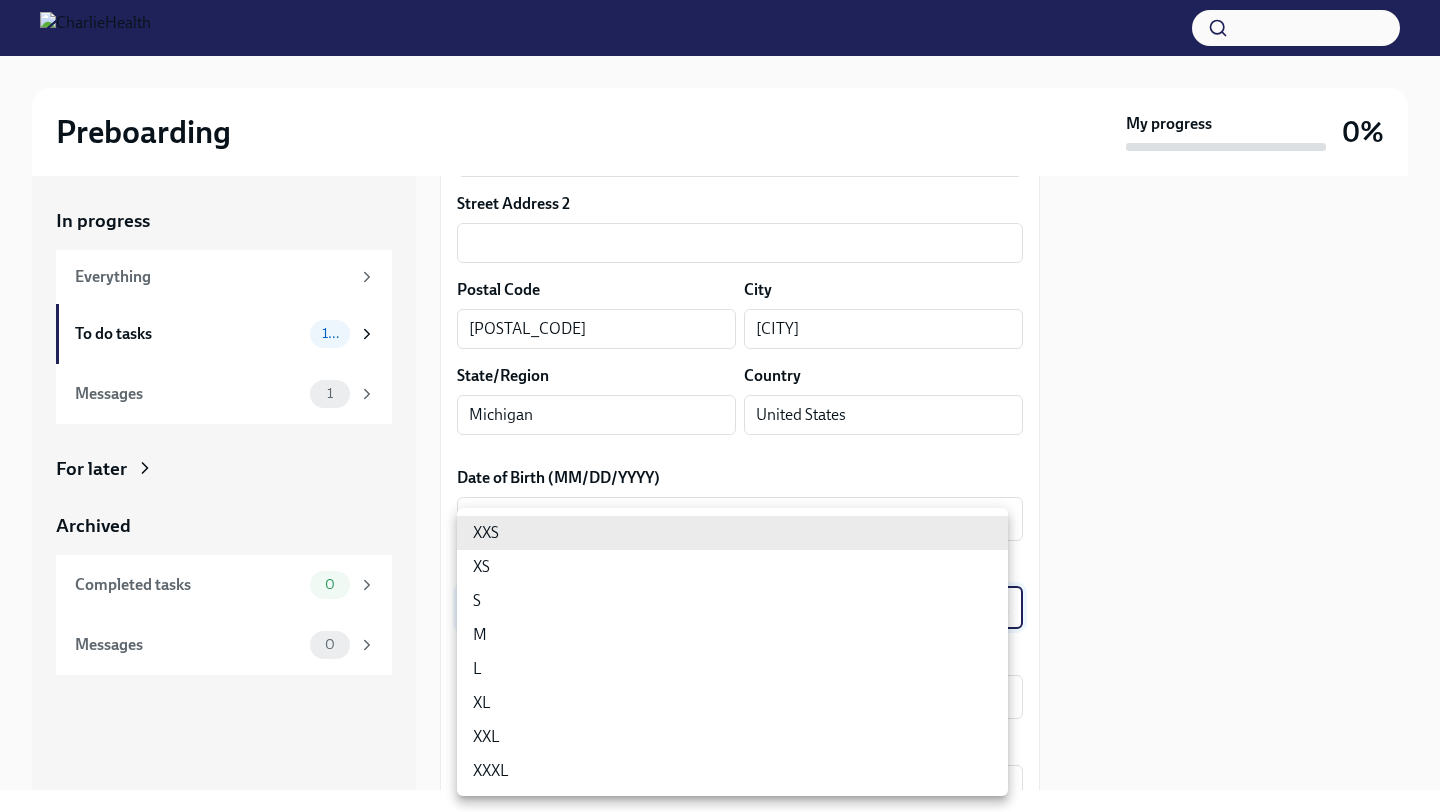 click on "Preboarding My progress 0% In progress Everything To do tasks 10 Messages 1 For later Archived Completed tasks 0 Messages 0 Fill out the onboarding form To Do Due  in a day We need some info from you to start setting you up in payroll and other systems.  Please fill out this form ASAP  Please note each field needs to be completed in order for you to submit.
Note : Please fill out this form as accurately as possible. Several states require specific demographic information that we have to input on your behalf. We understand that some of these questions feel personal to answer, and we appreciate your understanding that this is required for compliance clearance. About you Your preferred first name [FIRST] x ​ Your legal last name [LAST] x ​ Please provide any previous names/ aliases-put None if N/A N/A x ​ Street Address 1 [NUMBER] [STREET] ​ Street Address 2 ​ Postal Code [POSTAL_CODE] ​ City [CITY] ​ State/Region [STATE] ​ Country [COUNTRY] ​ Date of Birth (MM/DD/YYYY) [DATE] x x" at bounding box center [720, 406] 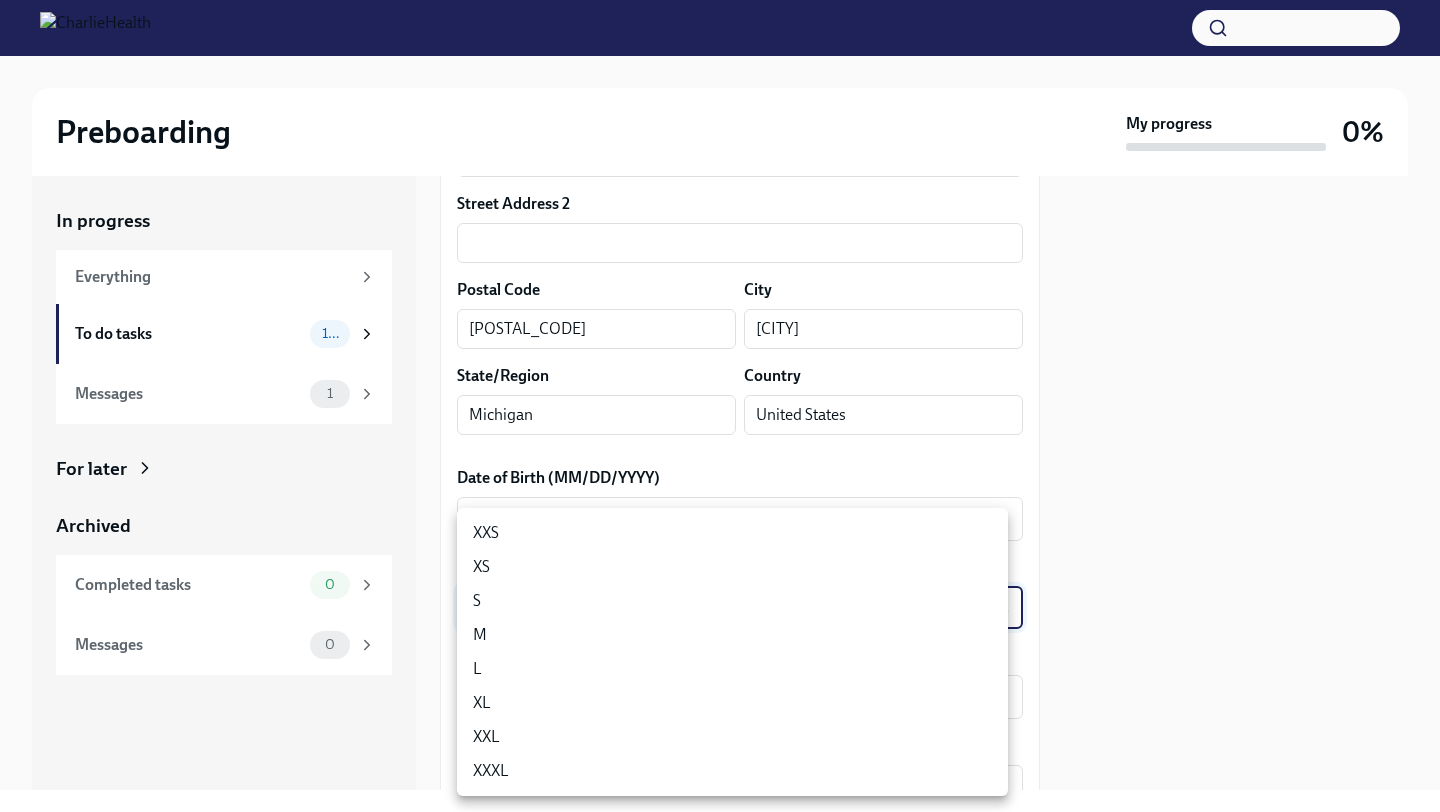 click on "L" at bounding box center (732, 669) 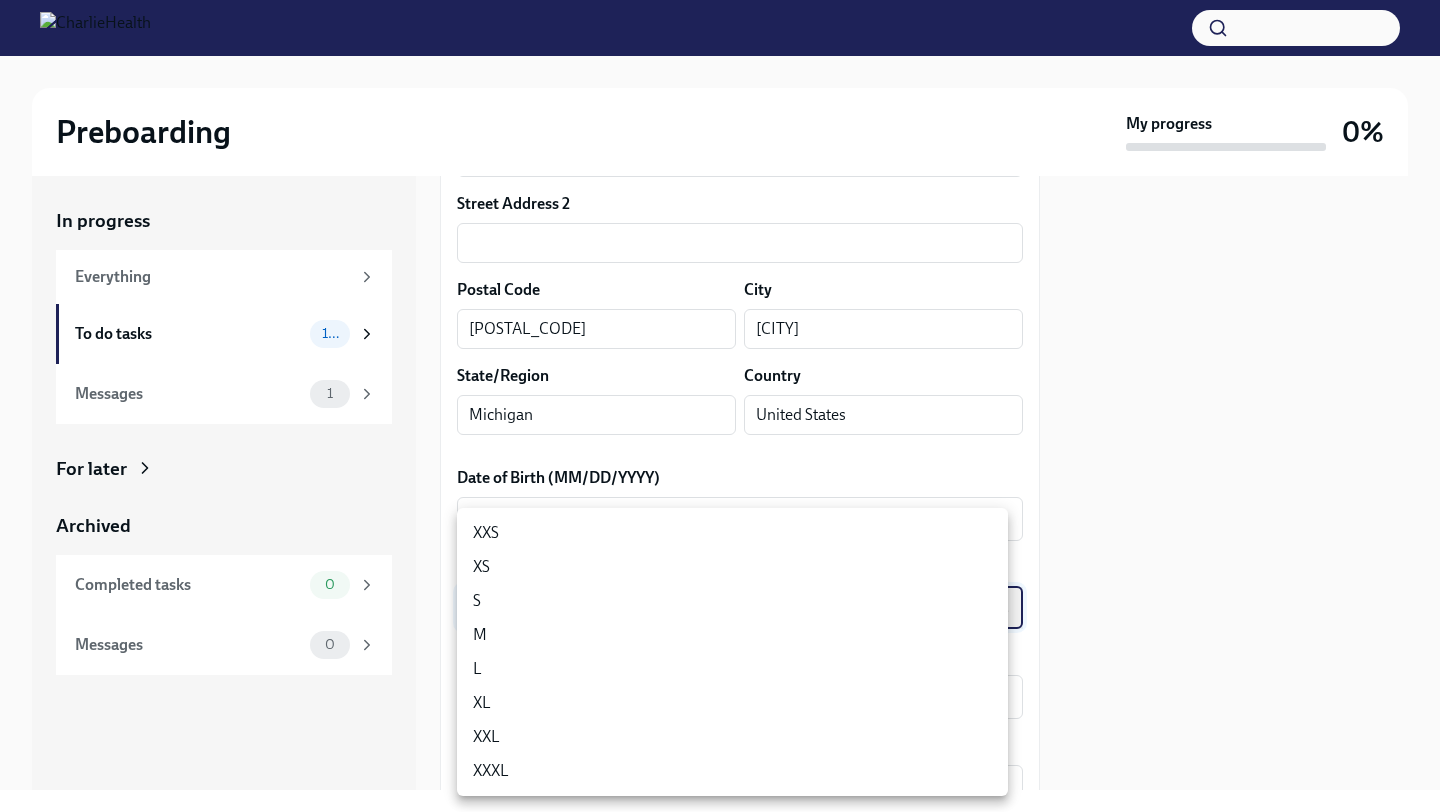type on "LvpEGRrq8" 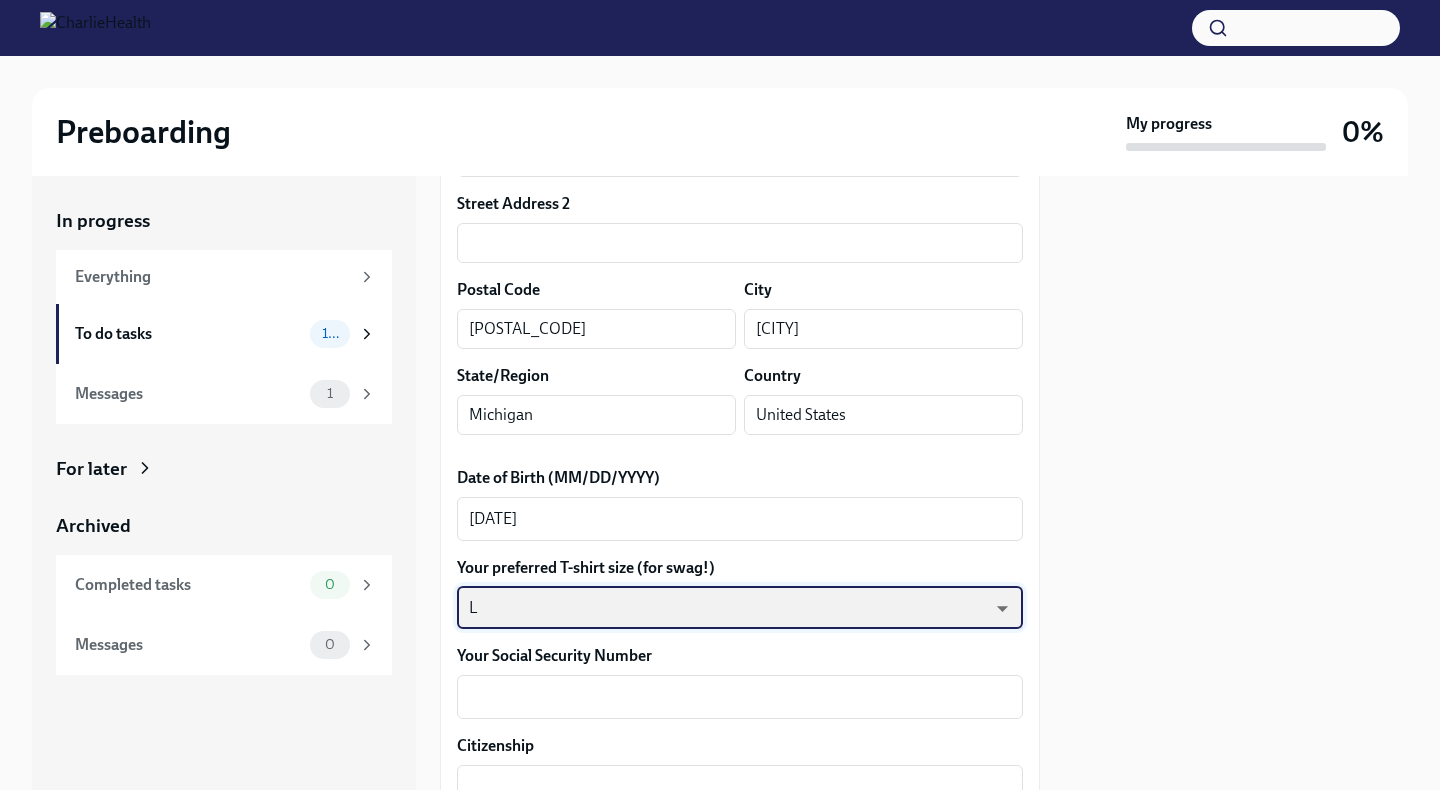 scroll, scrollTop: 781, scrollLeft: 0, axis: vertical 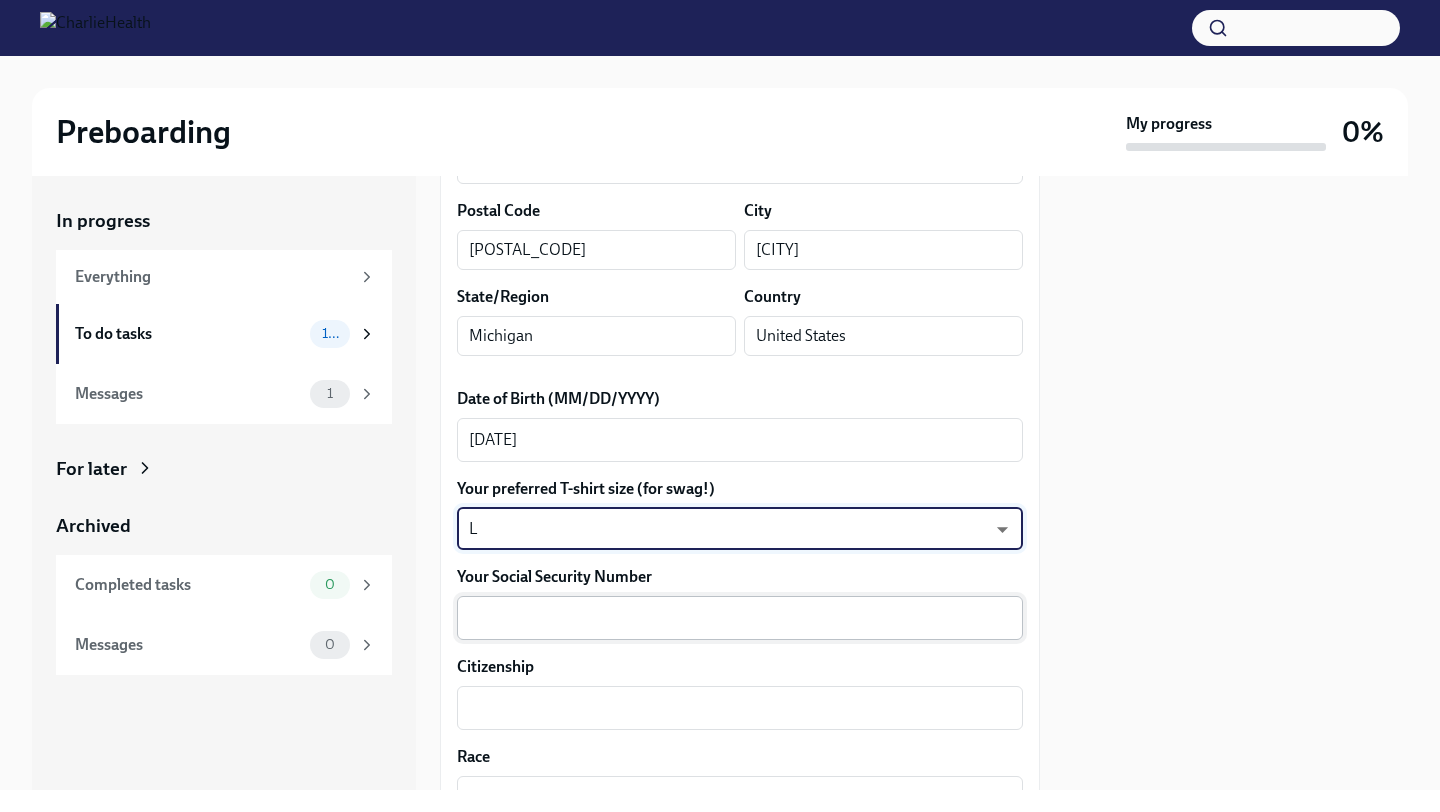 click on "x ​" at bounding box center [740, 618] 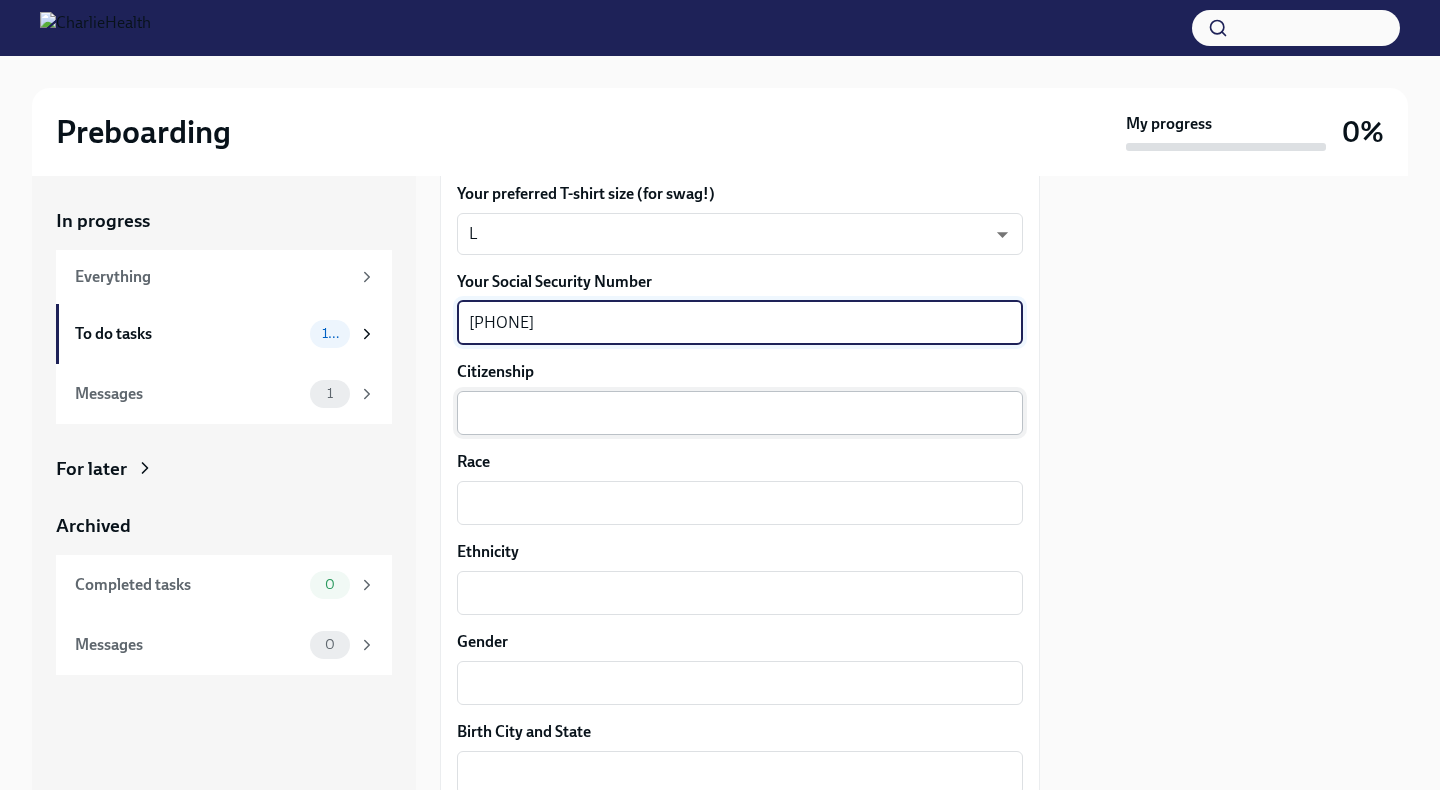 scroll, scrollTop: 1079, scrollLeft: 0, axis: vertical 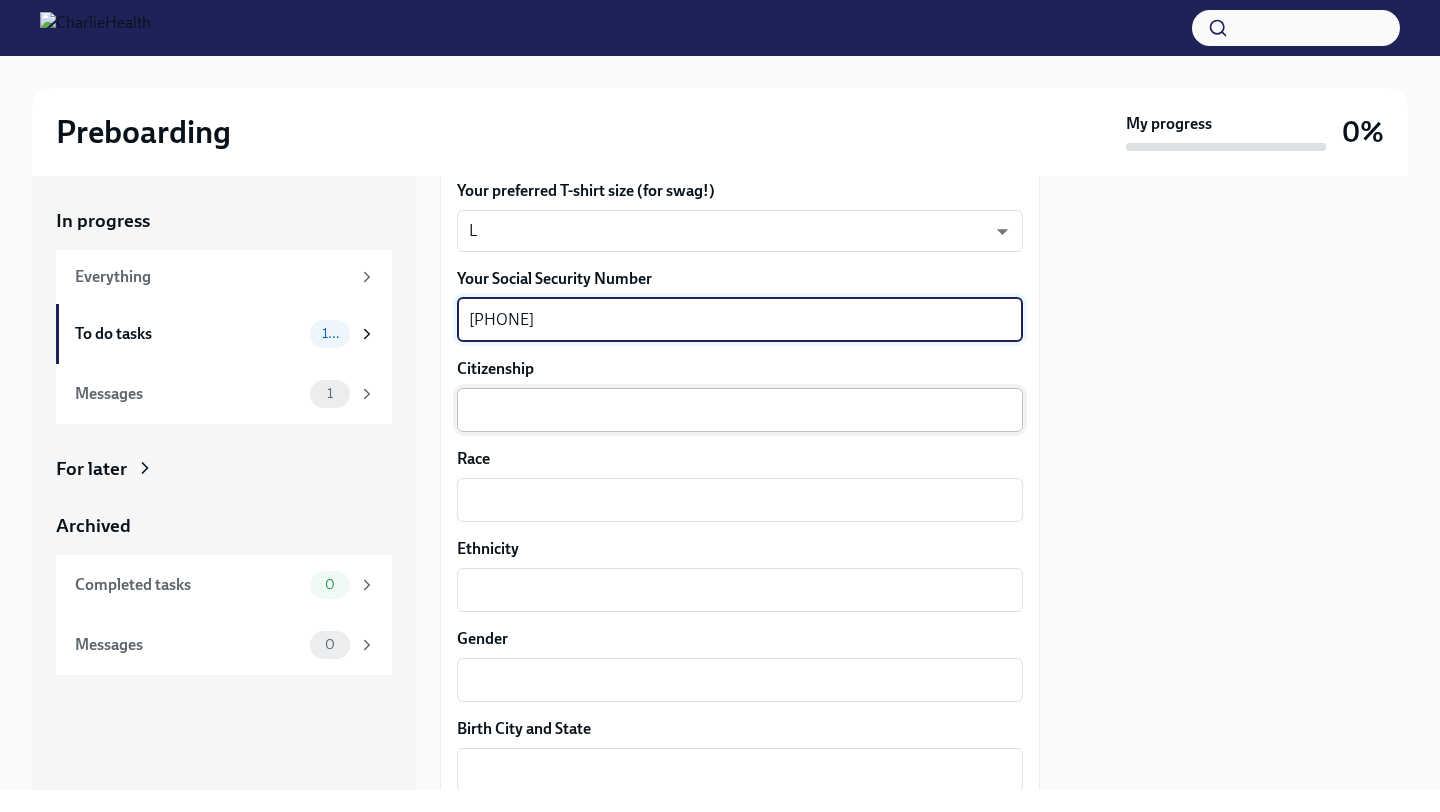 type on "[PHONE]" 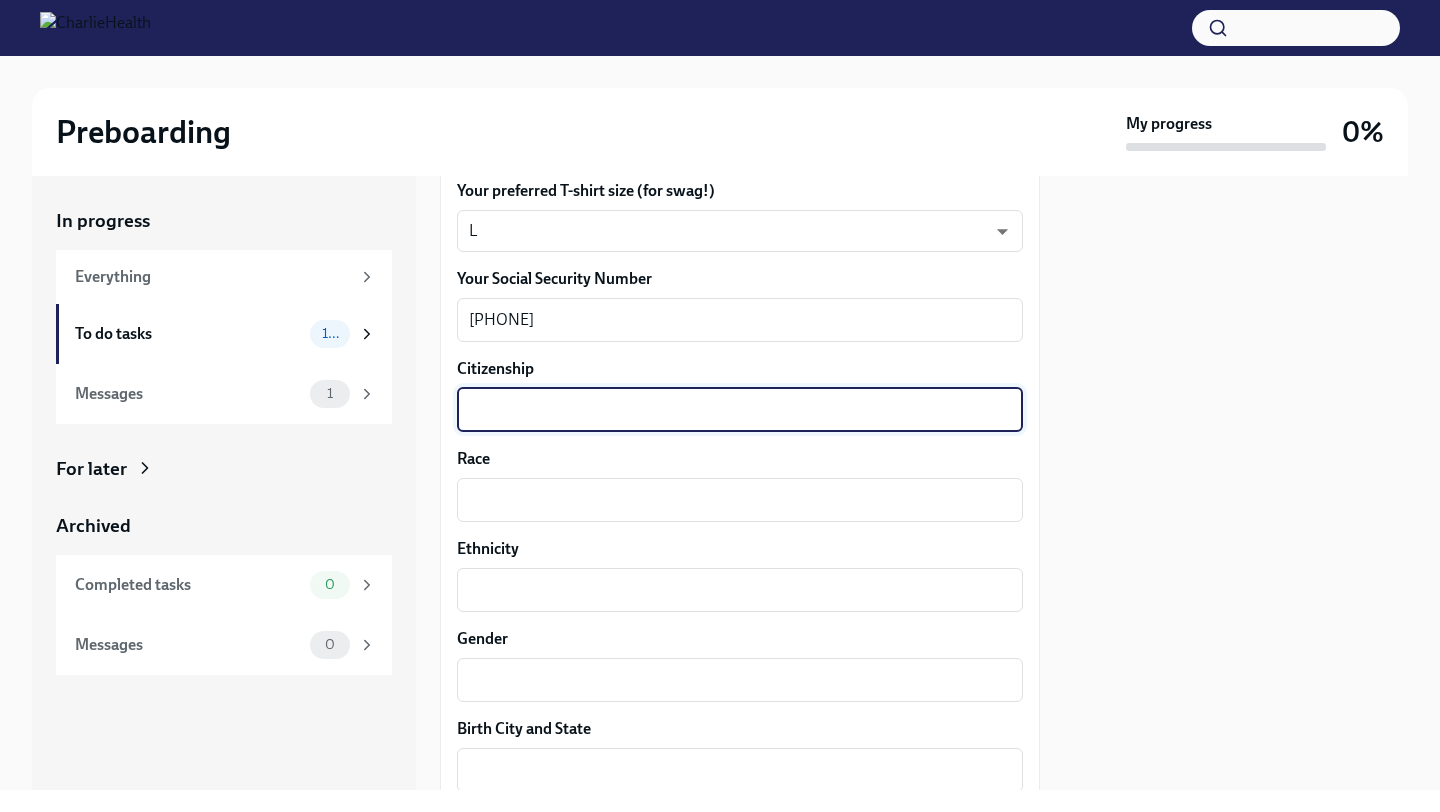 click on "Citizenship" at bounding box center [740, 410] 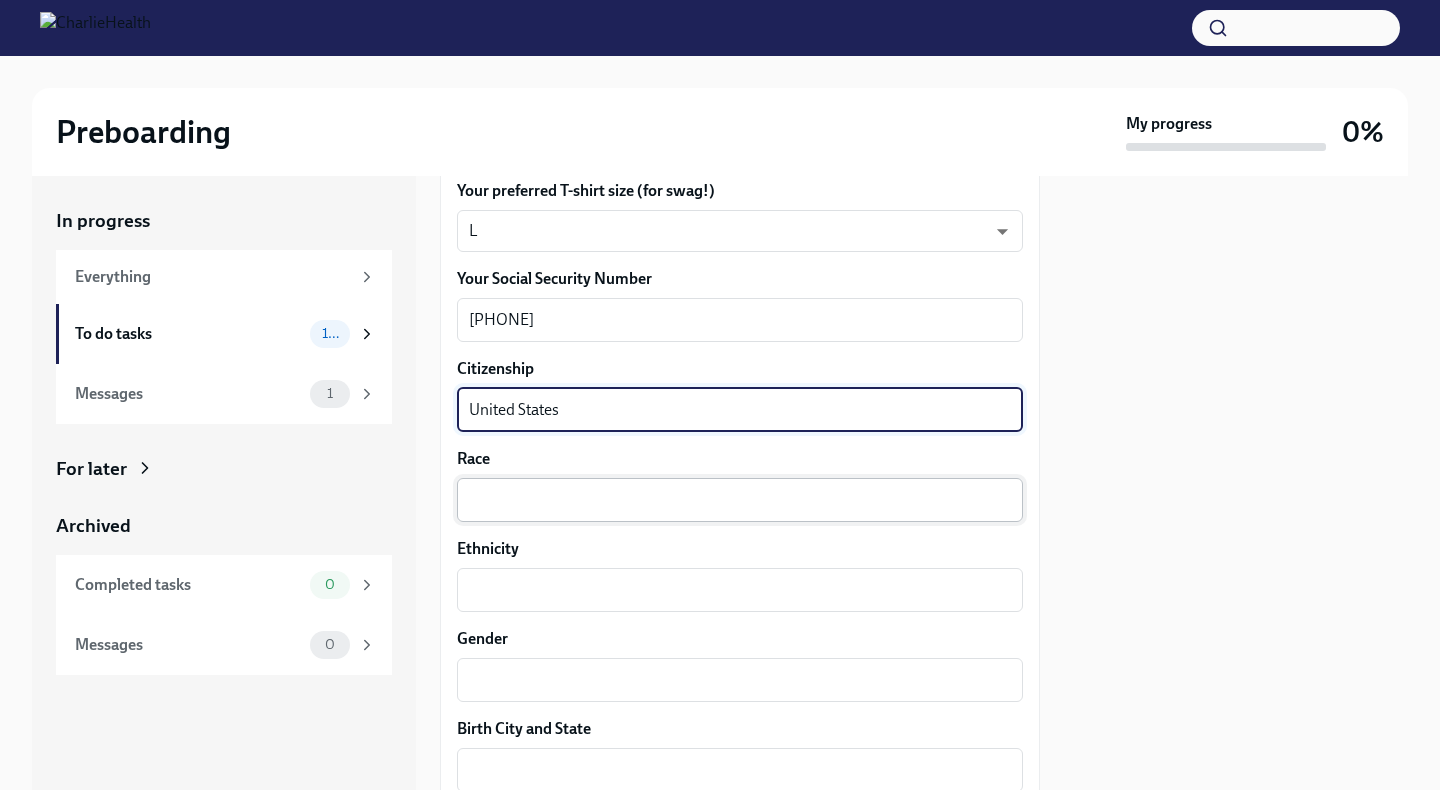 type on "United States" 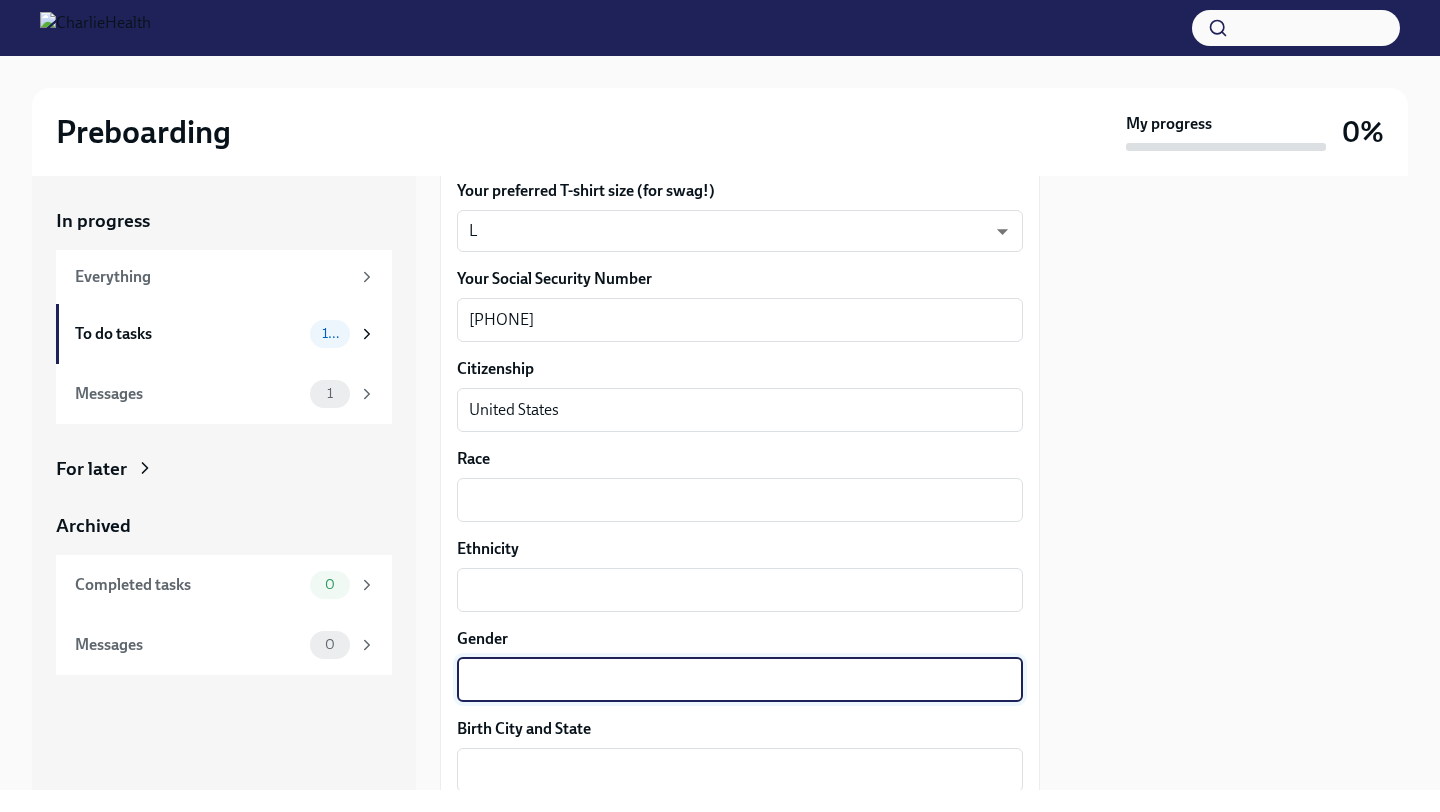 click on "Gender" at bounding box center (740, 680) 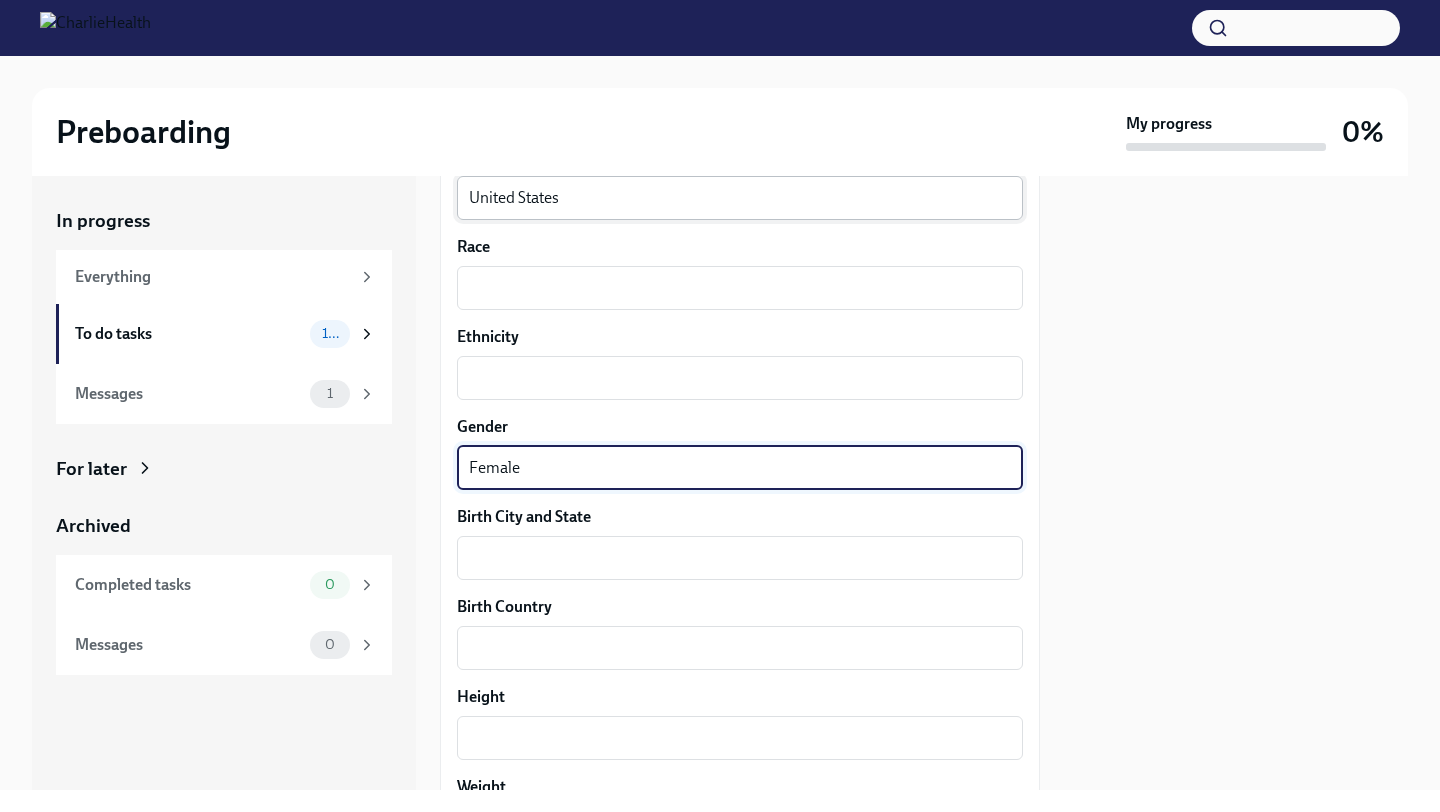 scroll, scrollTop: 1334, scrollLeft: 0, axis: vertical 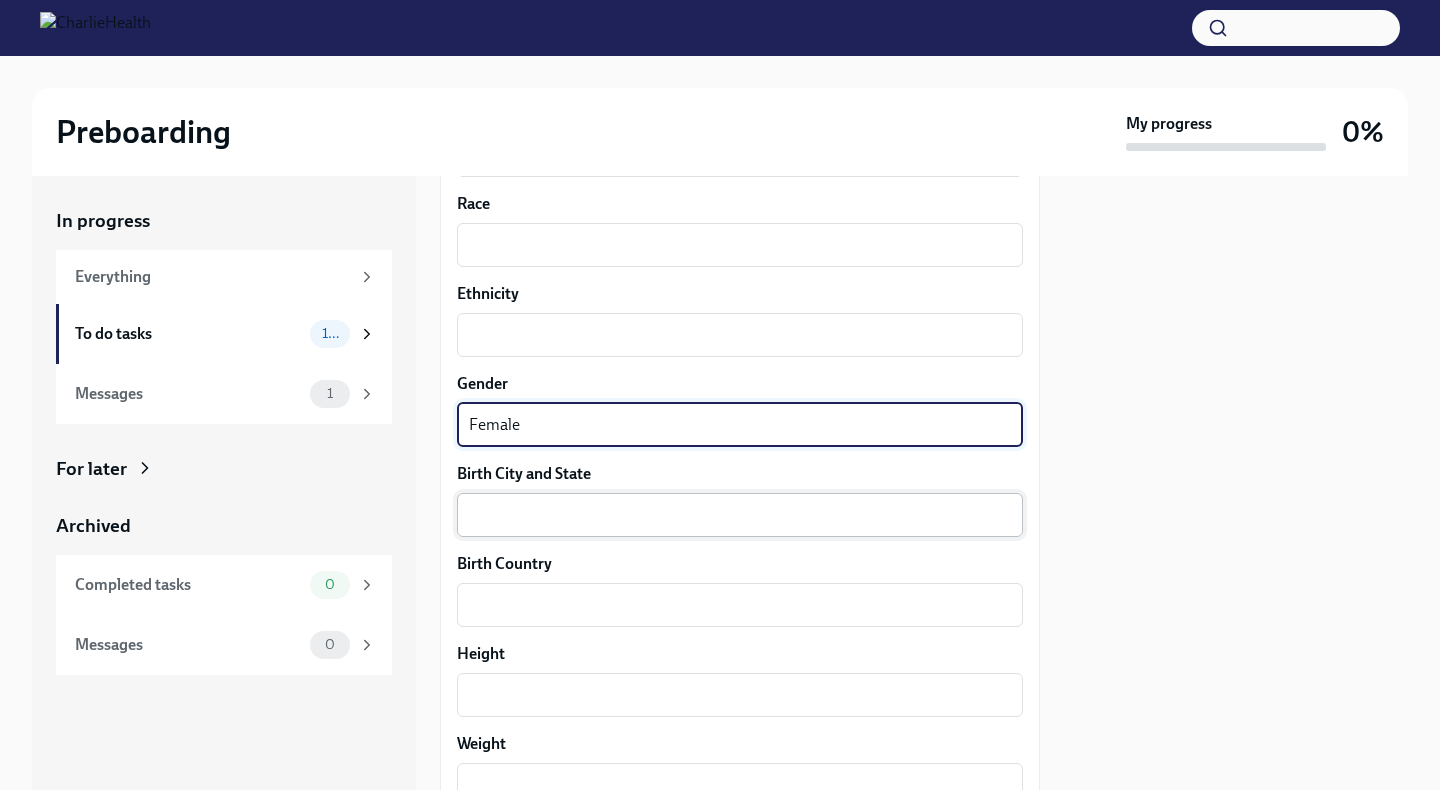 type on "Female" 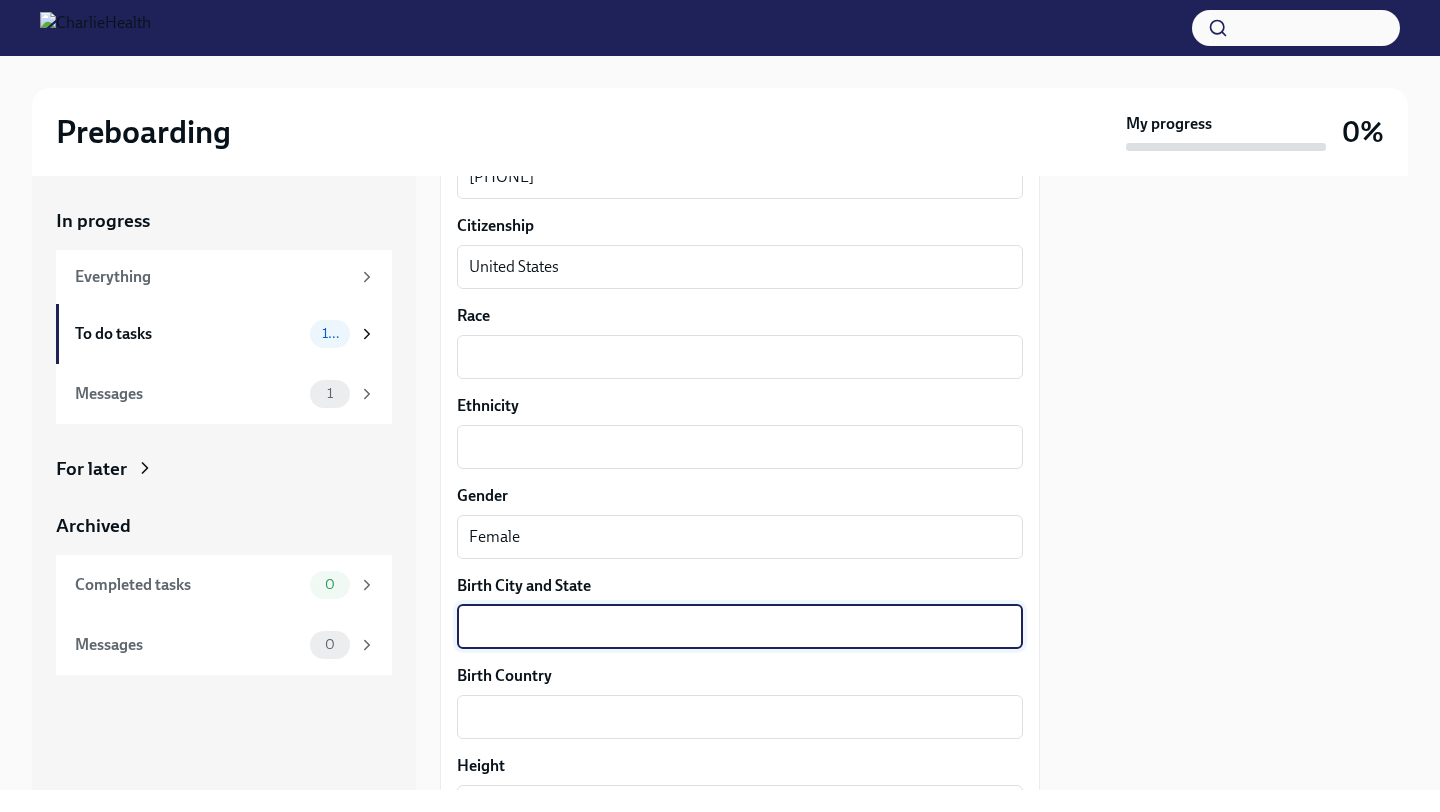 scroll, scrollTop: 1189, scrollLeft: 0, axis: vertical 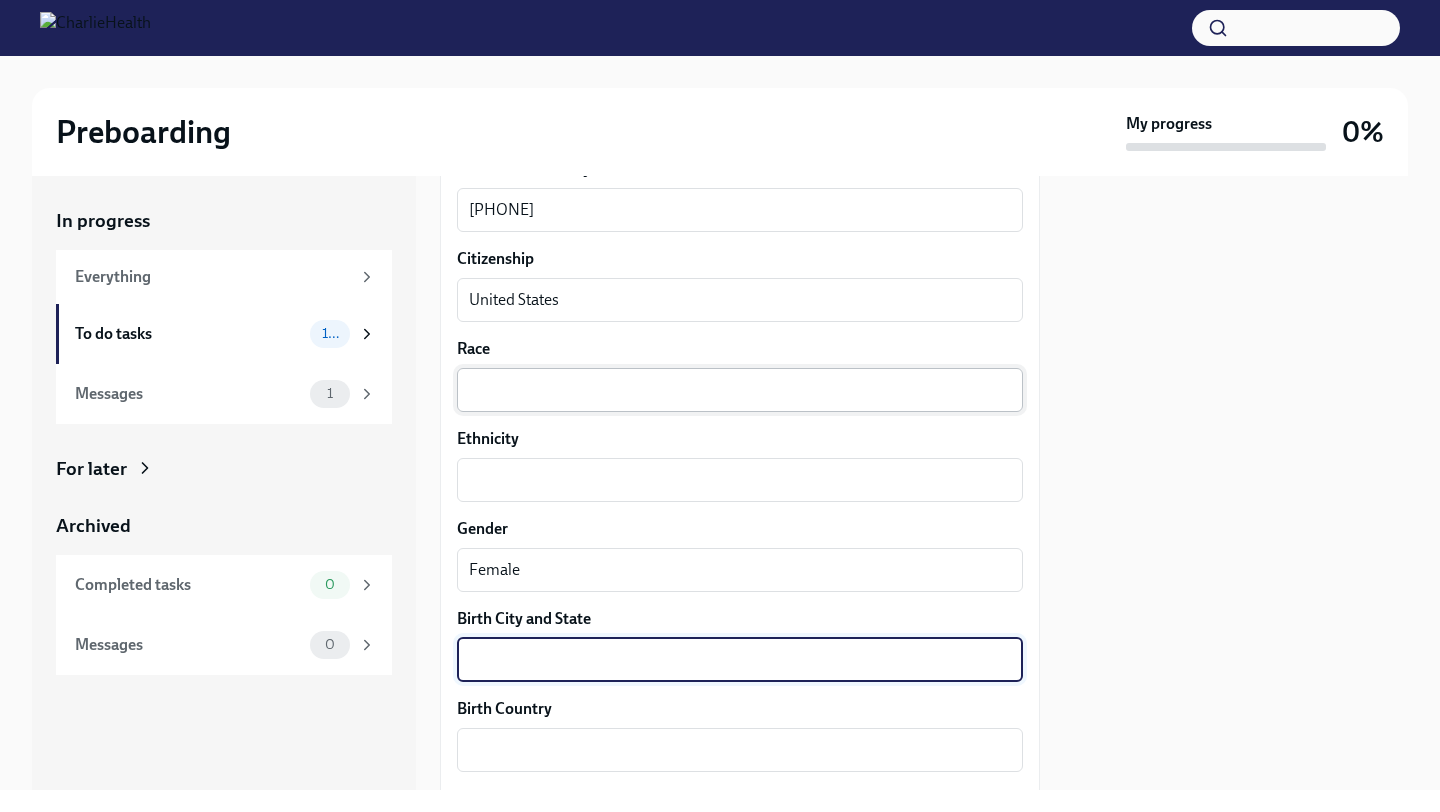 click on "Race" at bounding box center (740, 390) 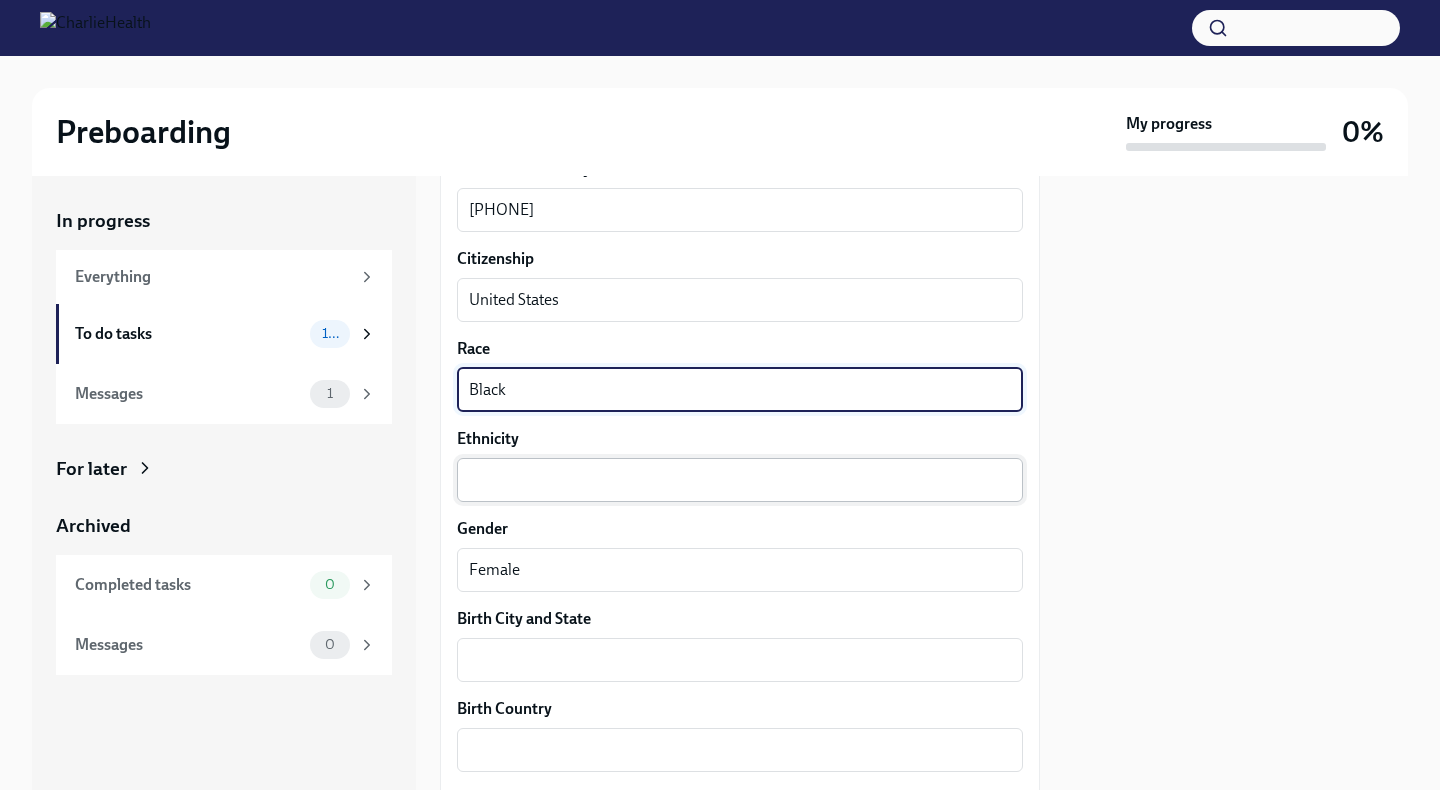 type on "Black" 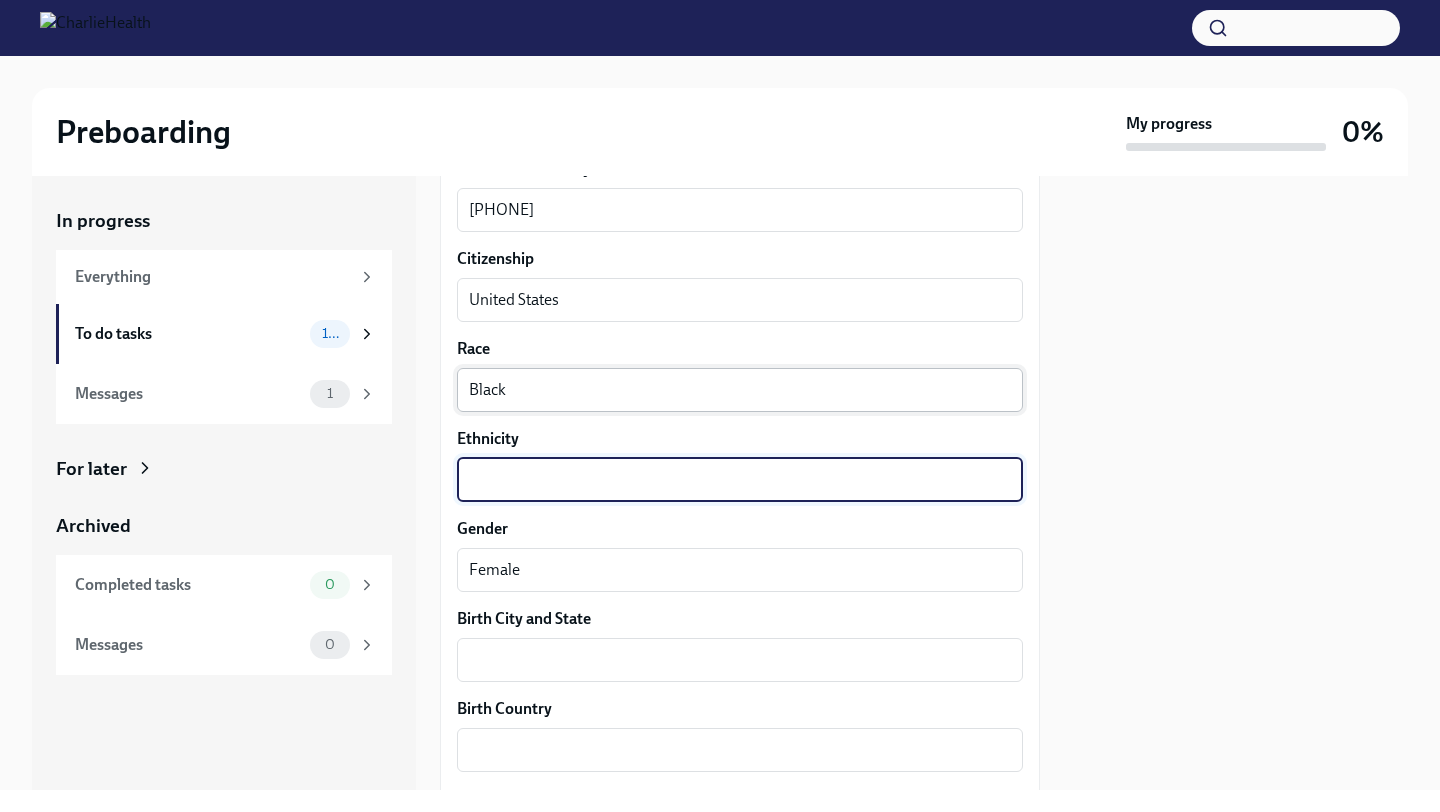 click on "Black" at bounding box center [740, 390] 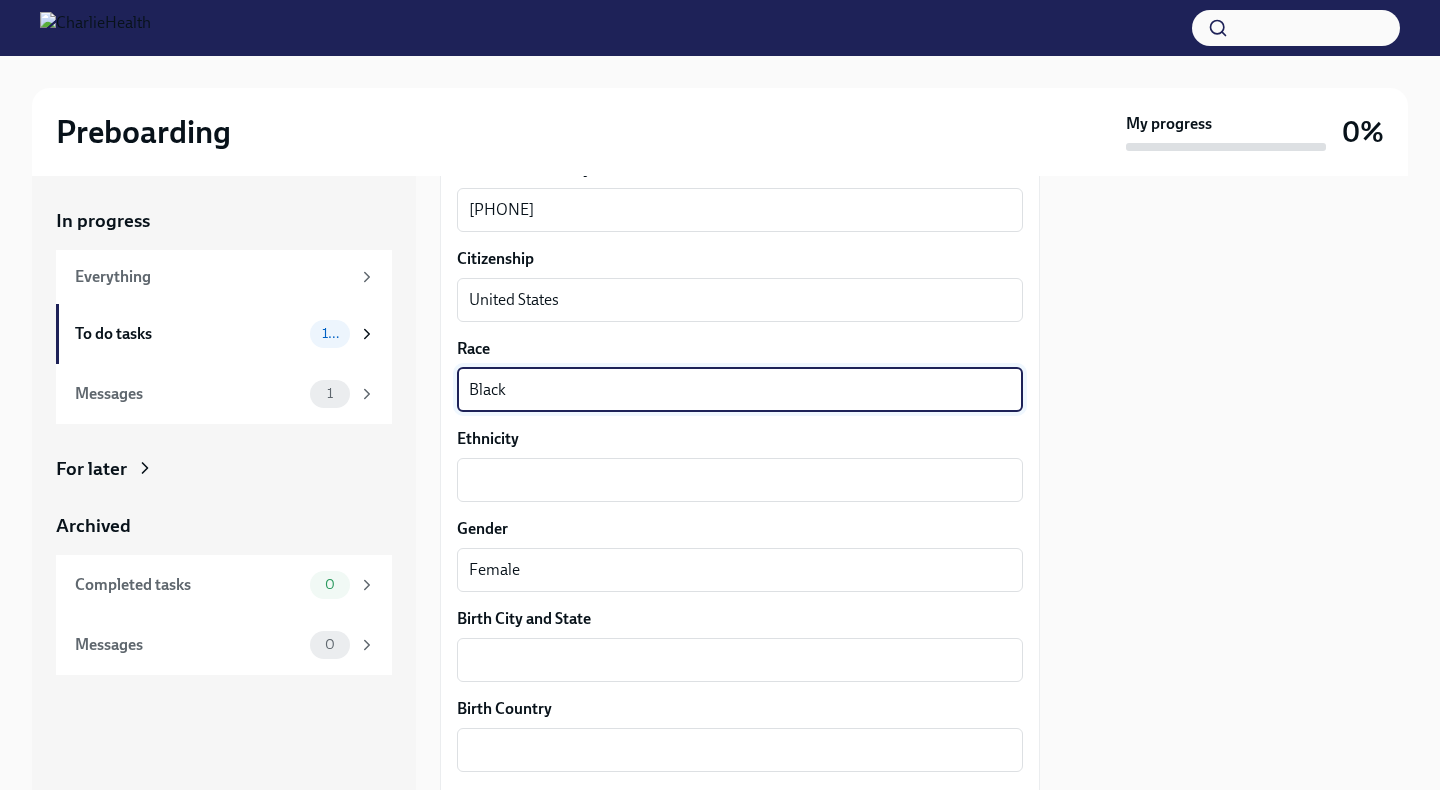 click on "Black" at bounding box center (740, 390) 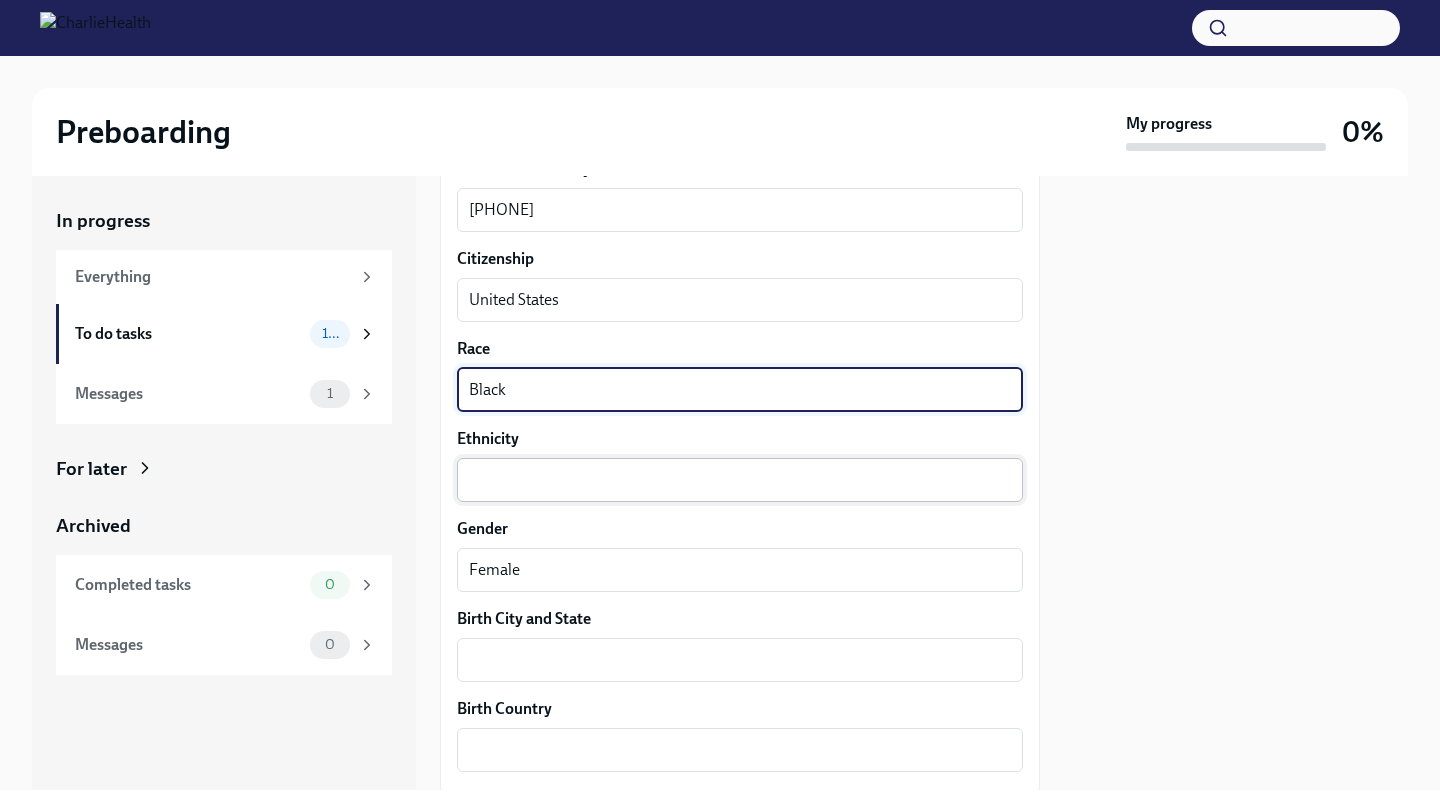 click on "Ethnicity" at bounding box center (740, 480) 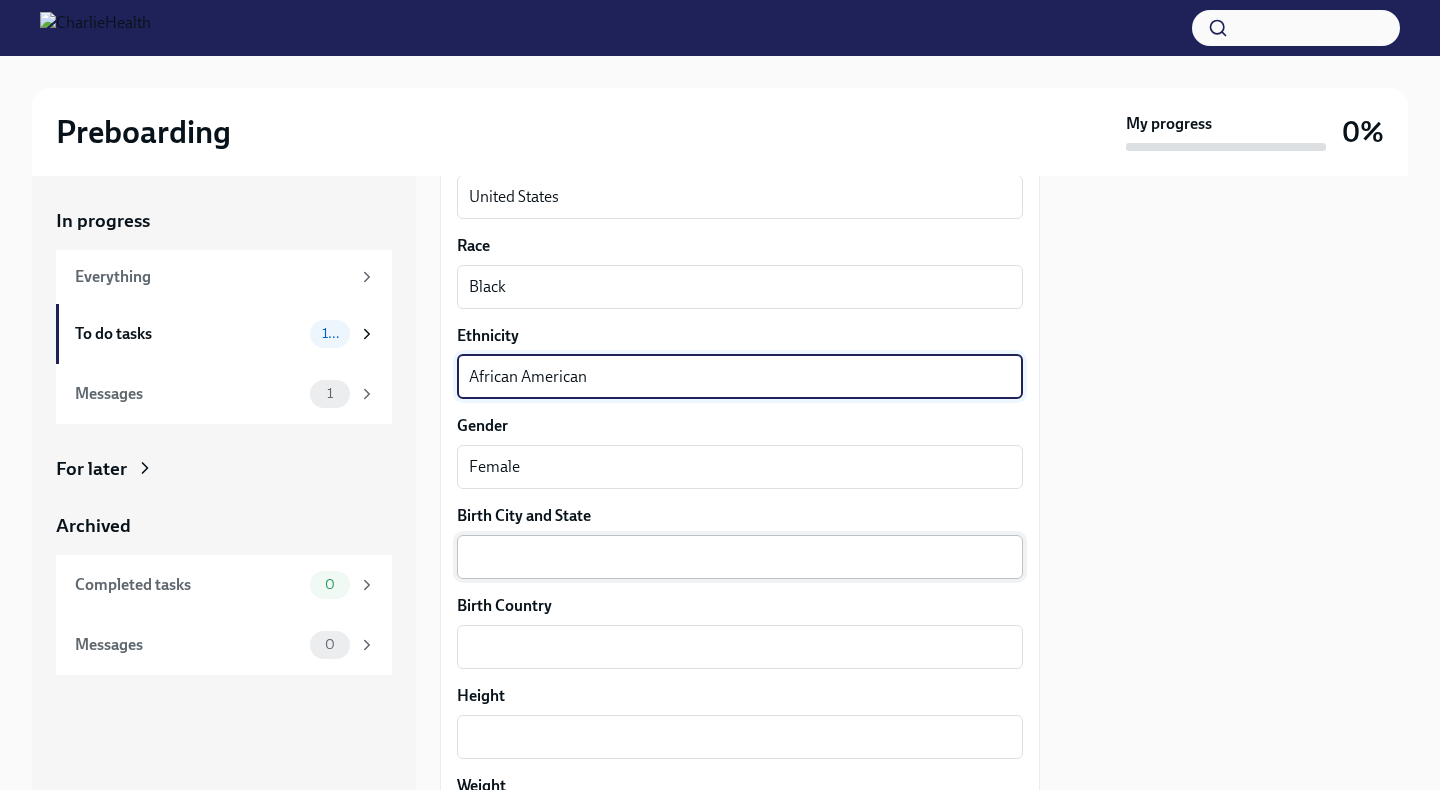 scroll, scrollTop: 1296, scrollLeft: 0, axis: vertical 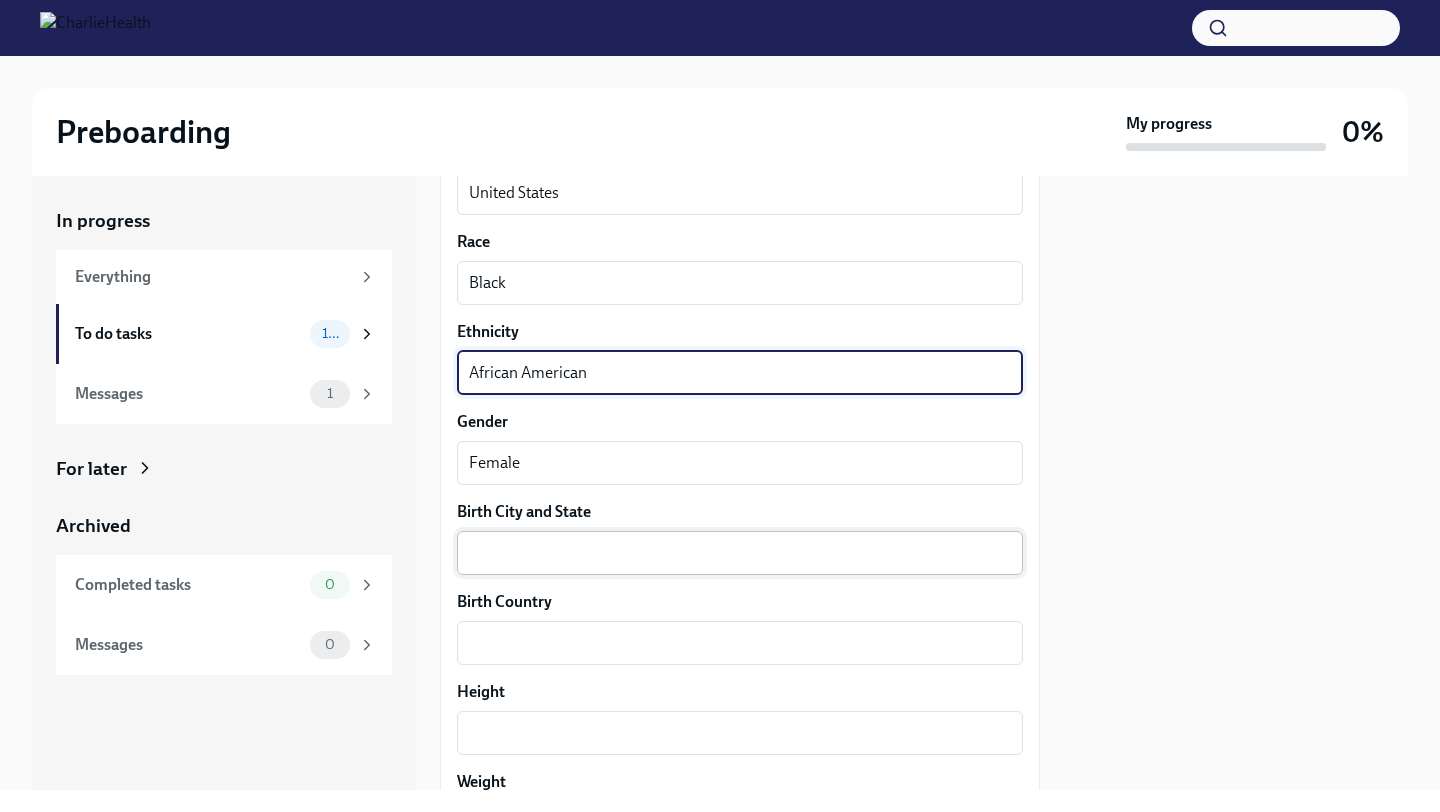 type on "African American" 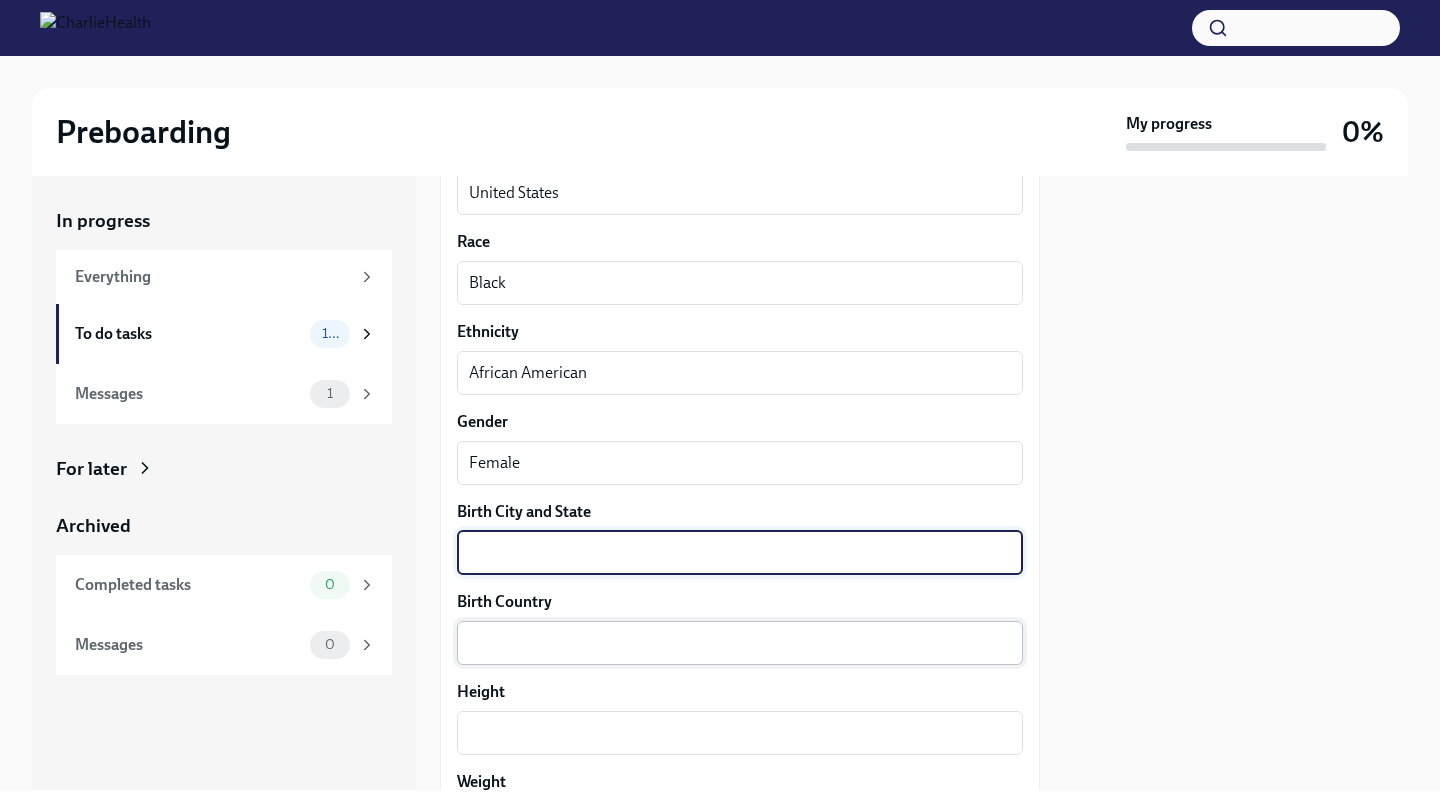 click on "Birth Country" at bounding box center (740, 643) 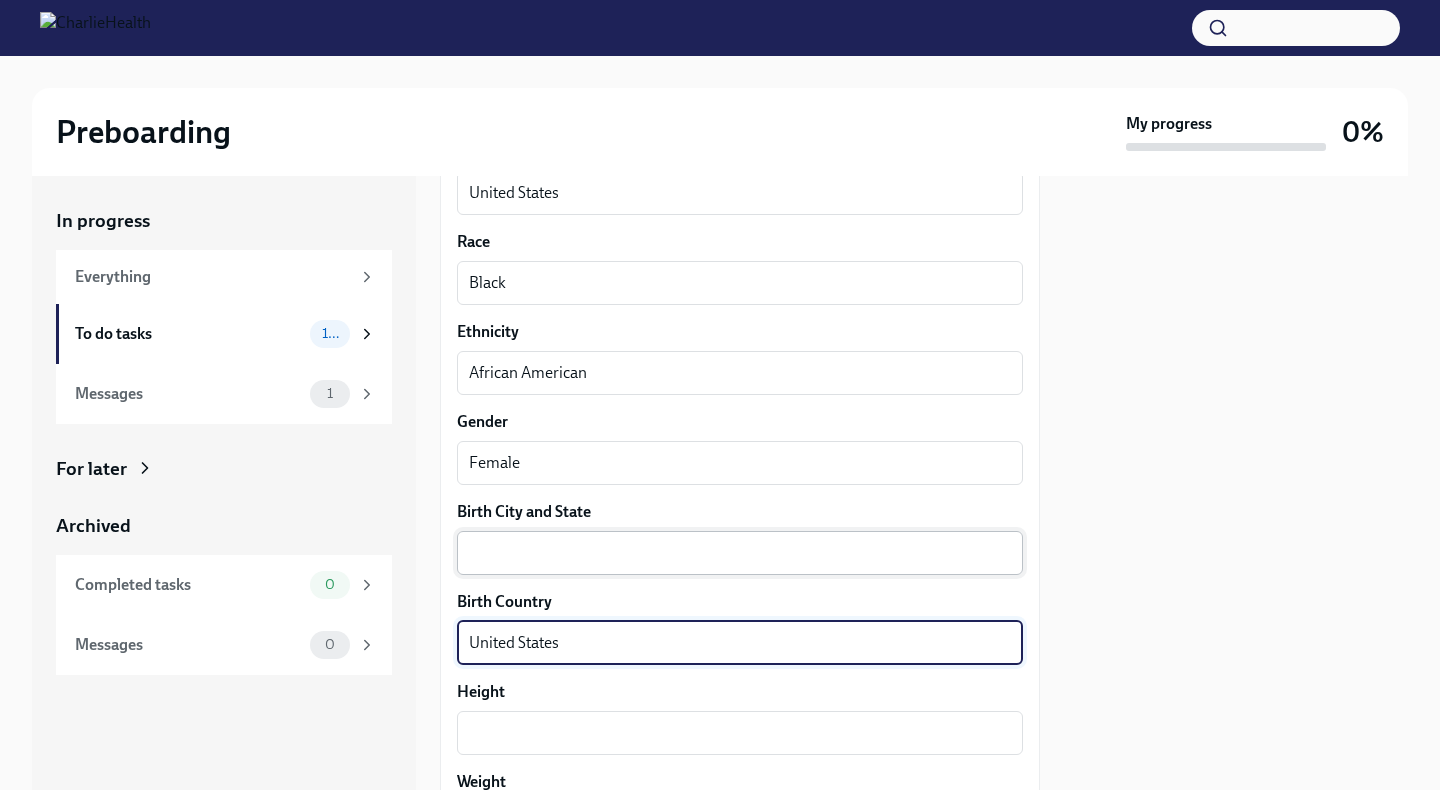 type on "United States" 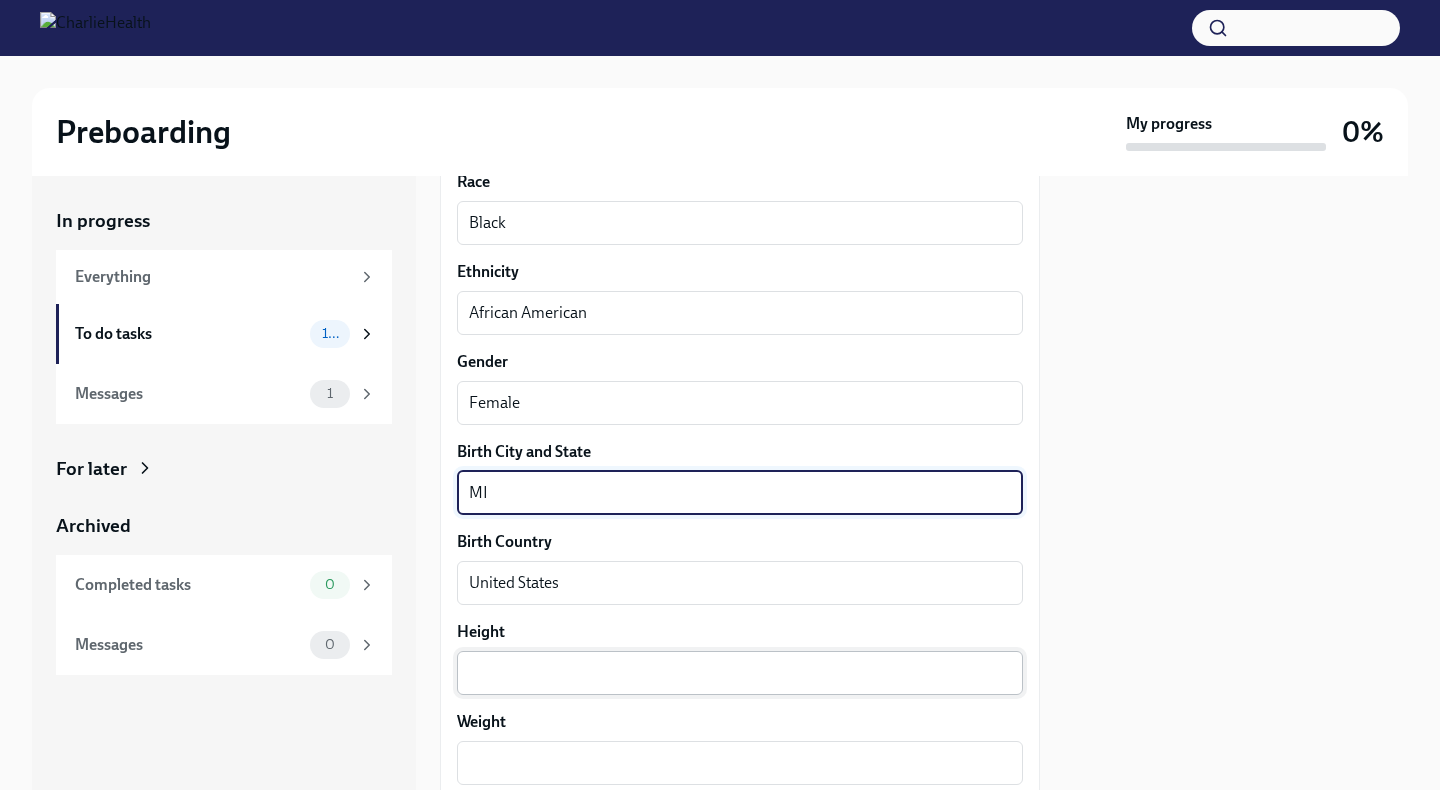 scroll, scrollTop: 1377, scrollLeft: 0, axis: vertical 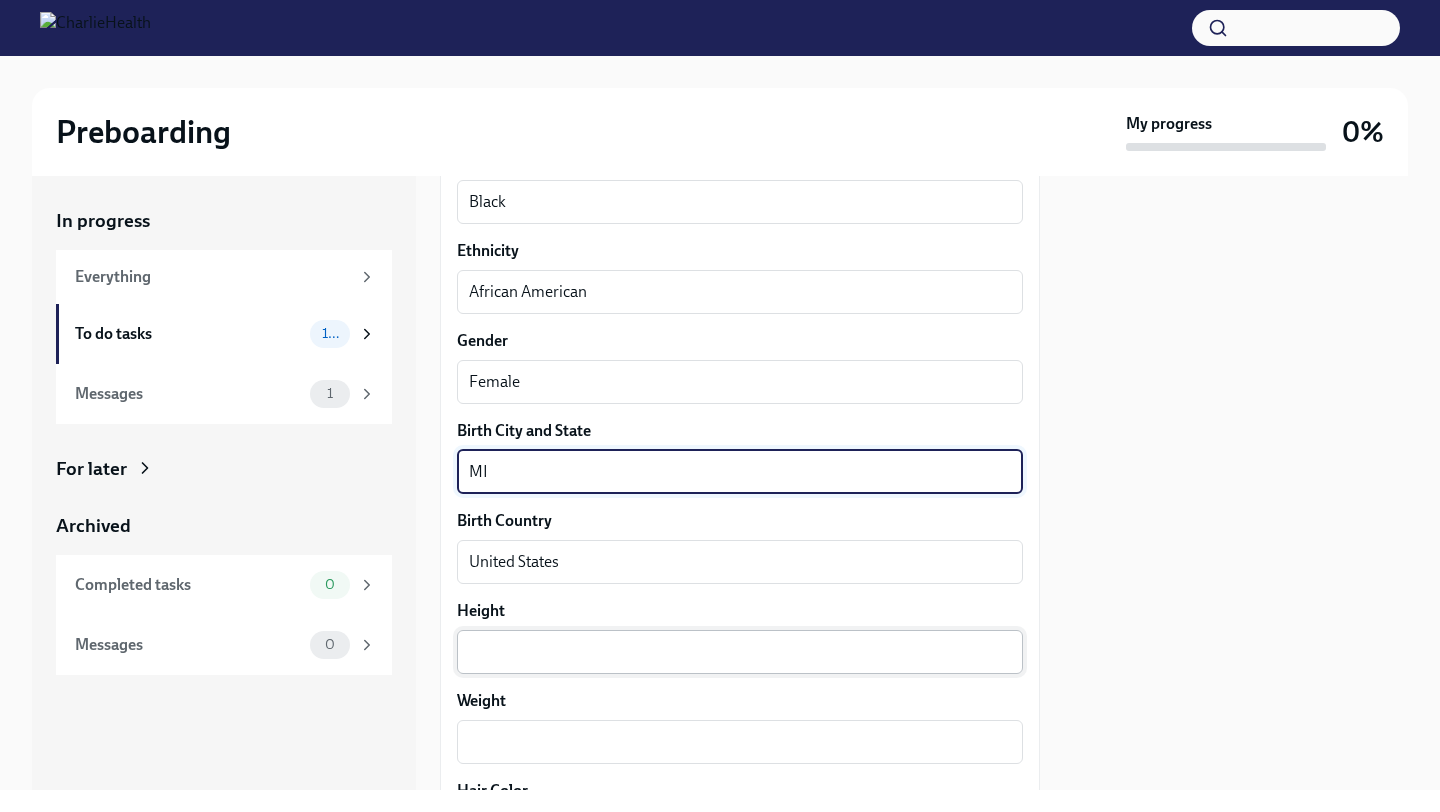 type on "MI" 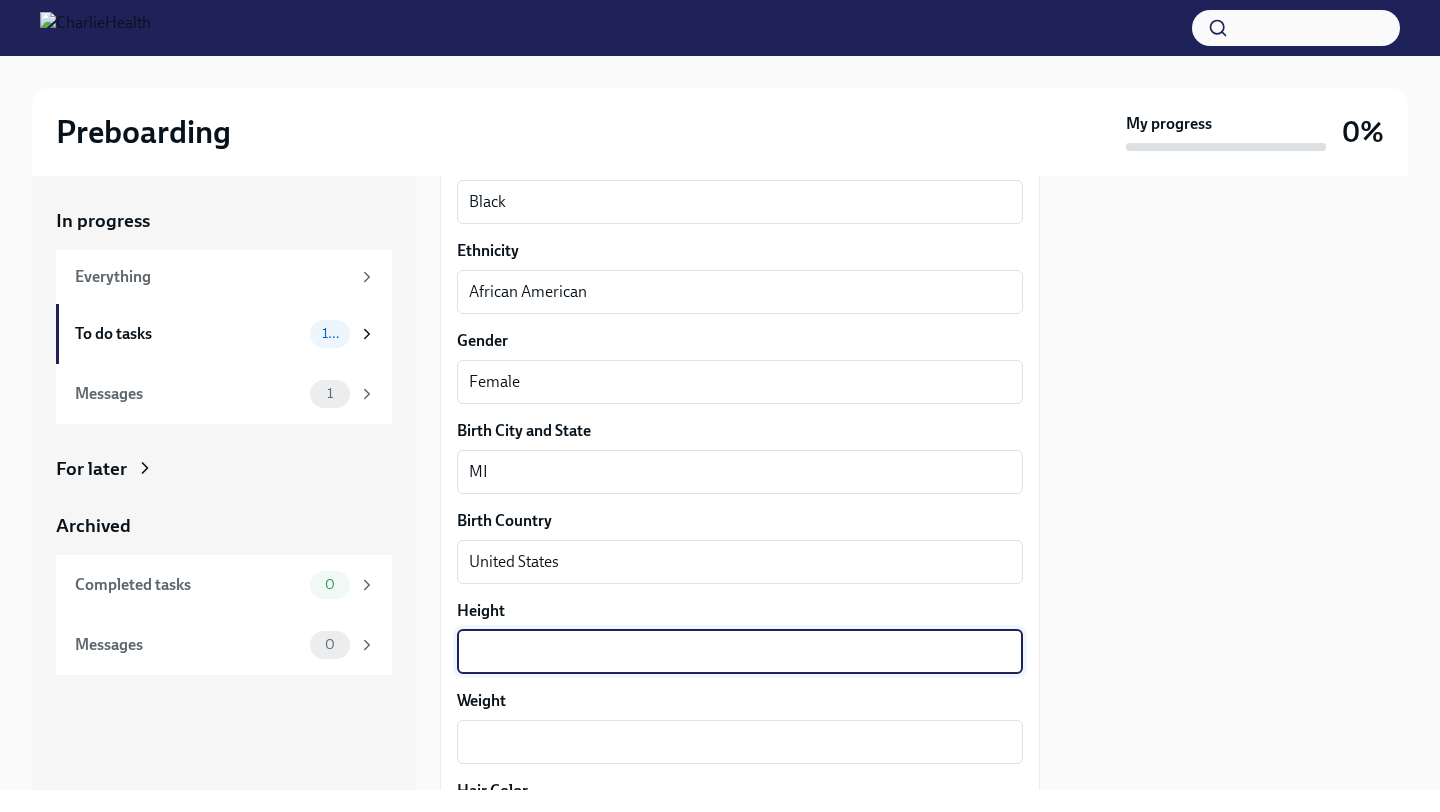 click on "Height" at bounding box center (740, 652) 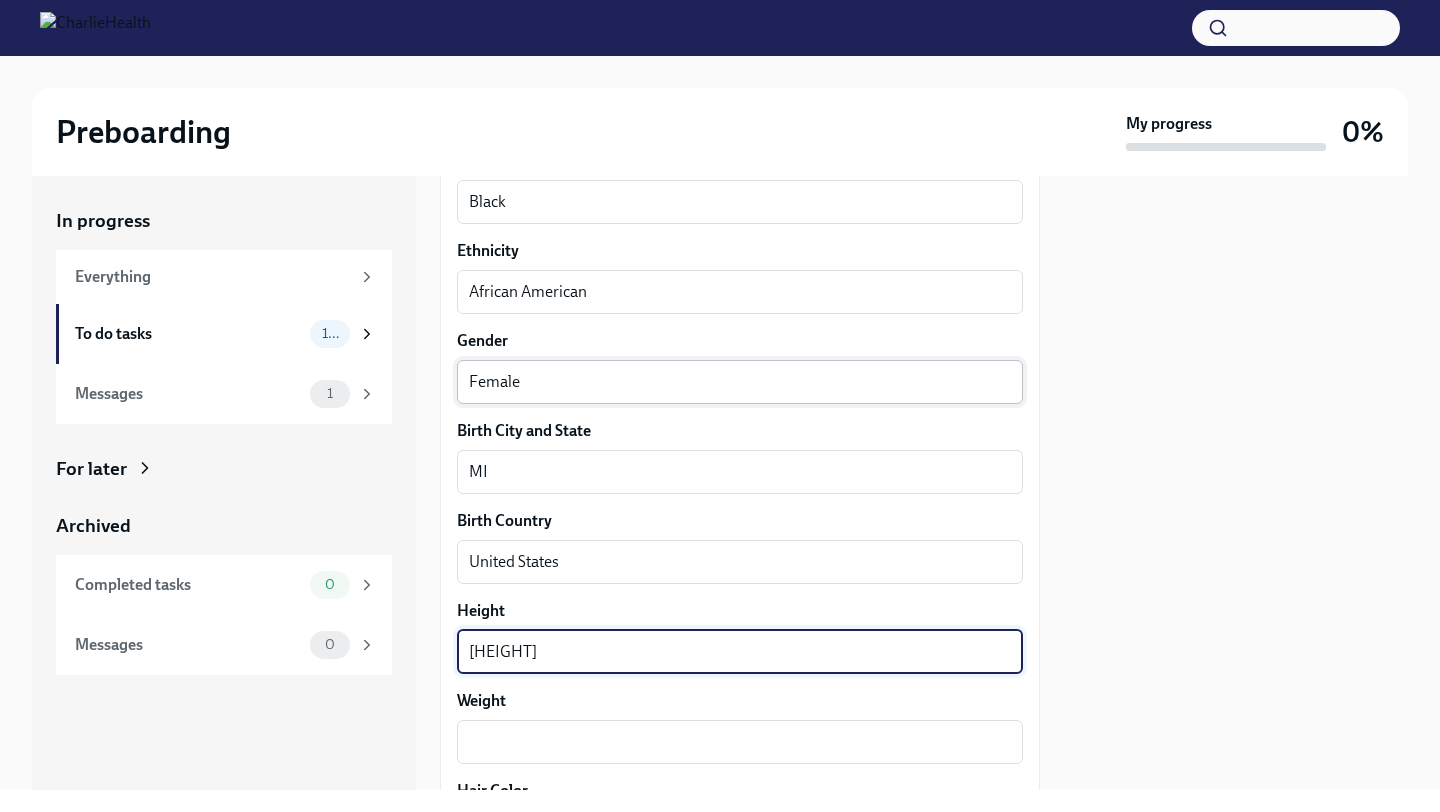 scroll, scrollTop: 1434, scrollLeft: 0, axis: vertical 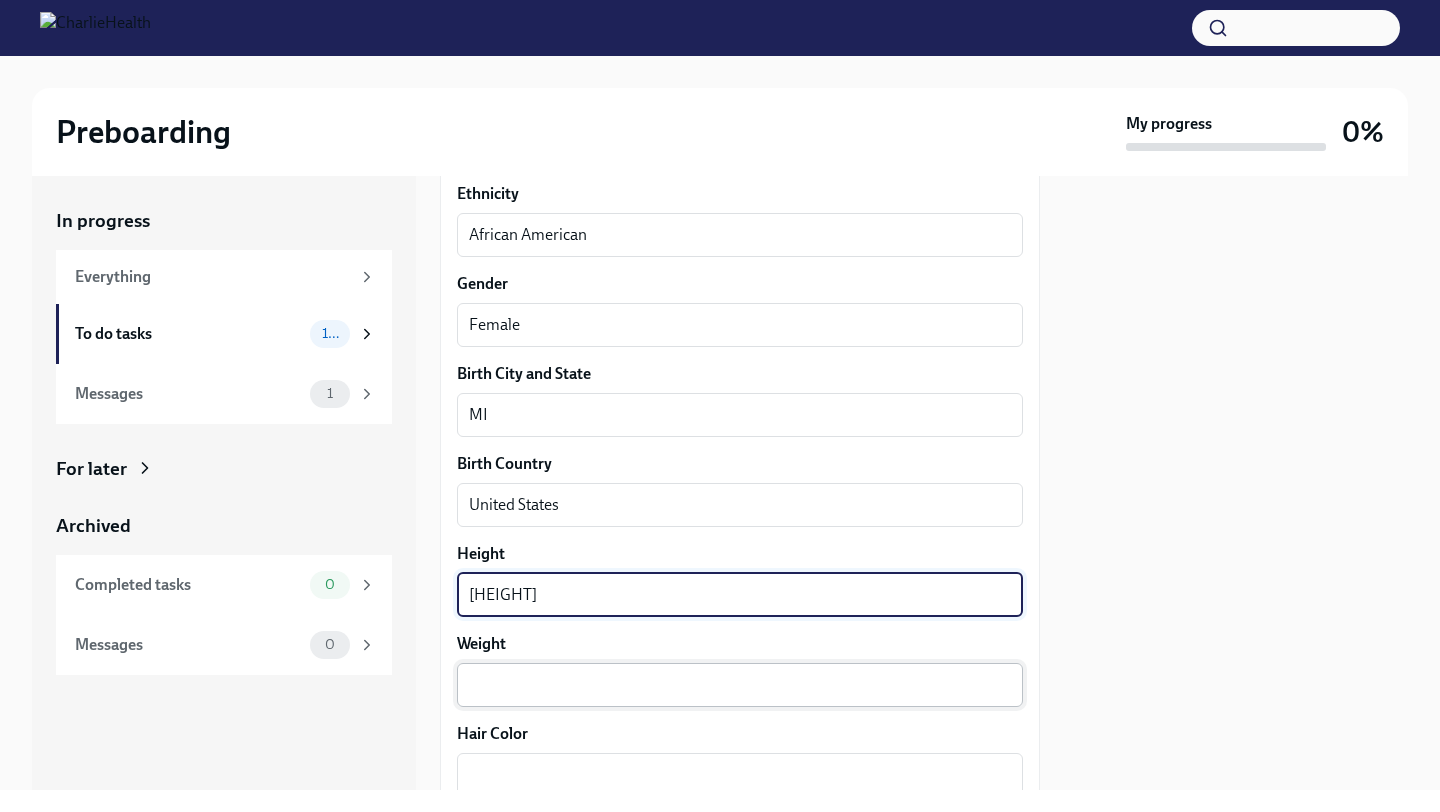 type on "[HEIGHT]" 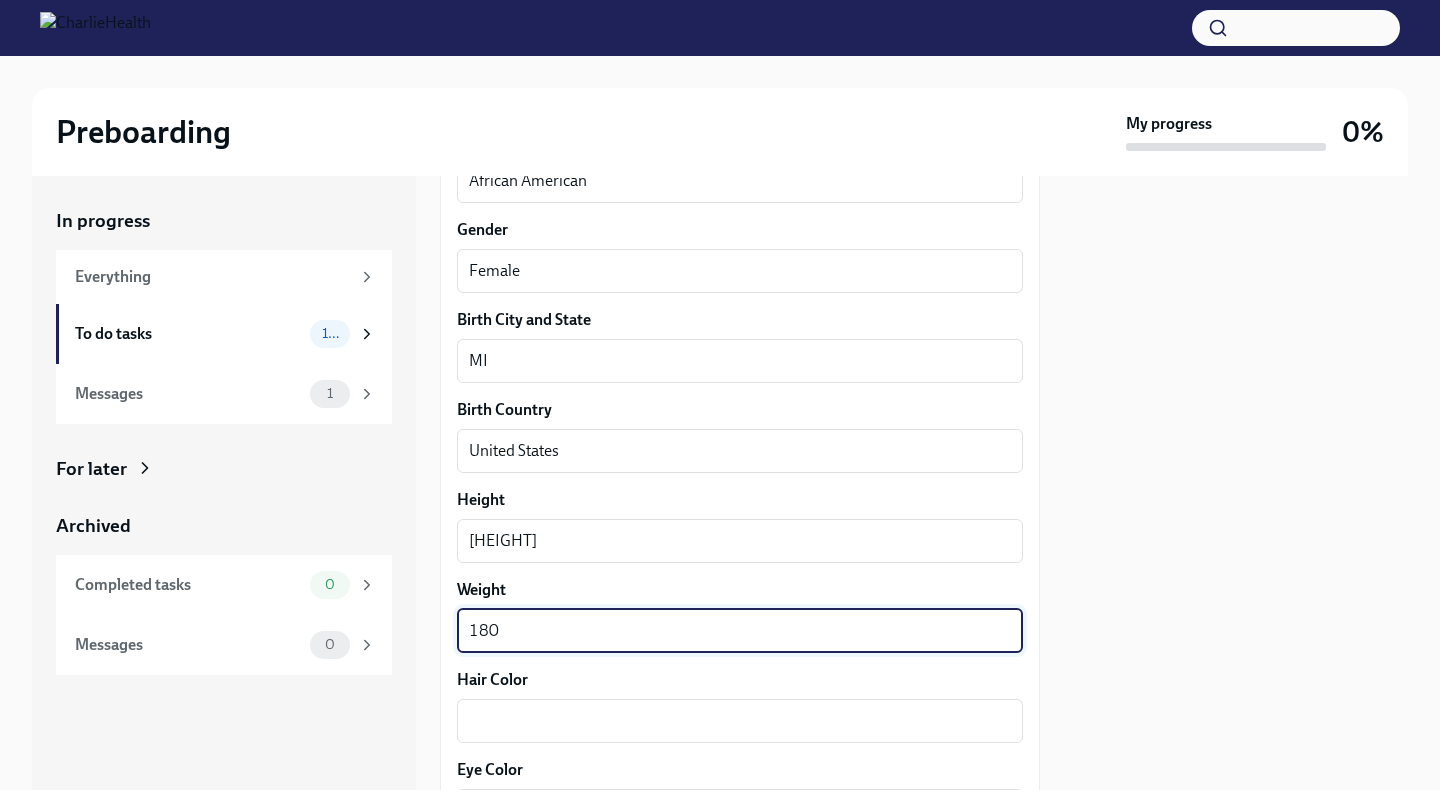 scroll, scrollTop: 1509, scrollLeft: 0, axis: vertical 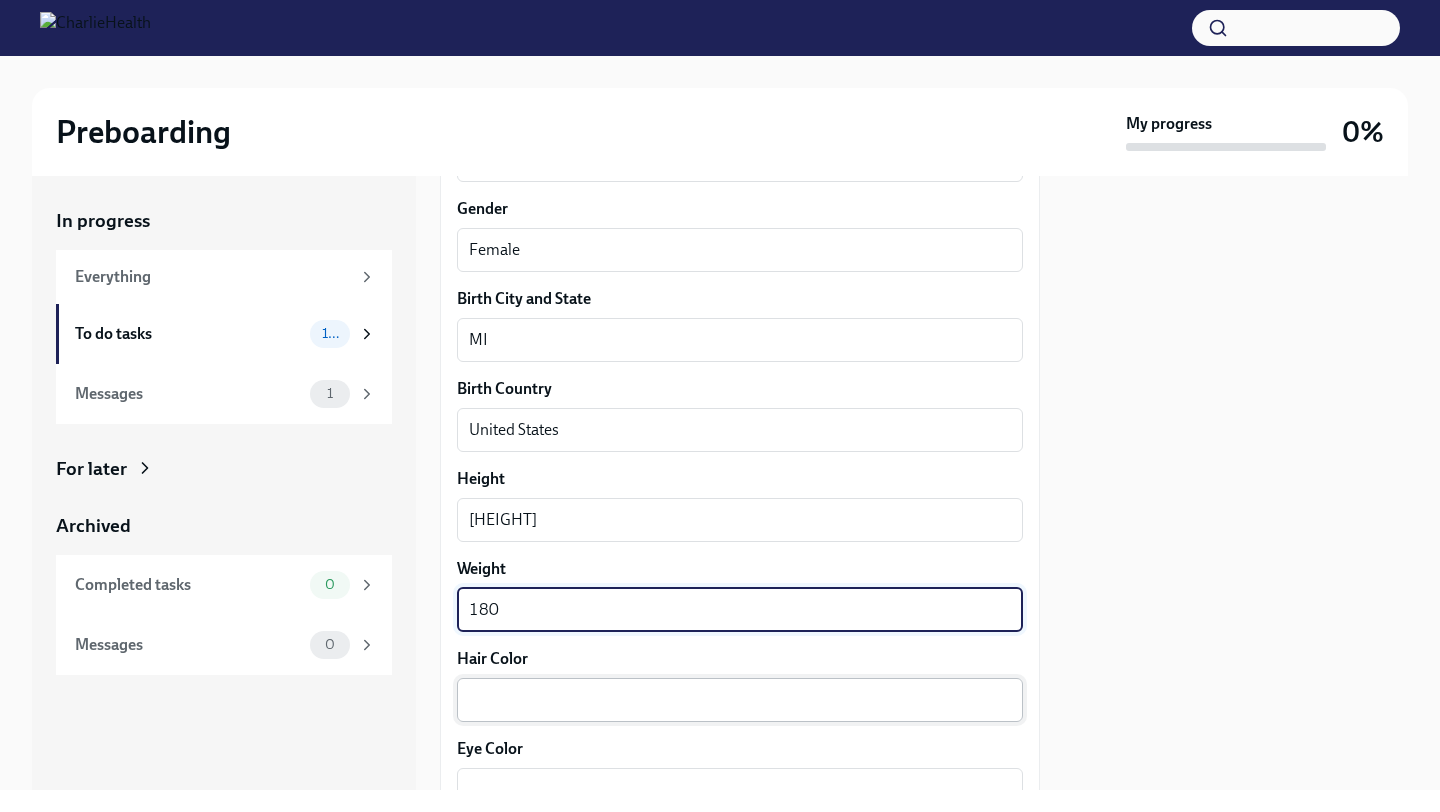 type on "180" 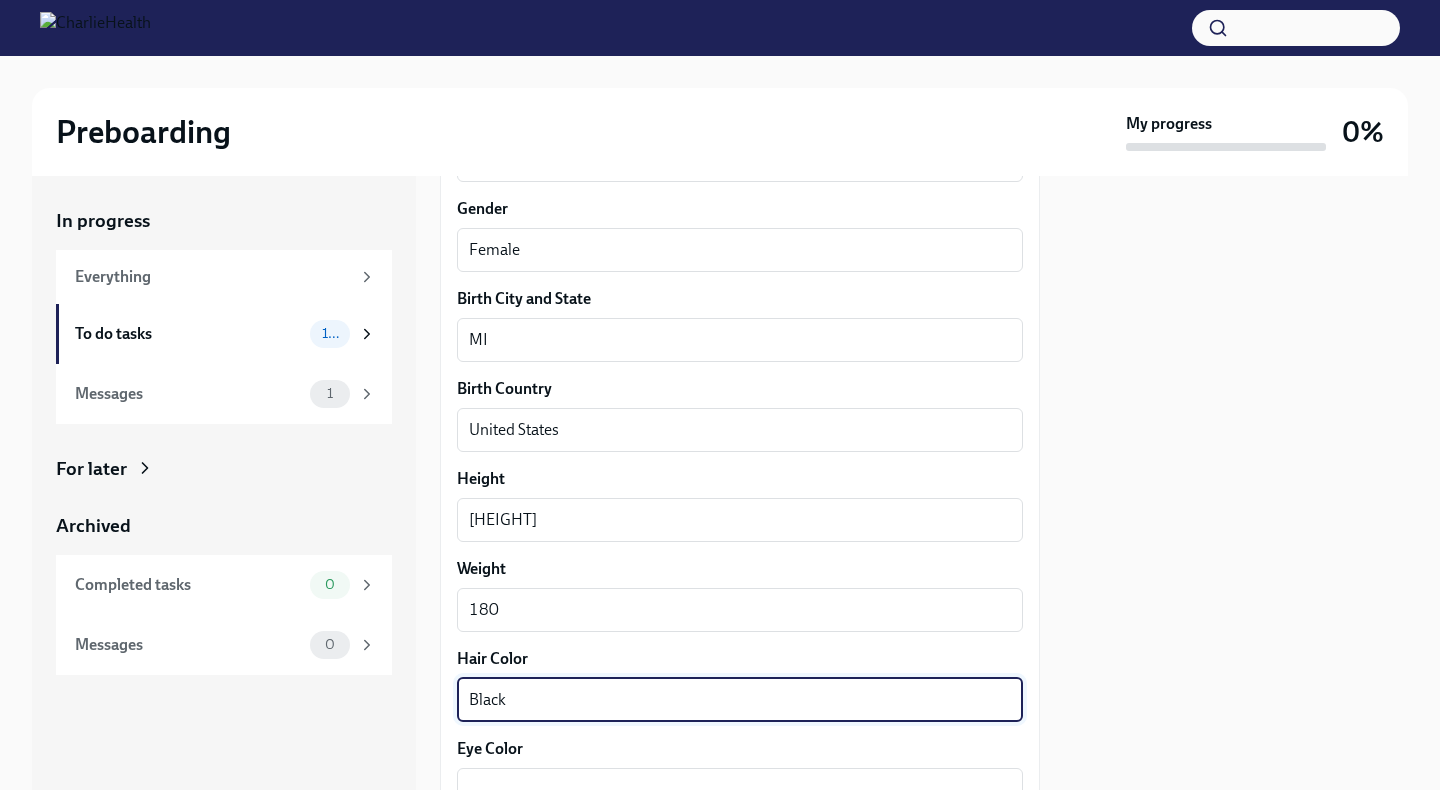 scroll, scrollTop: 1631, scrollLeft: 0, axis: vertical 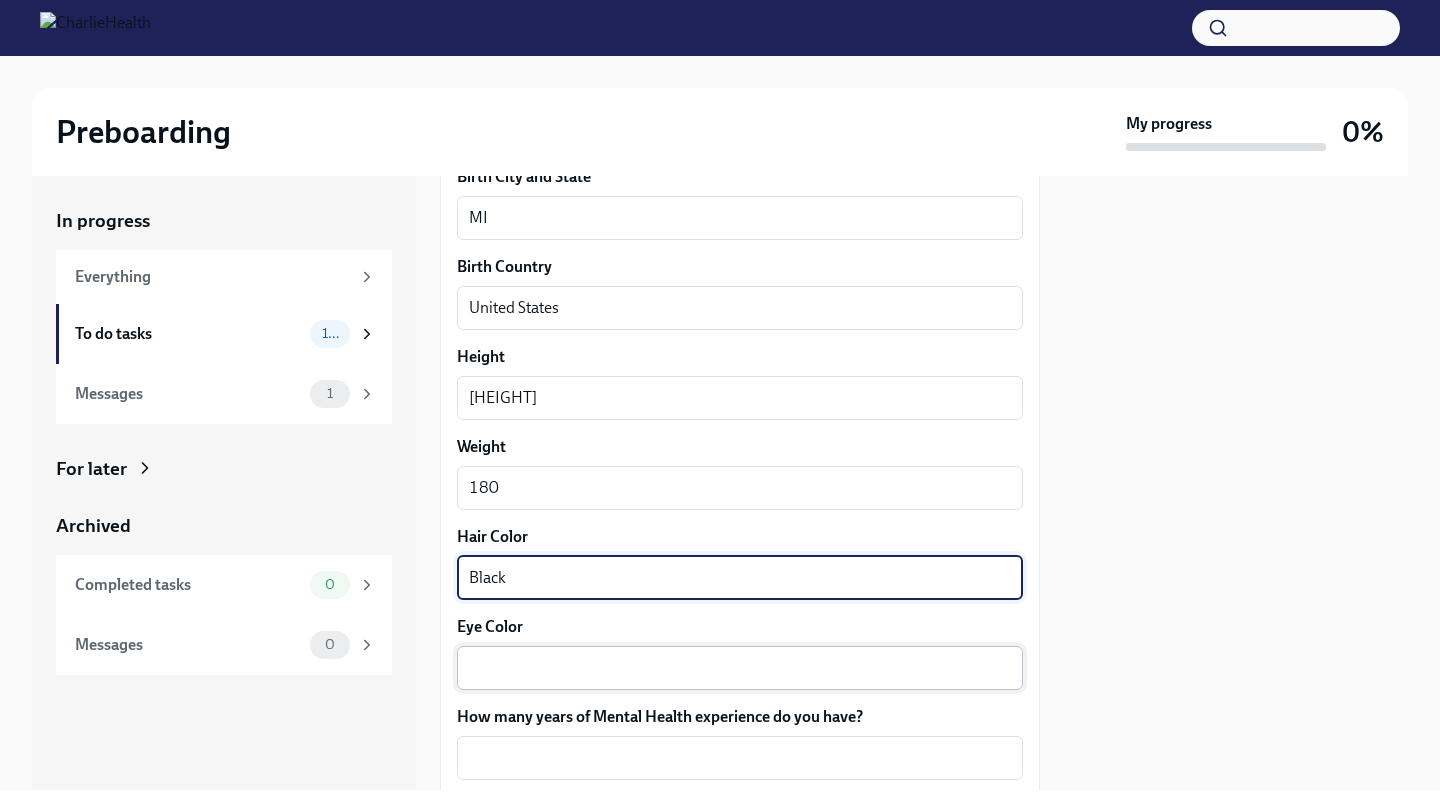 type on "Black" 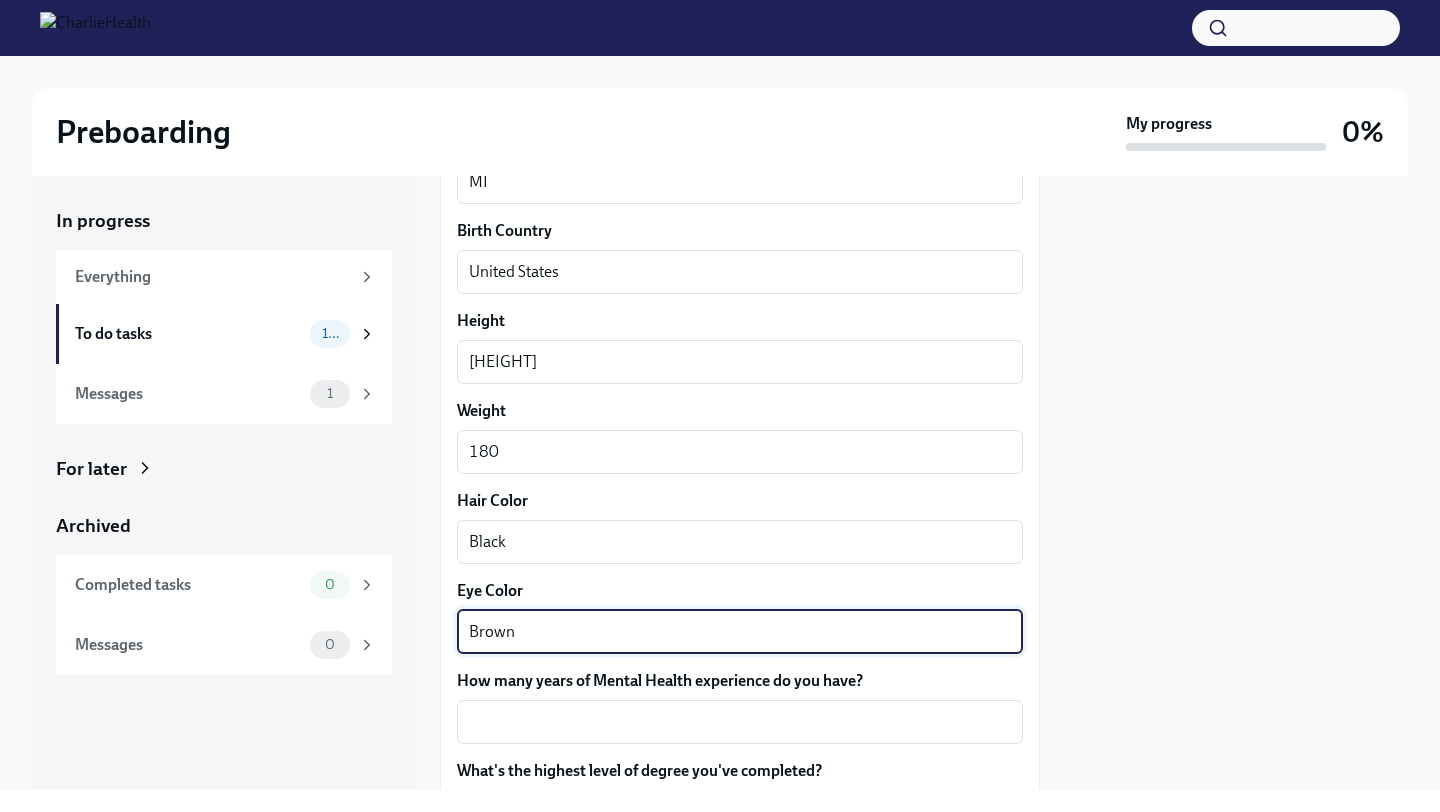 scroll, scrollTop: 1716, scrollLeft: 0, axis: vertical 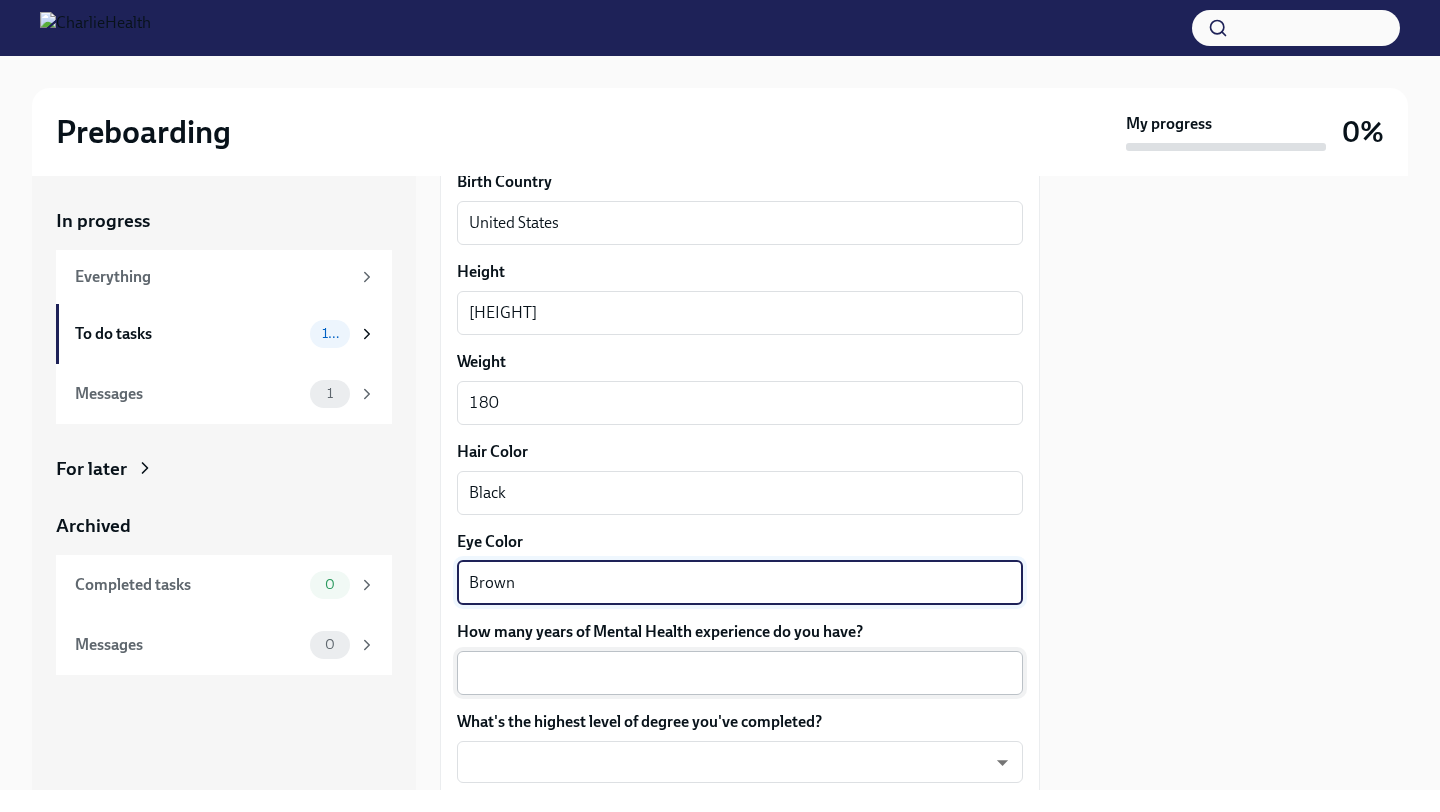type on "Brown" 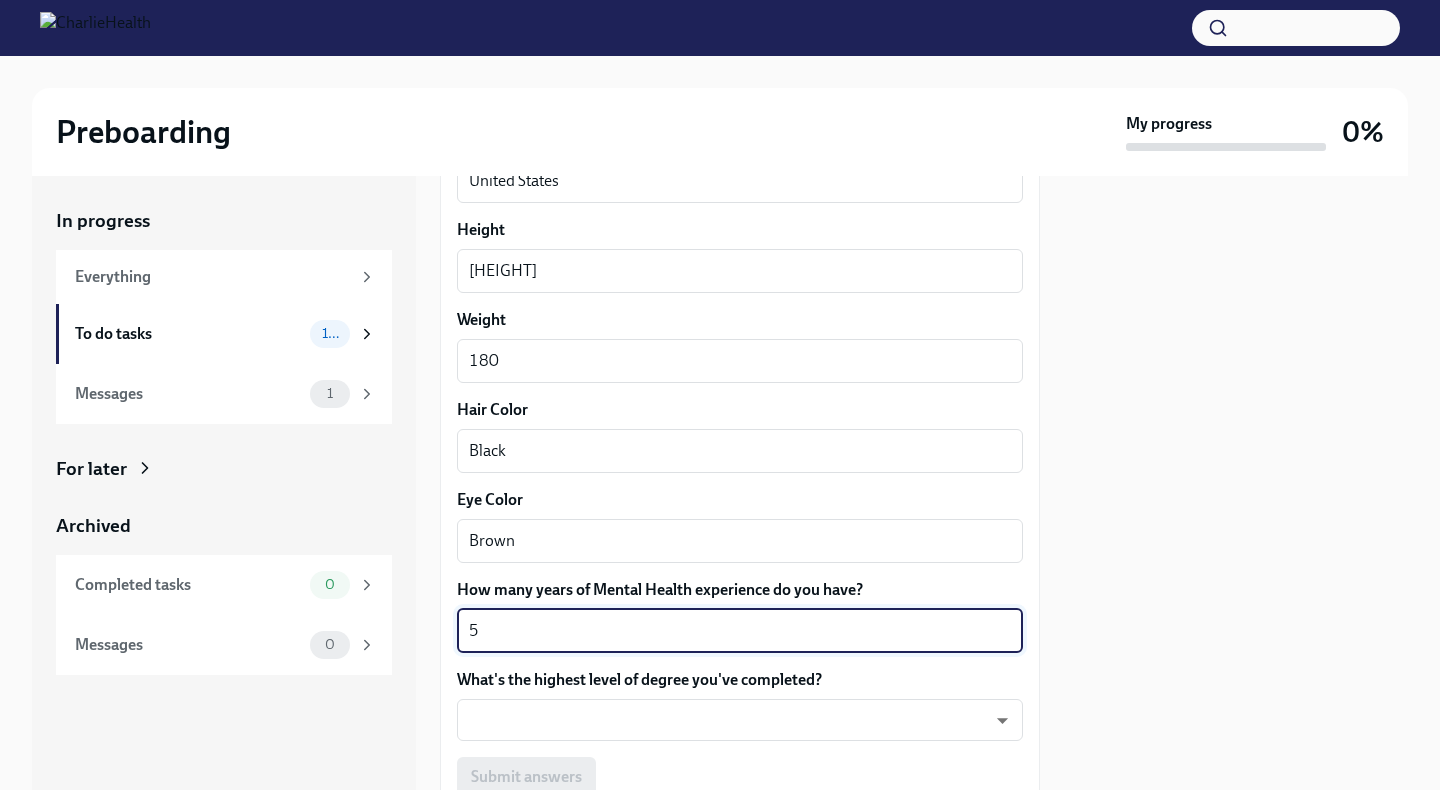 scroll, scrollTop: 1763, scrollLeft: 0, axis: vertical 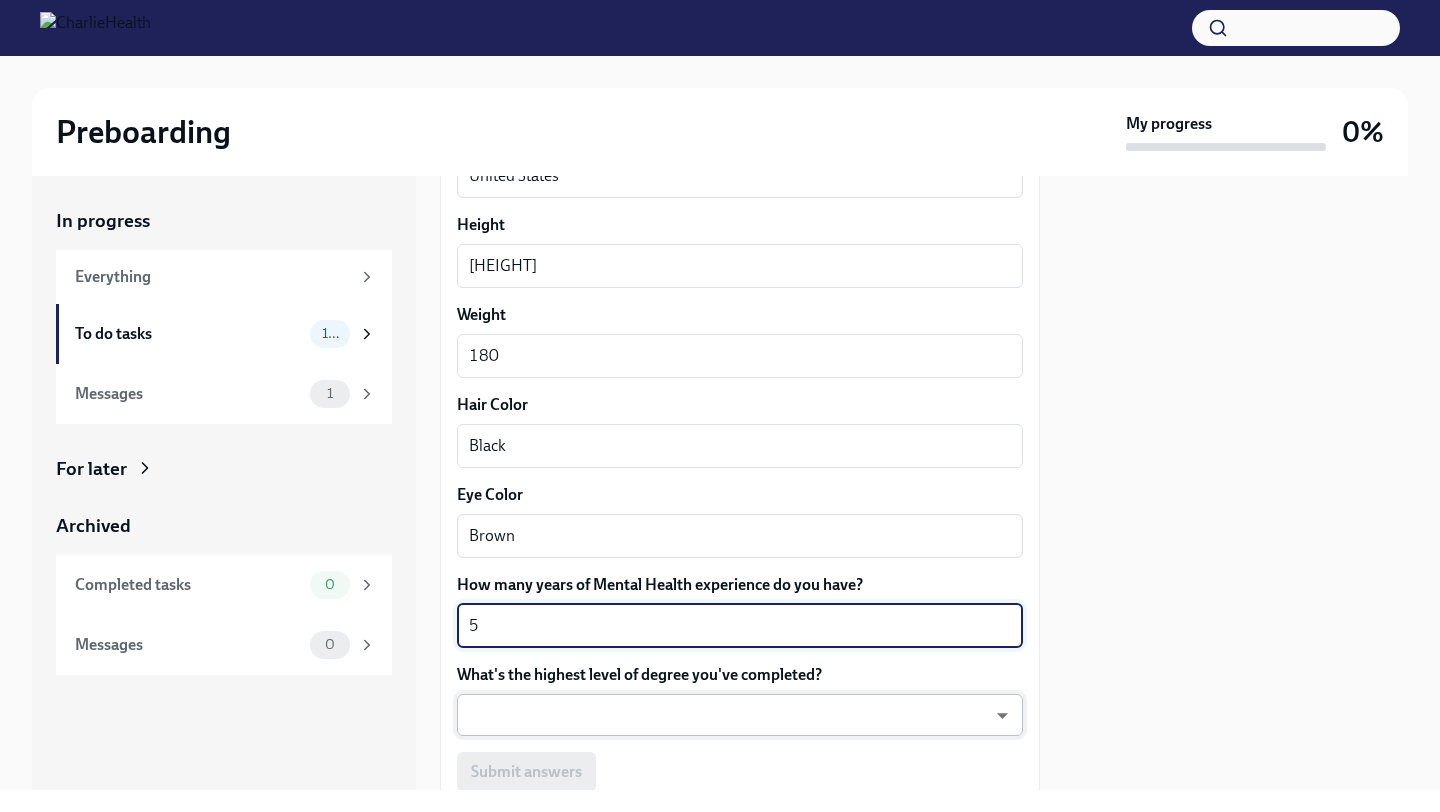 type on "5" 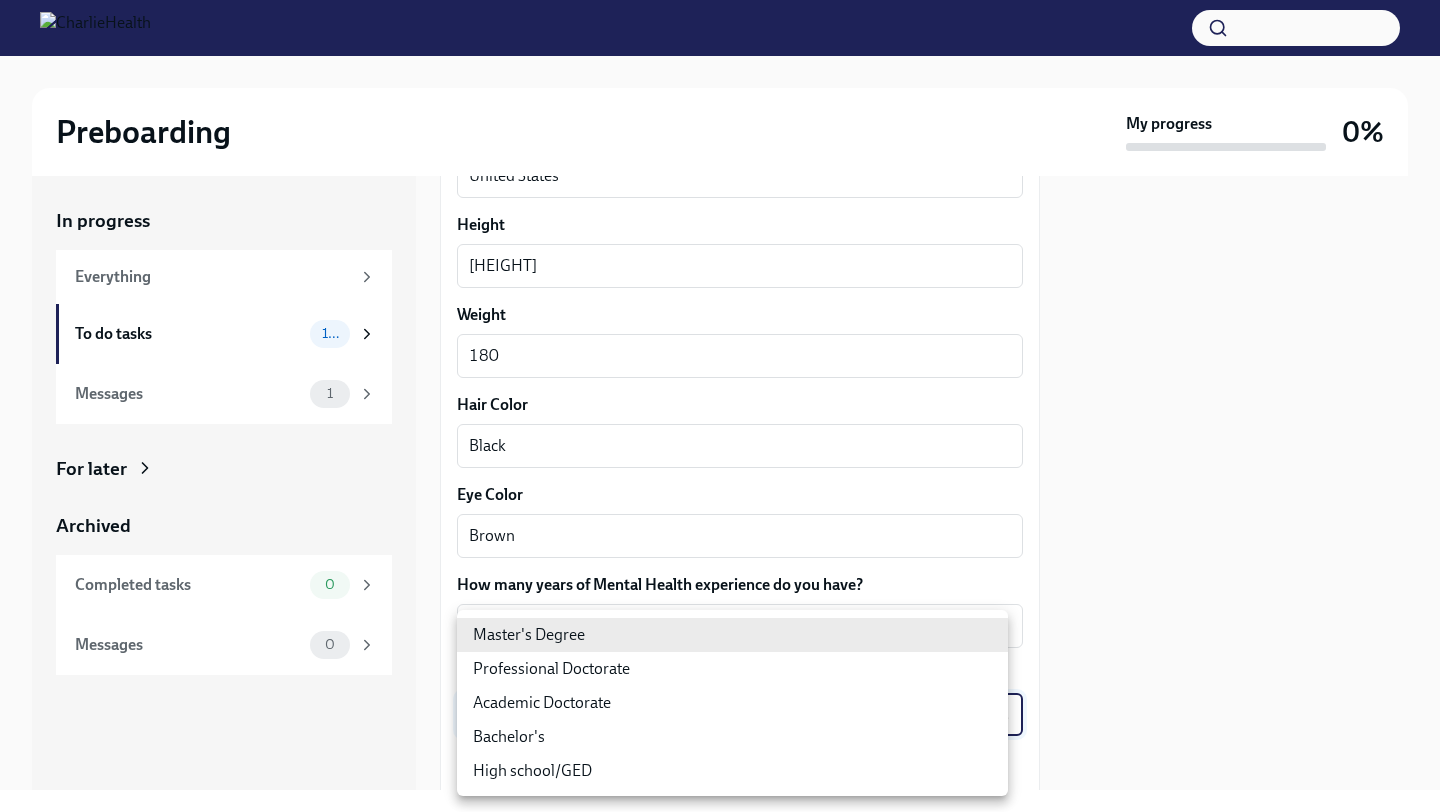 click on "Bachelor's" at bounding box center (732, 737) 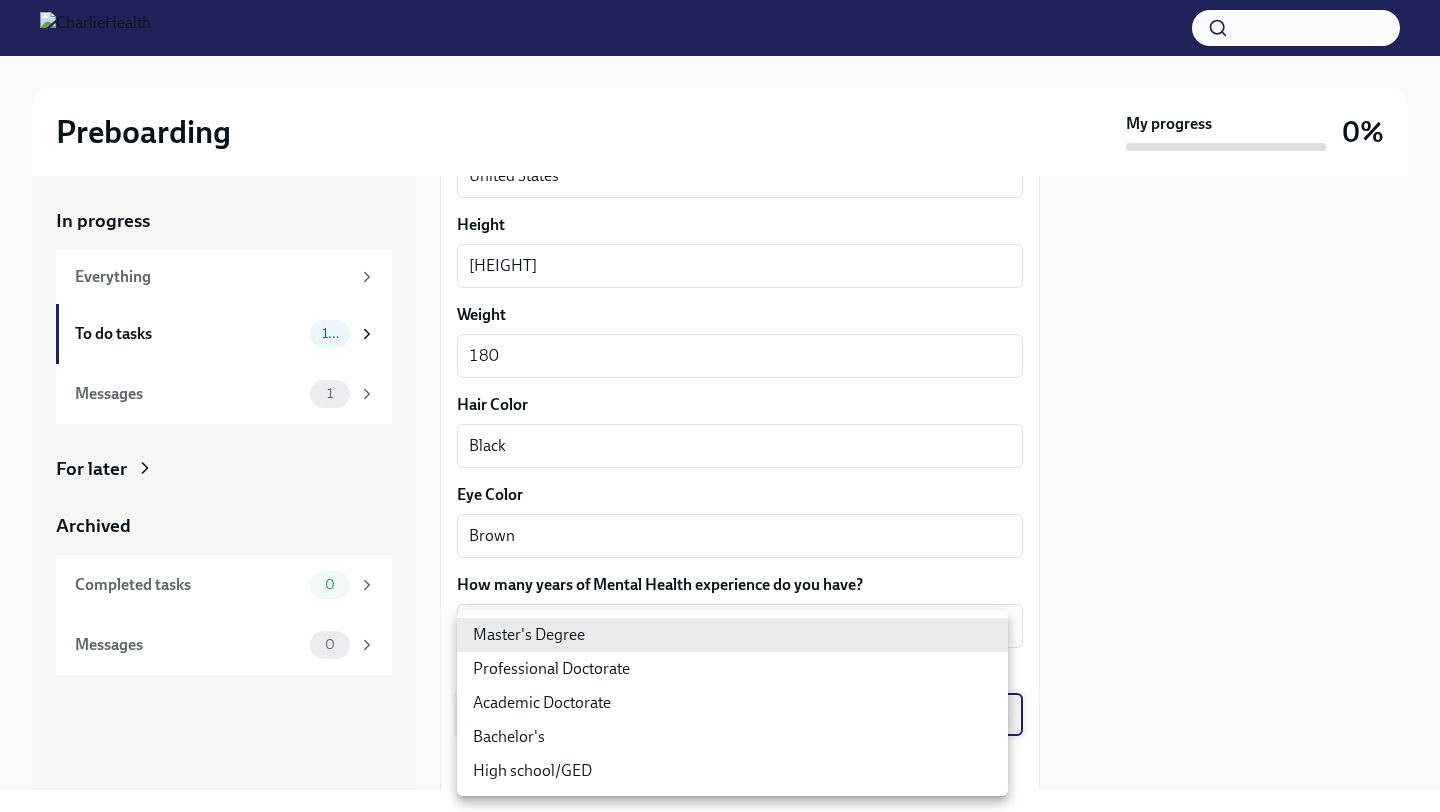 type on "oQxEXK86X" 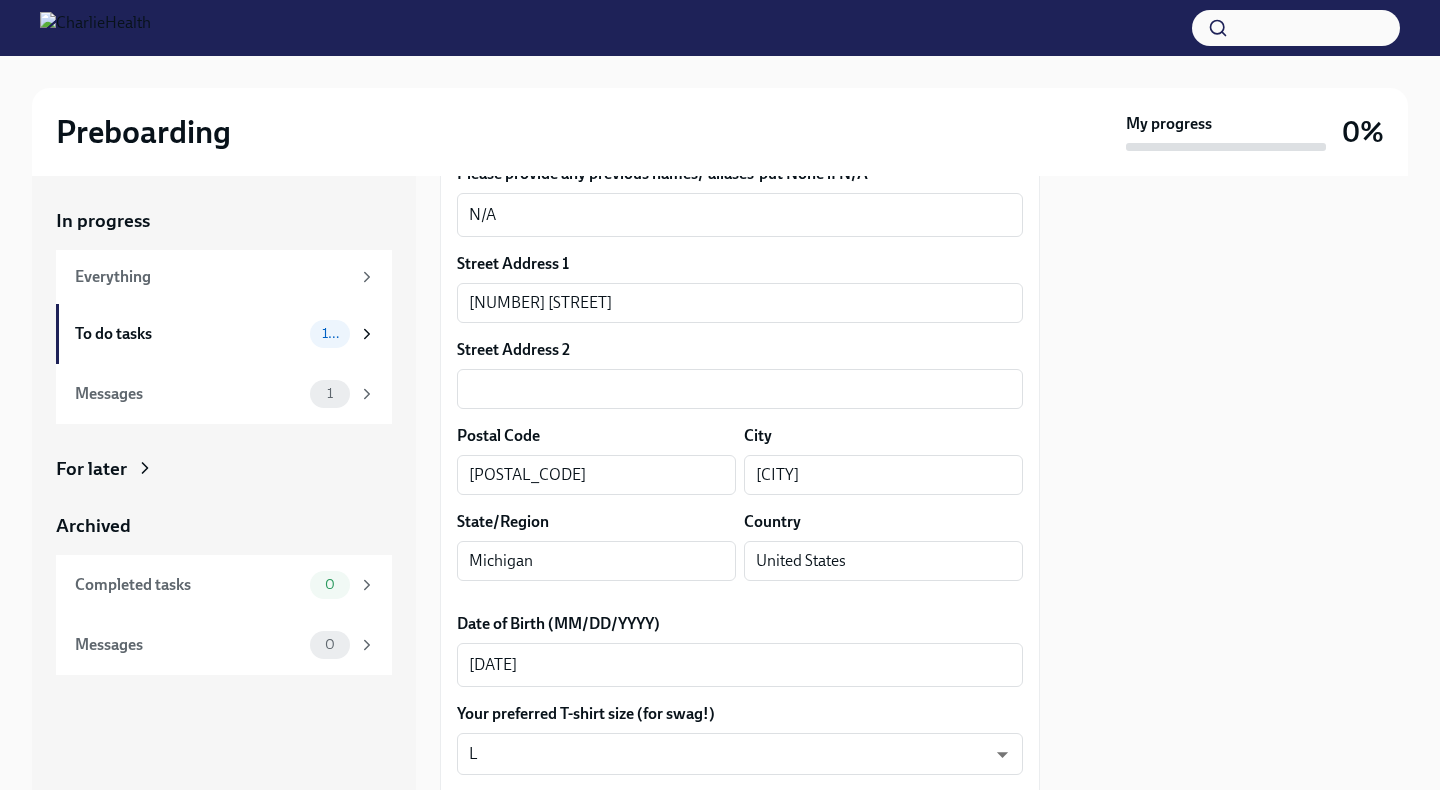 scroll, scrollTop: 742, scrollLeft: 0, axis: vertical 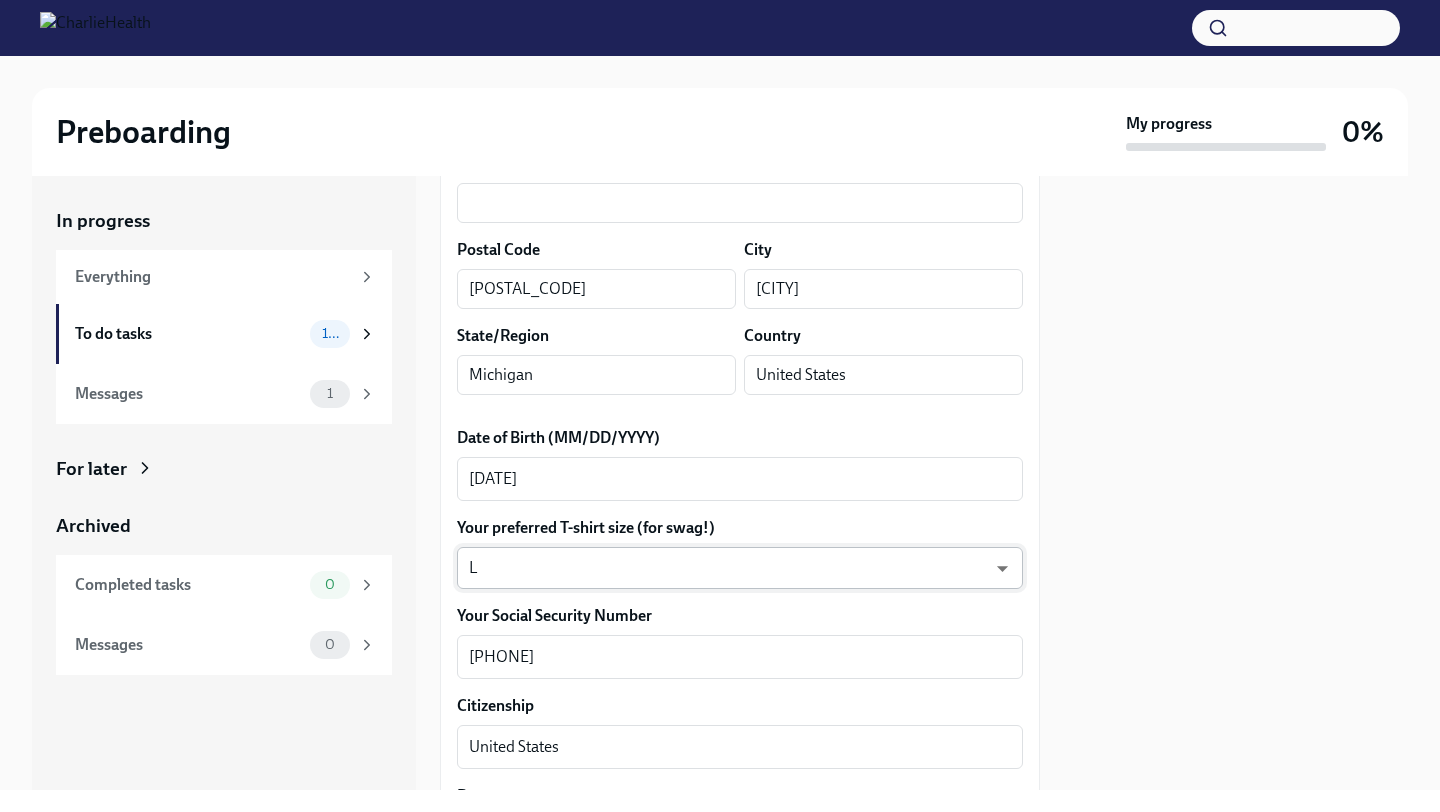 click on "Preboarding My progress 0% In progress Everything To do tasks 10 Messages 1 For later Archived Completed tasks 0 Messages 0 Fill out the onboarding form To Do Due  in a day We need some info from you to start setting you up in payroll and other systems.  Please fill out this form ASAP  Please note each field needs to be completed in order for you to submit.
Note : Please fill out this form as accurately as possible. Several states require specific demographic information that we have to input on your behalf. We understand that some of these questions feel personal to answer, and we appreciate your understanding that this is required for compliance clearance. About you Your preferred first name [FIRST] x ​ Your legal last name [LAST] x ​ Please provide any previous names/ aliases-put None if N/A N/A x ​ Street Address 1 [NUMBER] [STREET] ​ Street Address 2 ​ Postal Code [POSTAL_CODE] ​ City [CITY] ​ State/Region [STATE] ​ Country [COUNTRY] ​ Date of Birth (MM/DD/YYYY) [DATE] x [LETTER]" at bounding box center (720, 406) 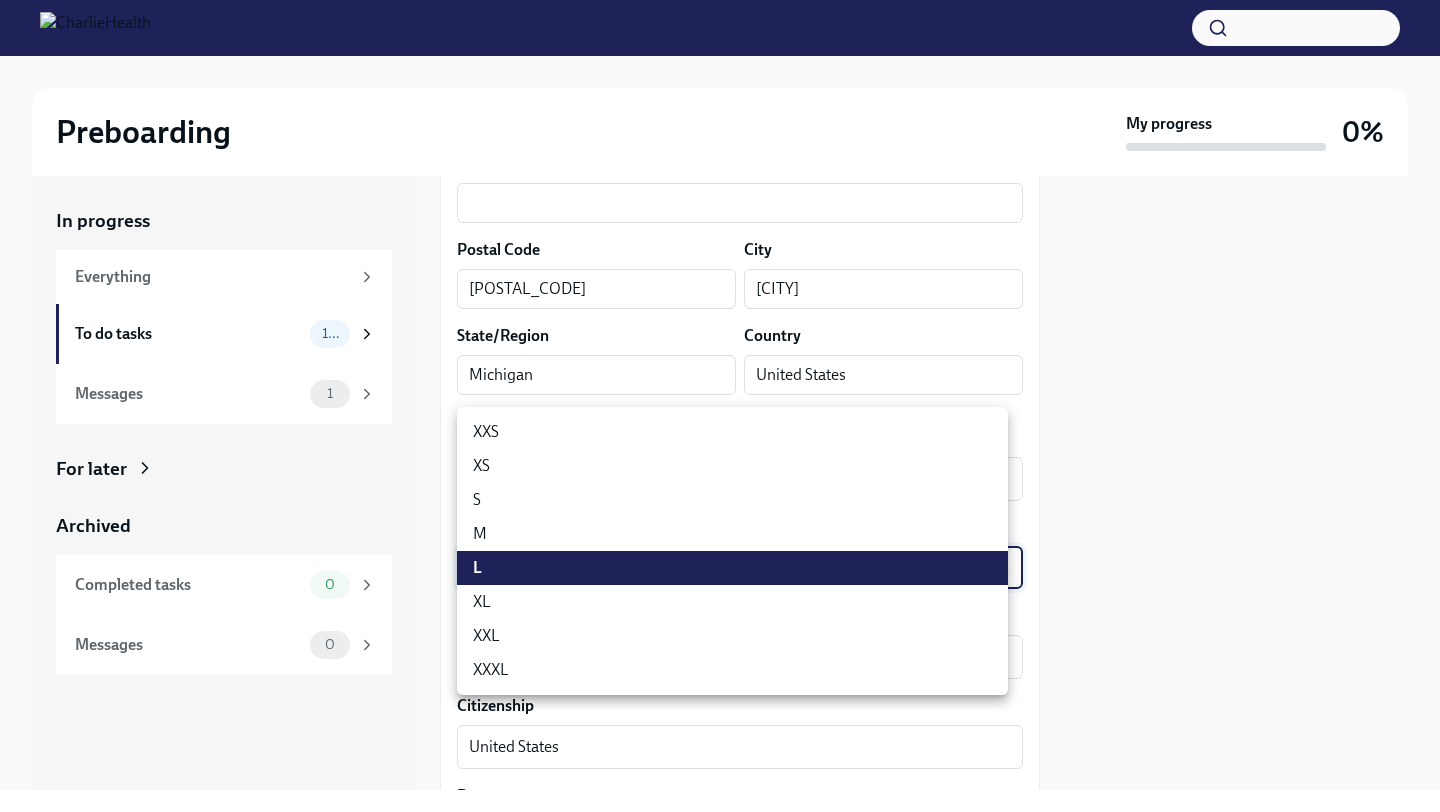 click at bounding box center [720, 406] 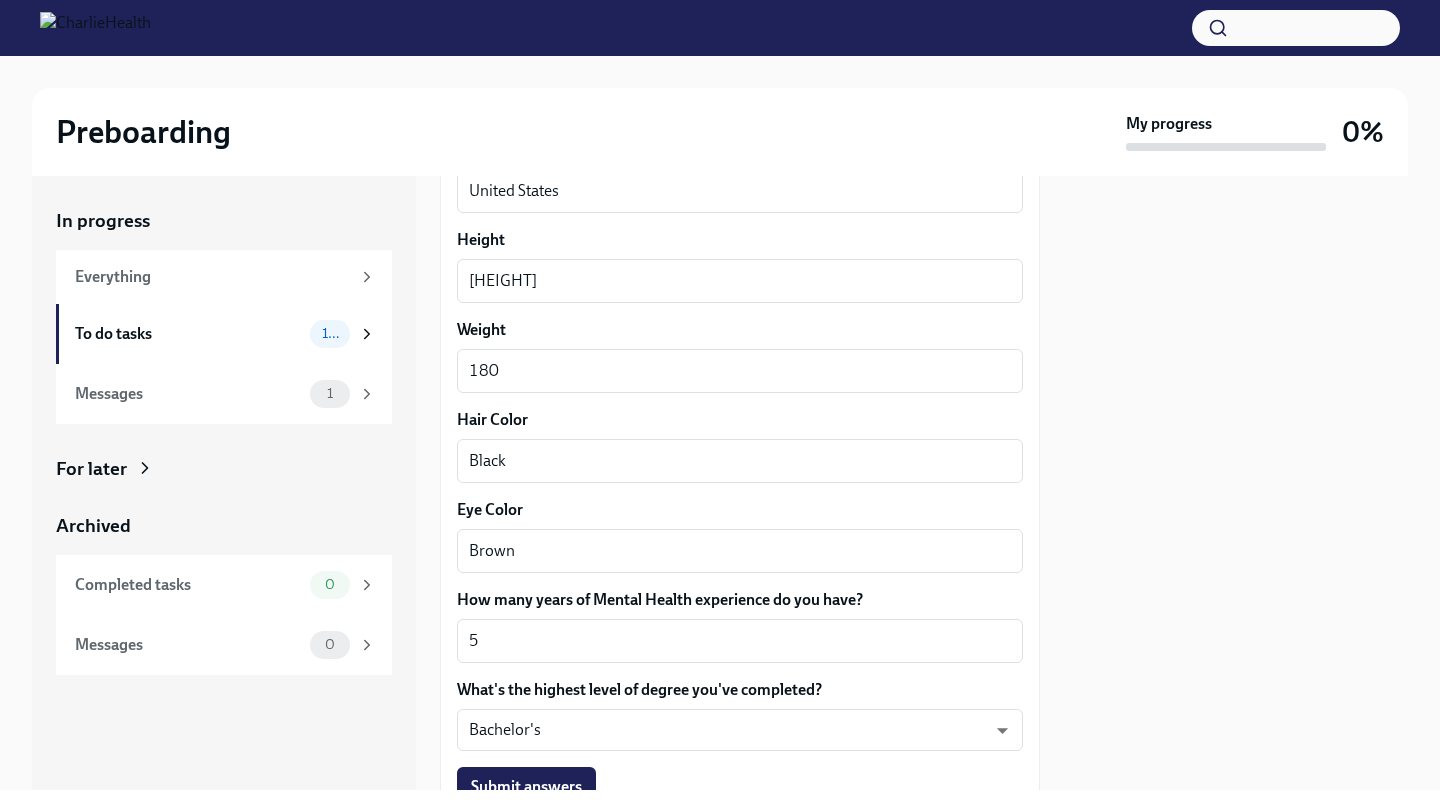 scroll, scrollTop: 1910, scrollLeft: 0, axis: vertical 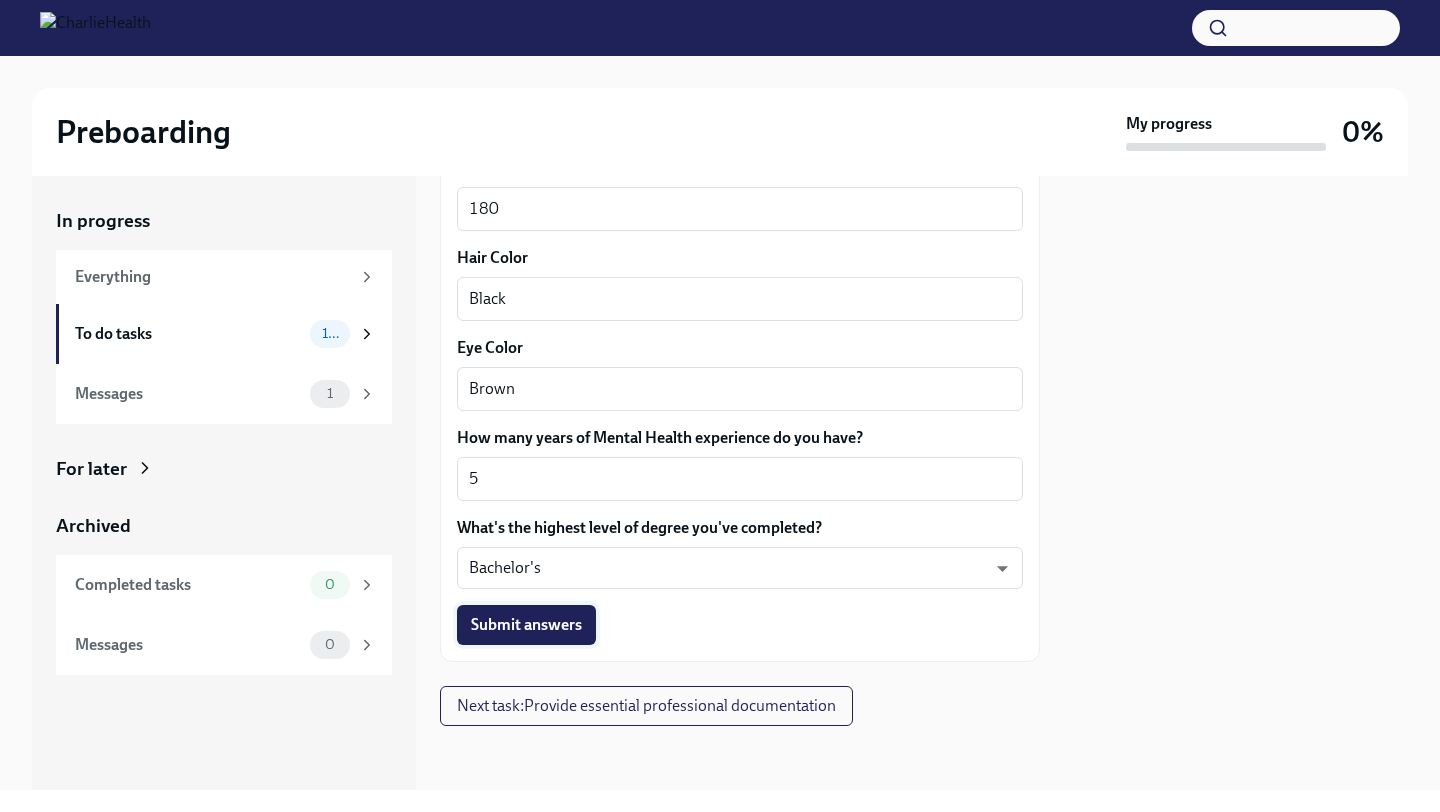 click on "Submit answers" at bounding box center (526, 625) 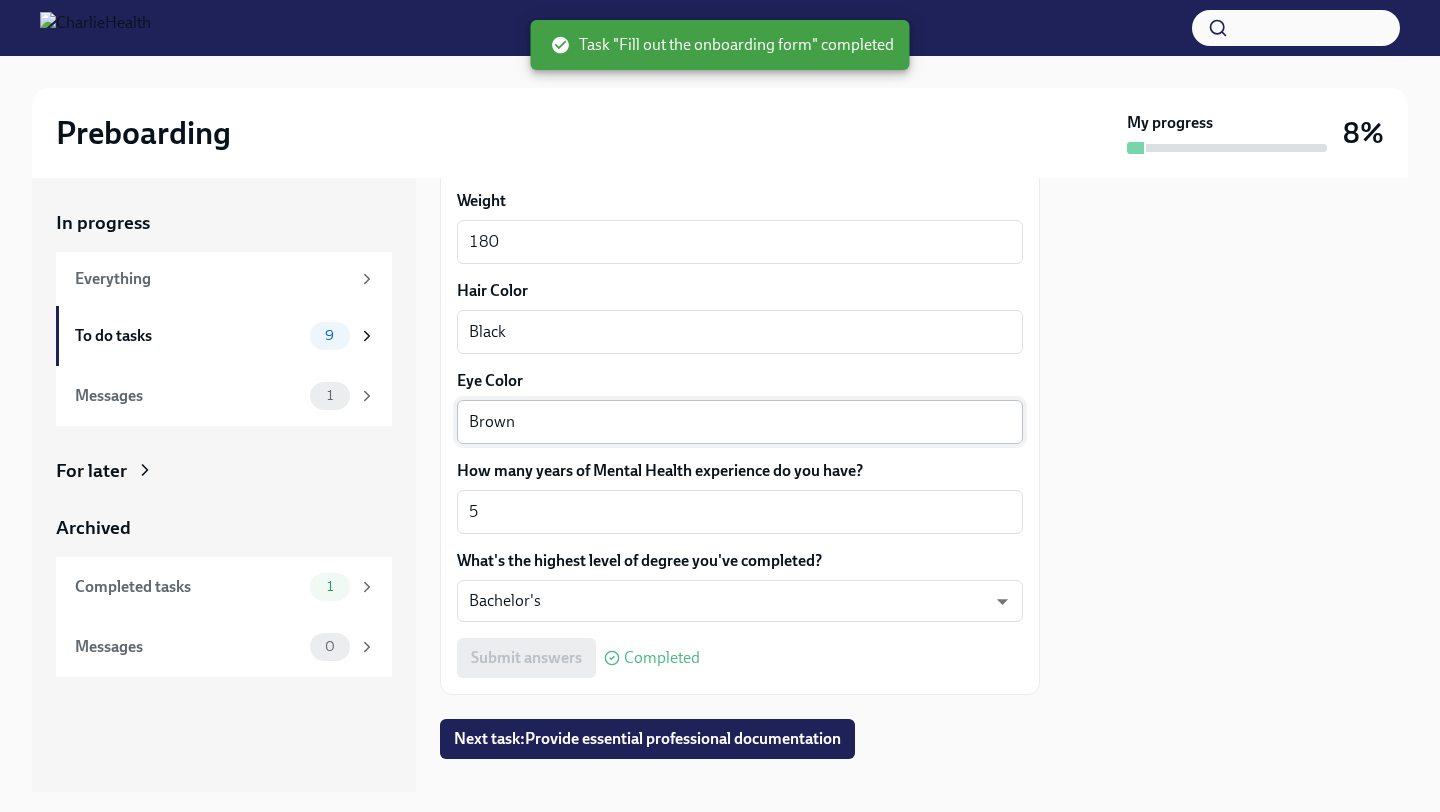 scroll, scrollTop: 1910, scrollLeft: 0, axis: vertical 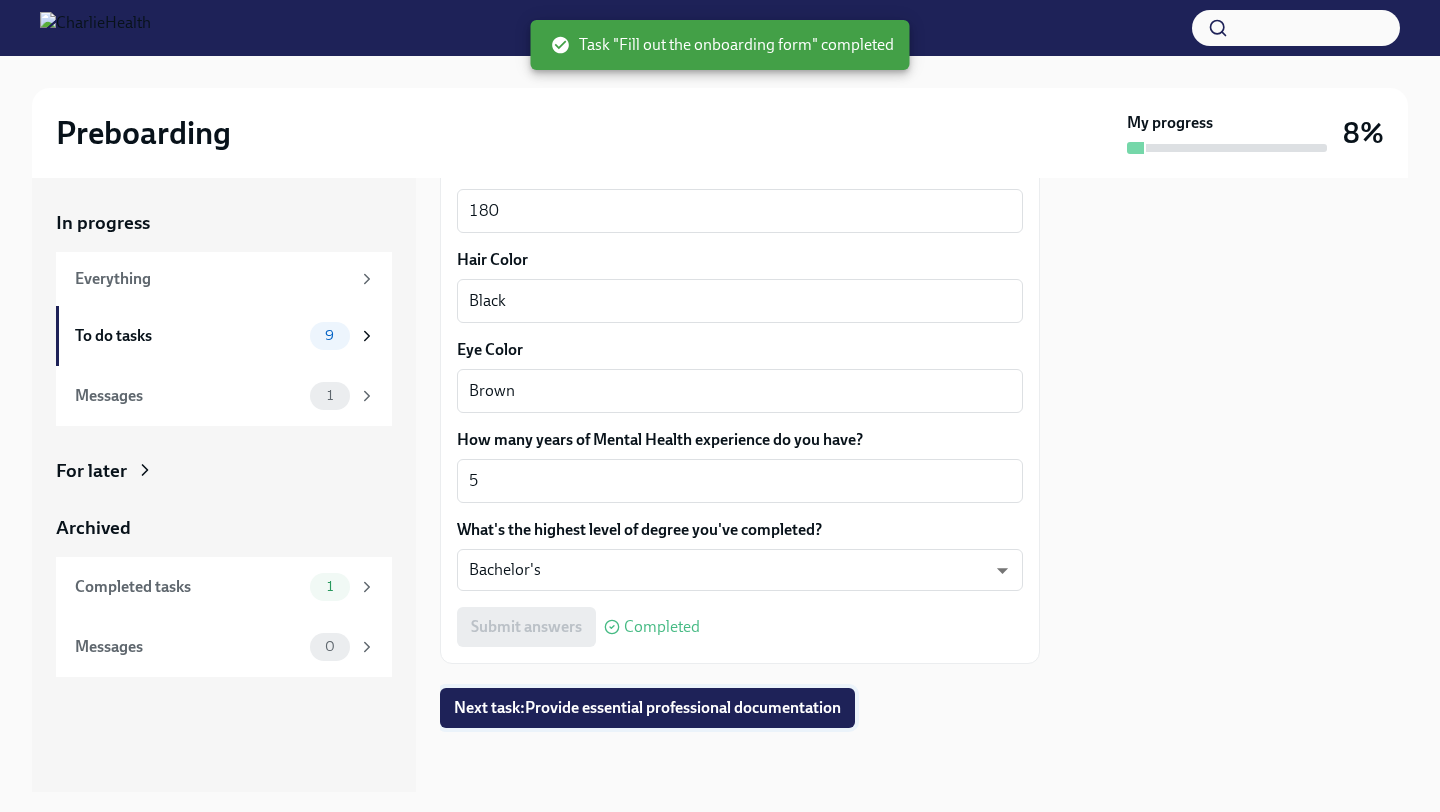 click on "Next task :  Provide essential professional documentation" at bounding box center [647, 708] 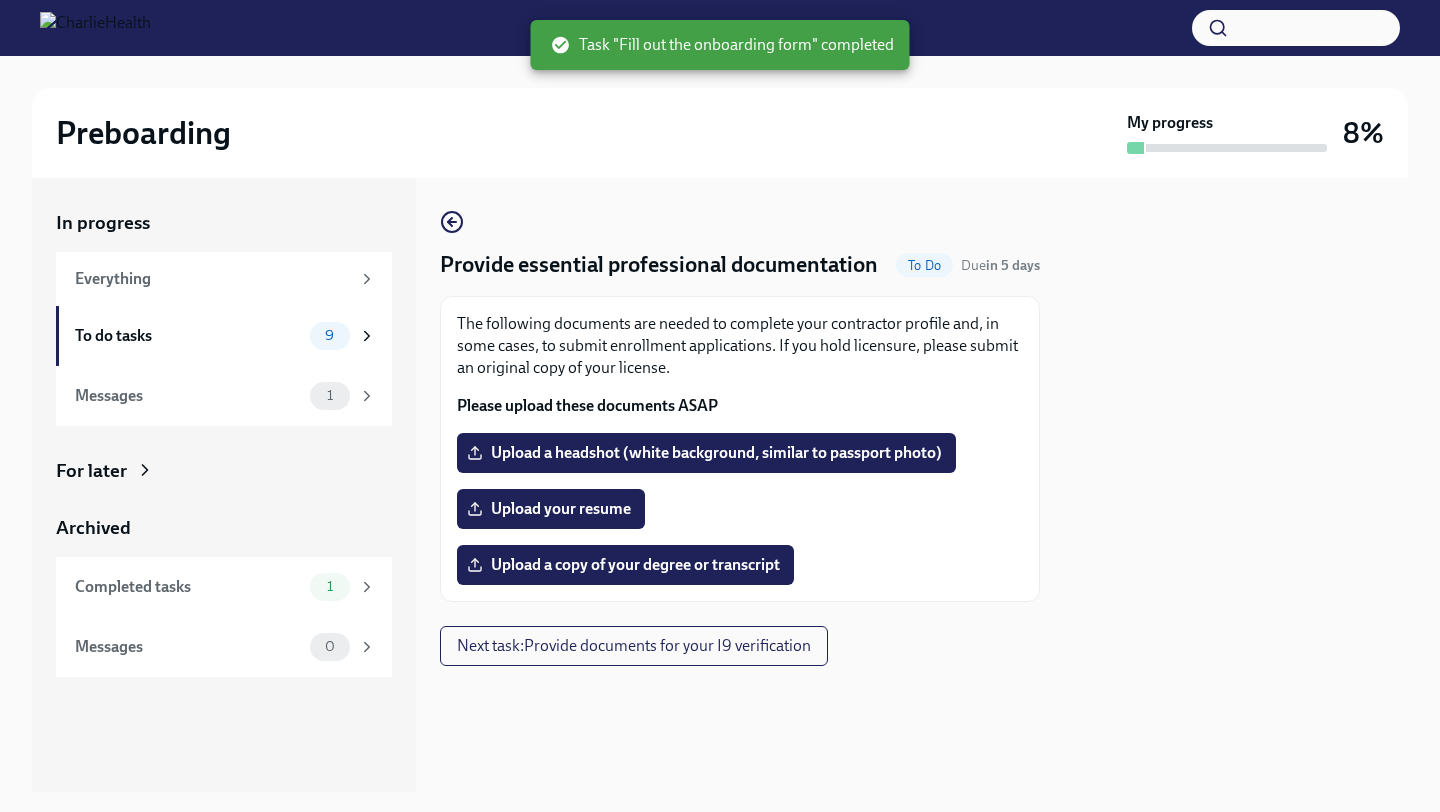scroll, scrollTop: 0, scrollLeft: 0, axis: both 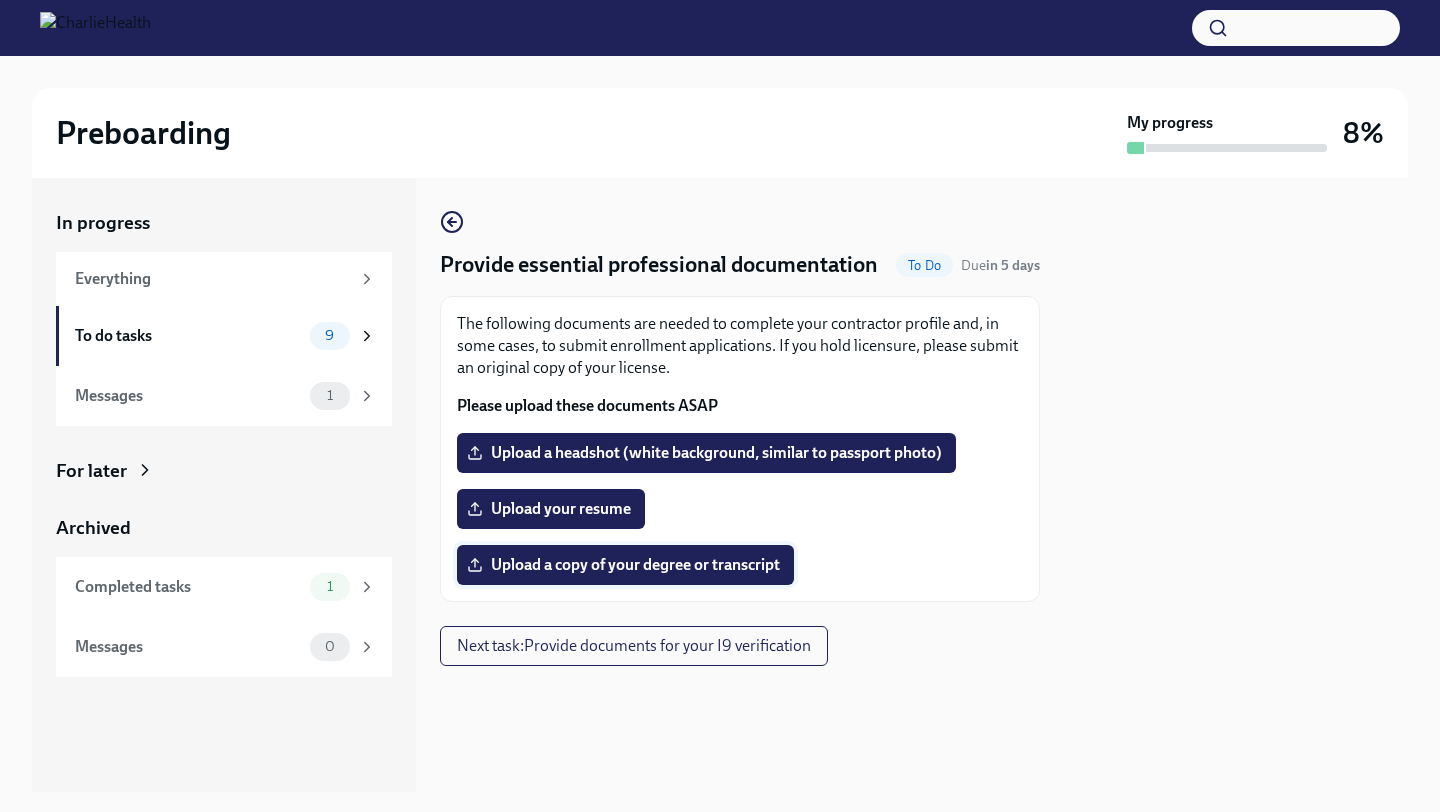 click on "Upload a copy of your degree or transcript" at bounding box center (625, 565) 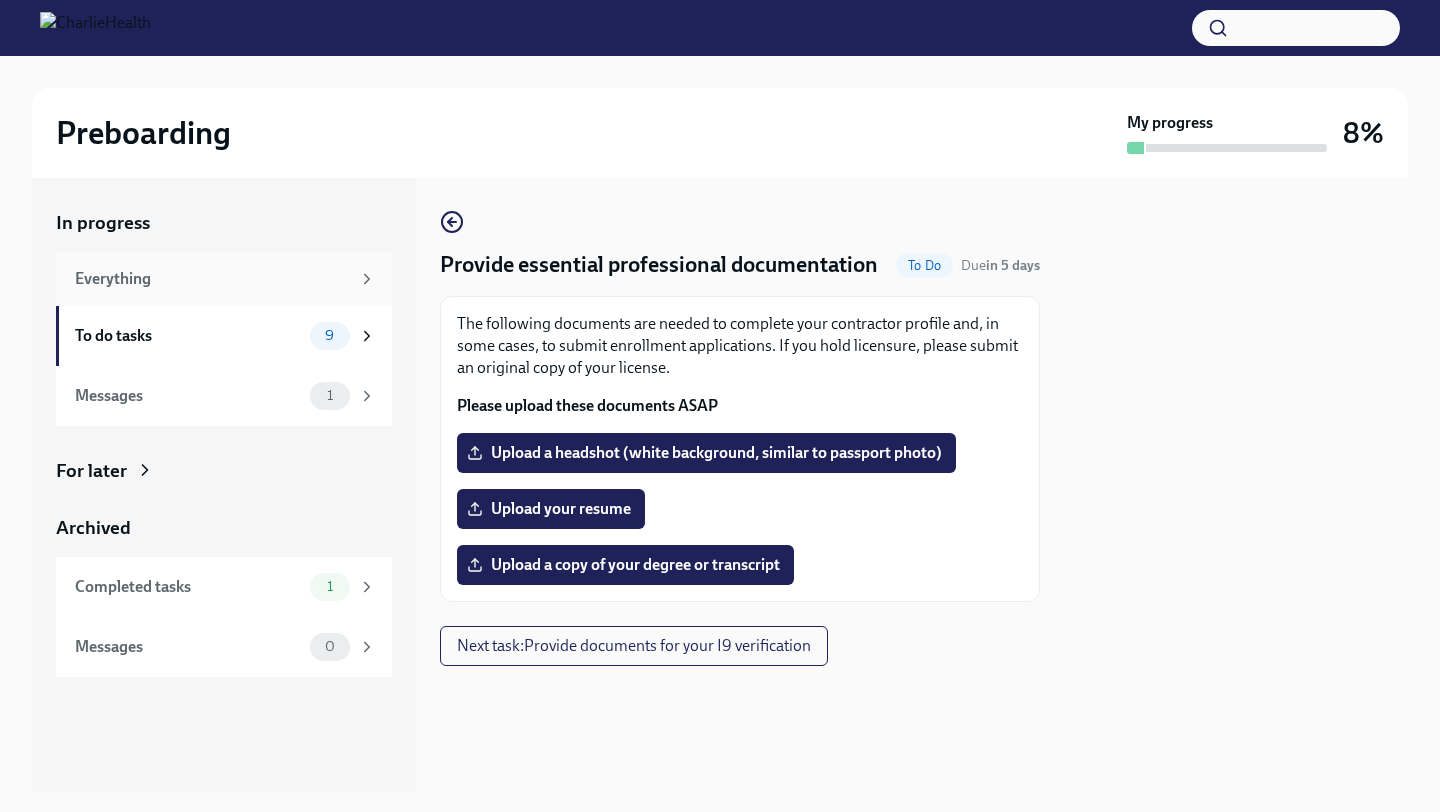 click on "Everything" at bounding box center [224, 279] 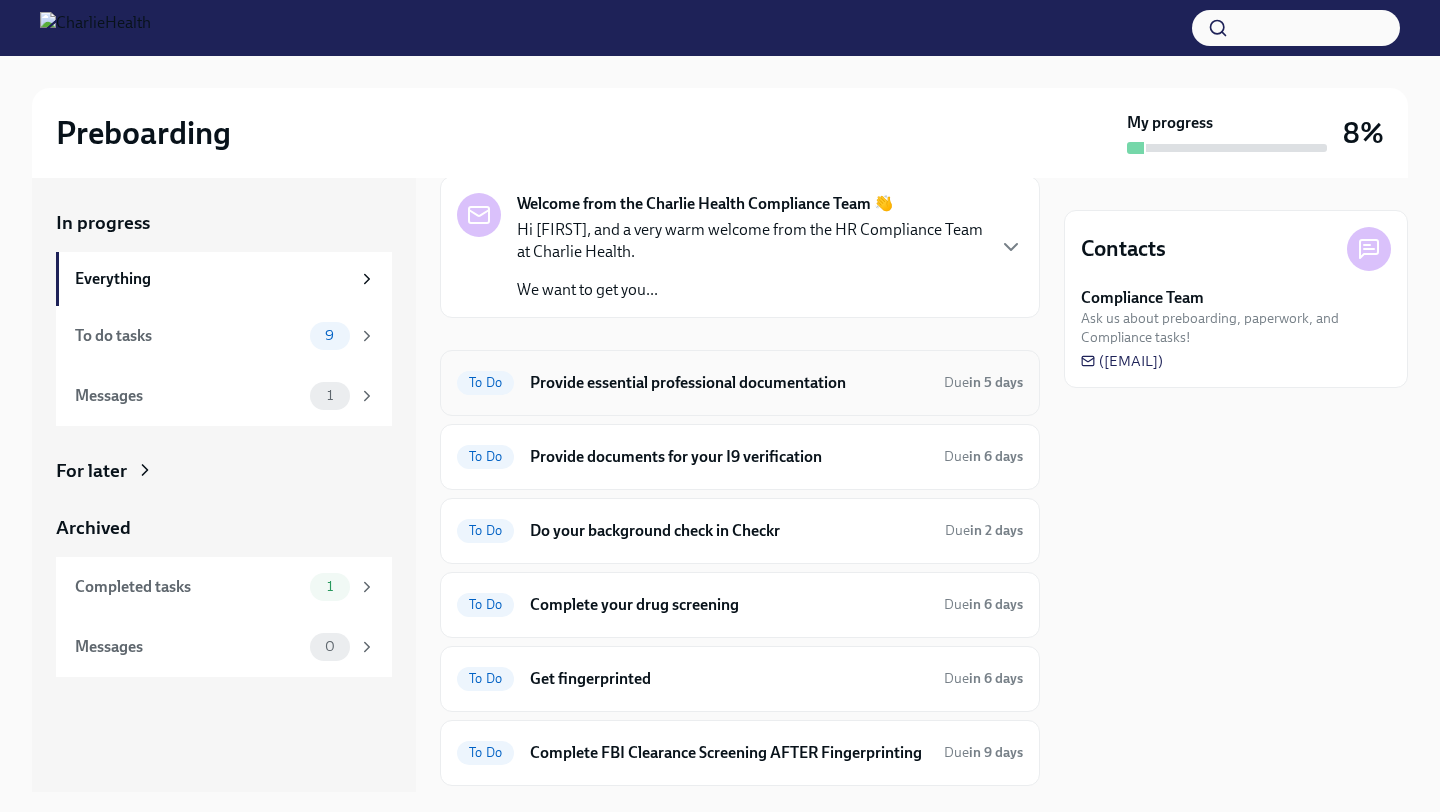 scroll, scrollTop: 78, scrollLeft: 0, axis: vertical 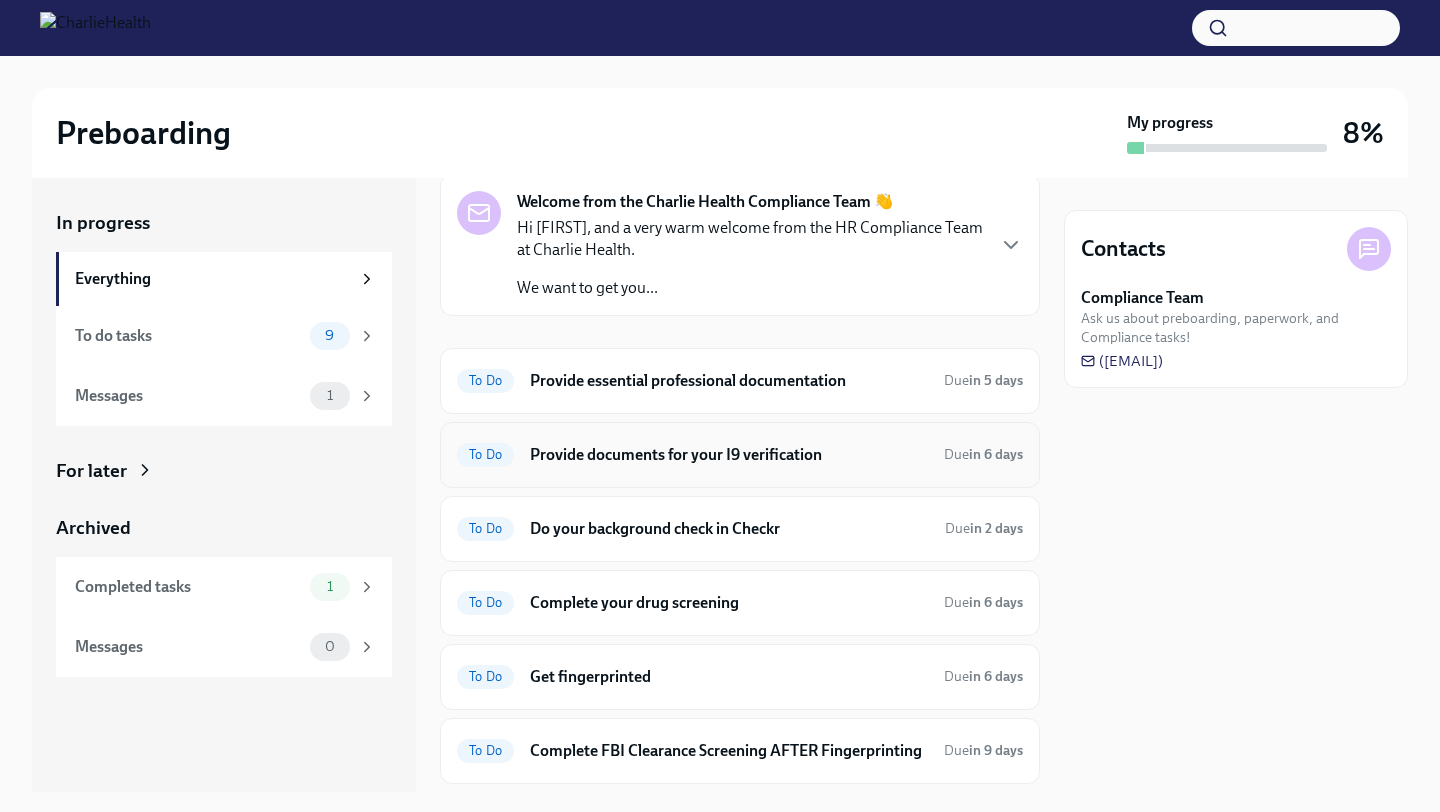 click on "To Do" at bounding box center (485, 454) 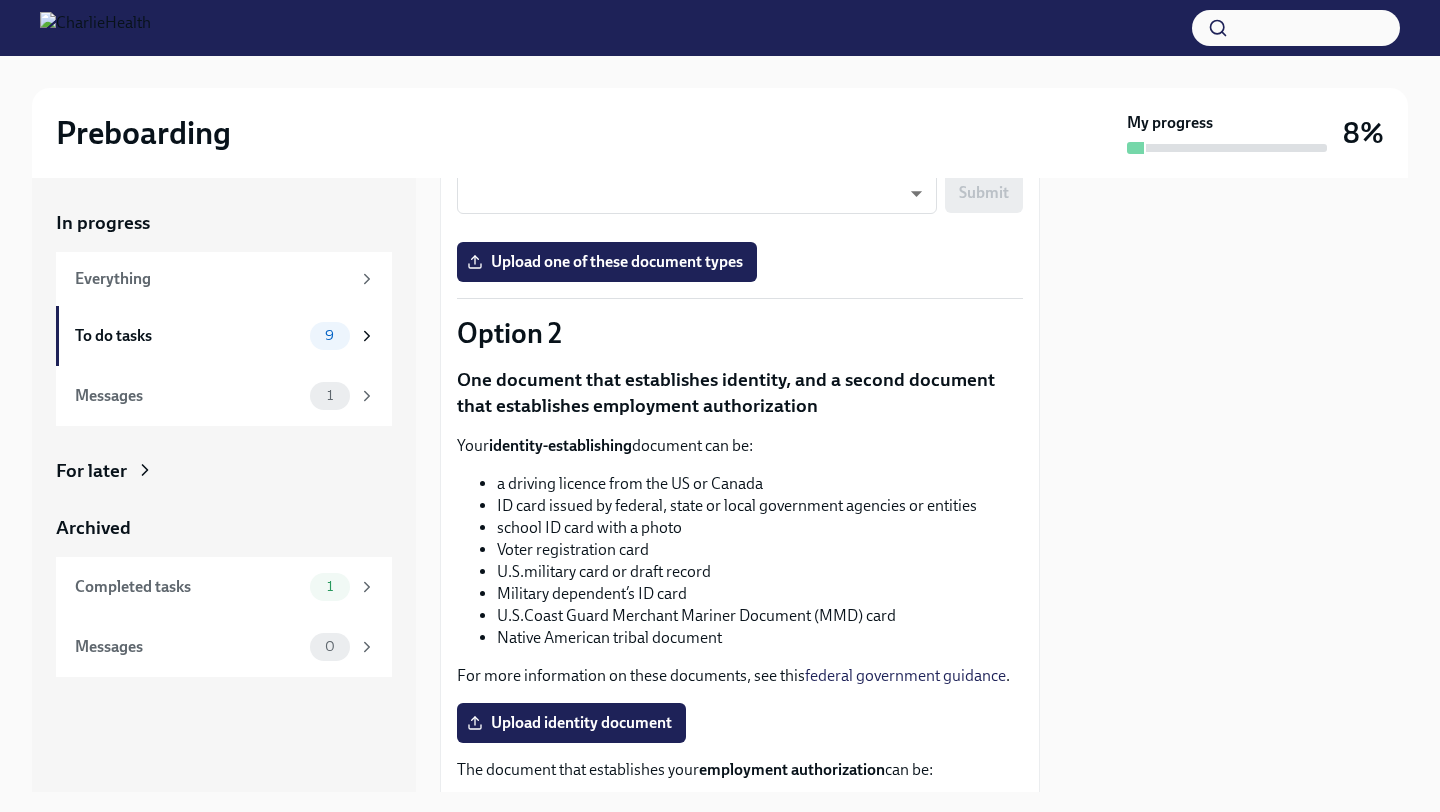 scroll, scrollTop: 0, scrollLeft: 0, axis: both 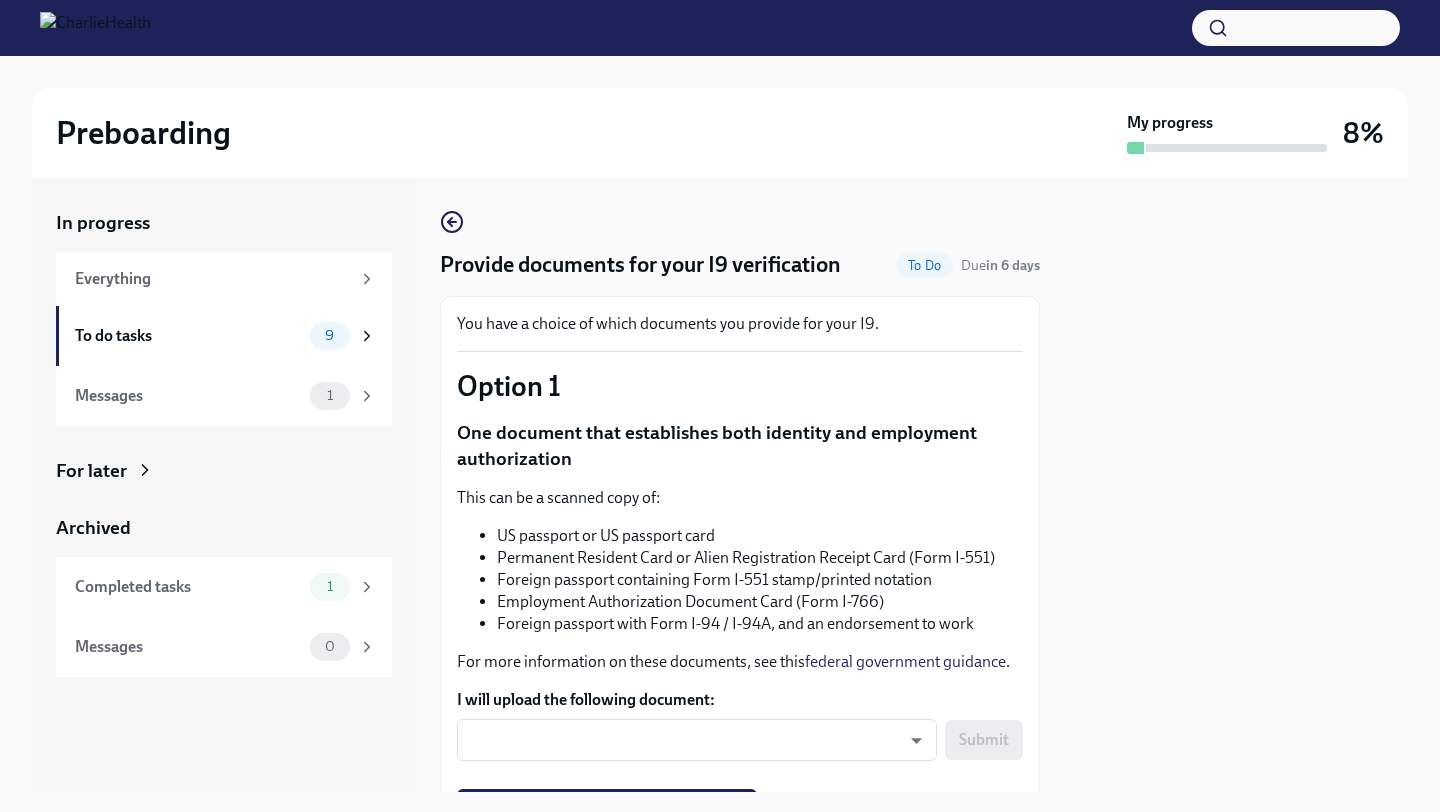 click on "Provide documents for your I9 verification To Do Due  in 6 days You have a choice of which documents you provide for your I9. Option 1 One document that establishes both identity and employment authorization This can be a scanned copy of:
US passport or US passport card
Permanent Resident Card or Alien Registration Receipt Card (Form I-551)
Foreign passport containing Form I-551 stamp/printed notation
Employment Authorization Document Card (Form I-766)
Foreign passport with Form I-94 / I-94A, and an endorsement to work
For more information on these documents, see this  federal government guidance . I will upload the following document: ​ ​ Submit Upload one of these document types Option 2 One document that establishes identity, and a second document that establishes employment authorization Your  identity-establishing  document can be:
a driving licence from the US or Canada
ID card issued by federal, state or local government agencies or entities
school ID card with a photo" at bounding box center [740, 975] 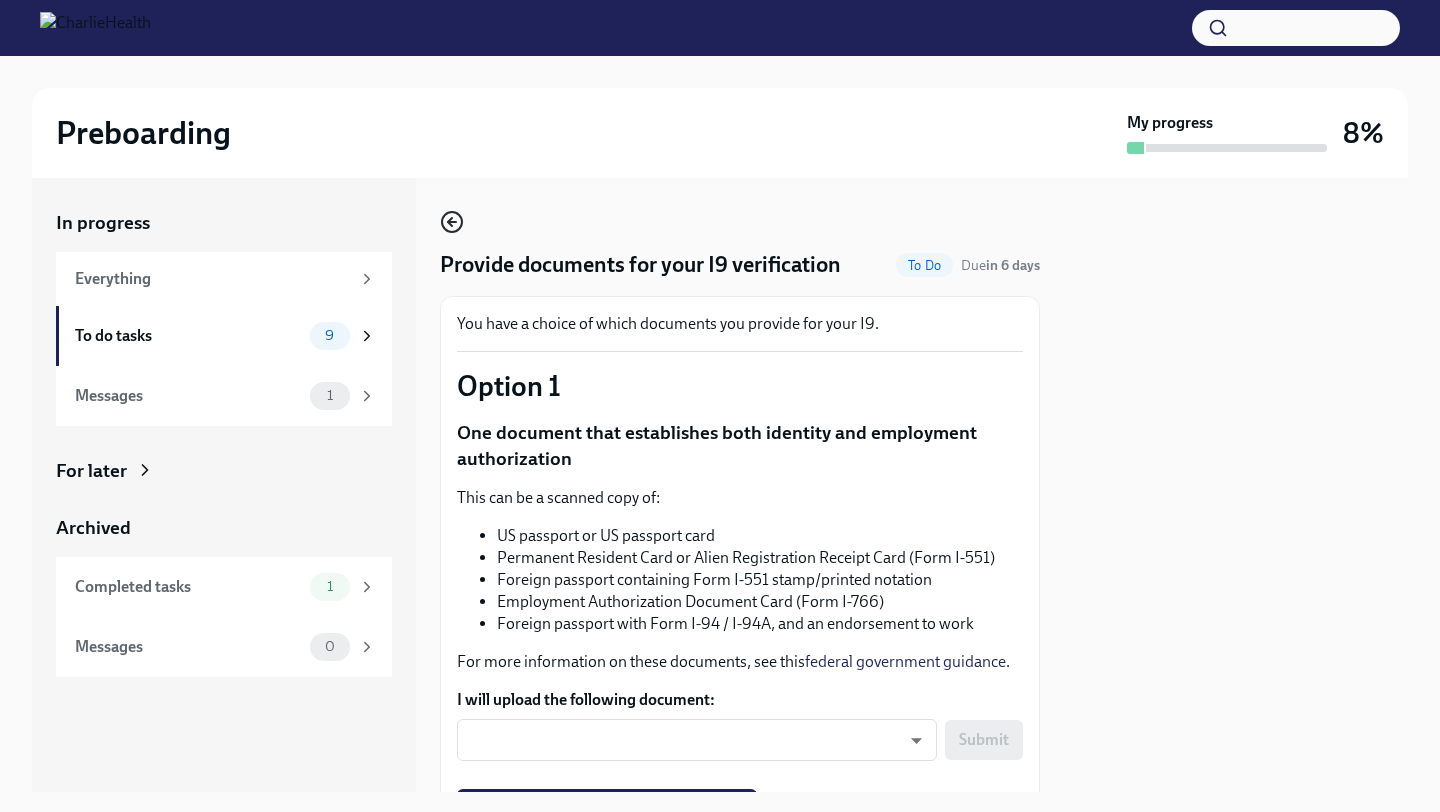 click 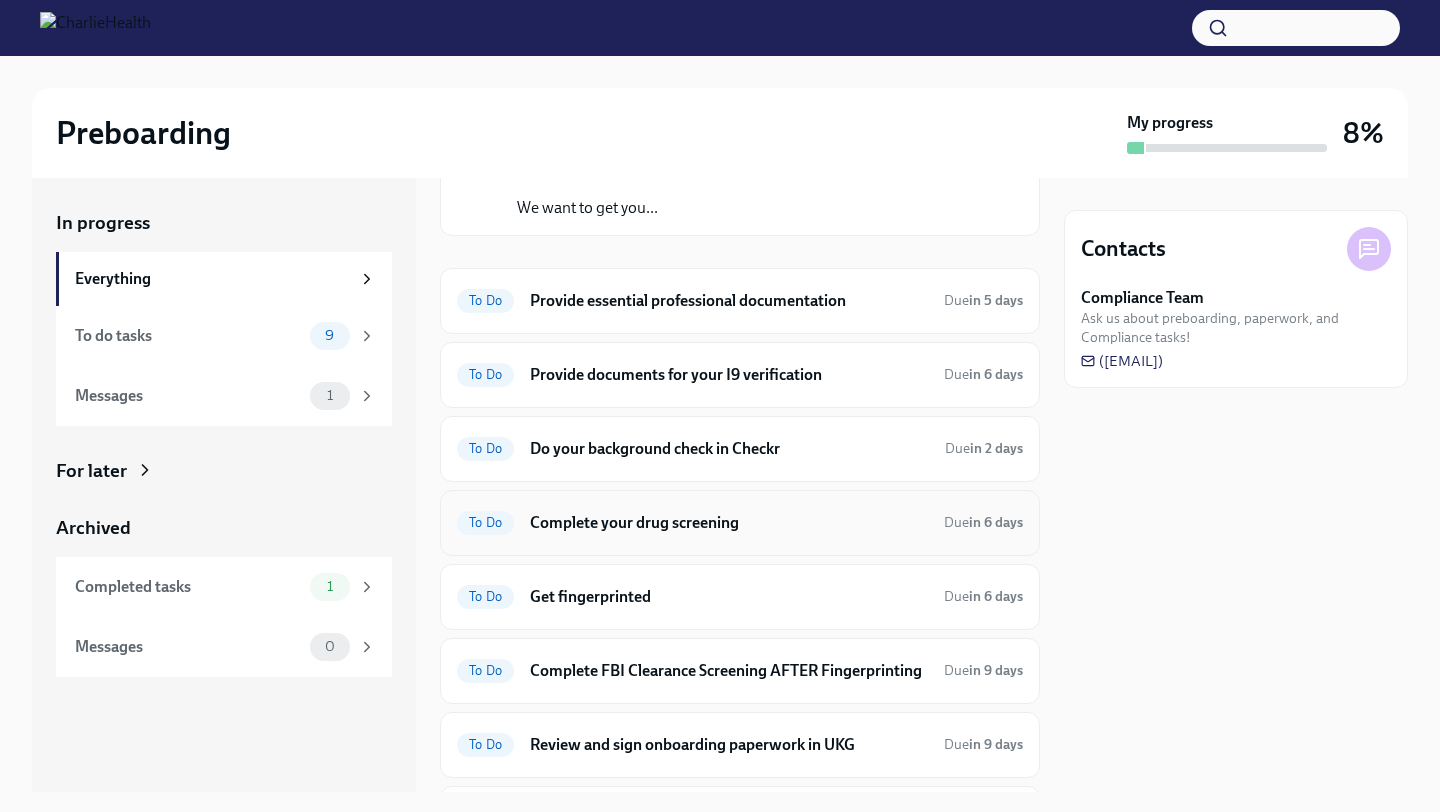 scroll, scrollTop: 167, scrollLeft: 0, axis: vertical 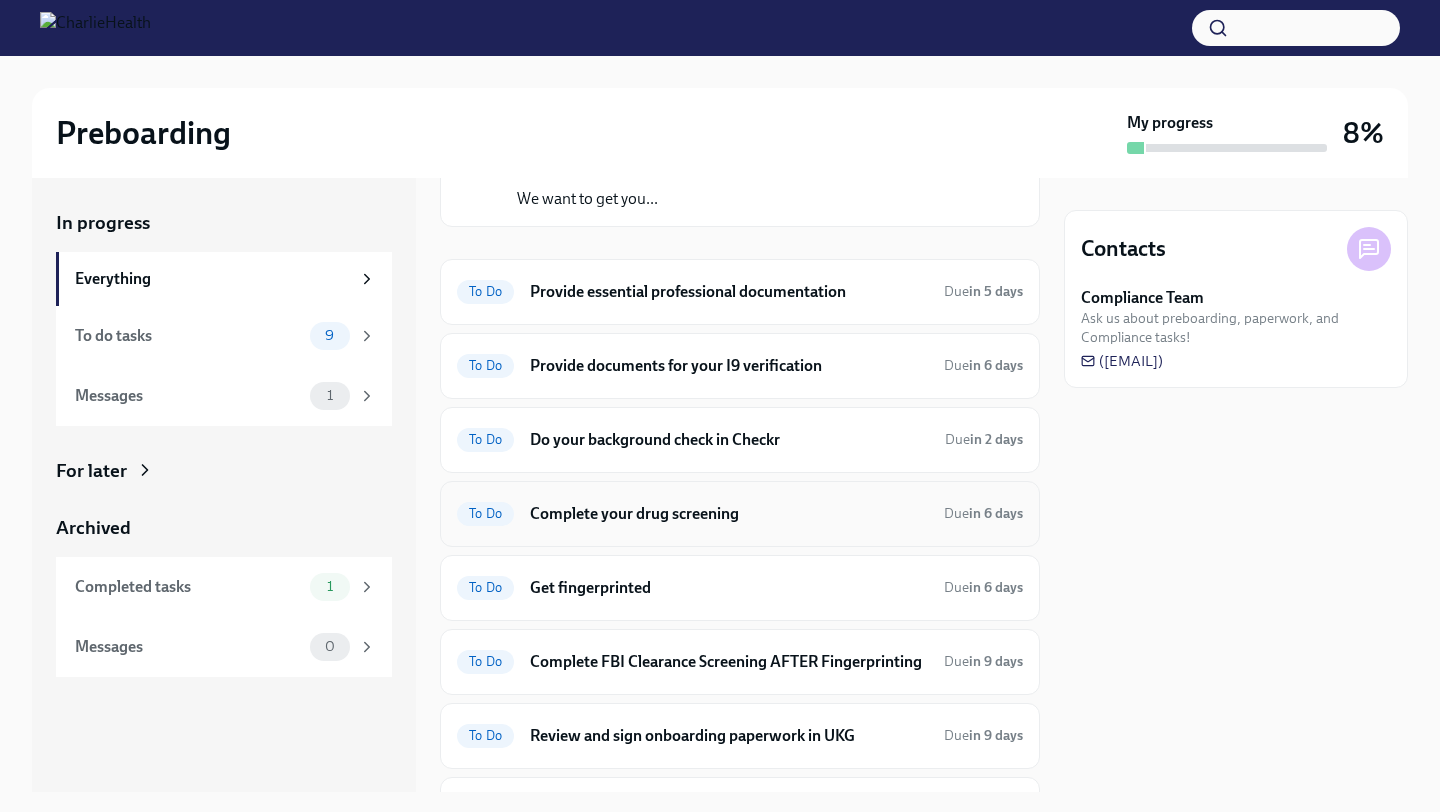 click on "Complete your drug screening" at bounding box center (729, 514) 